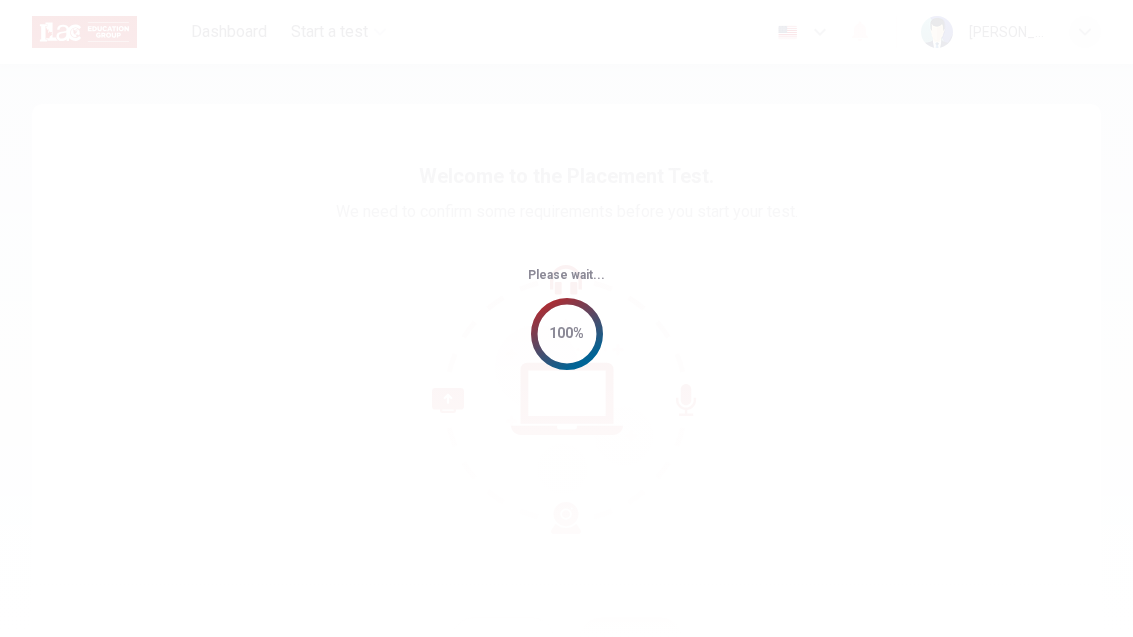 scroll, scrollTop: 0, scrollLeft: 0, axis: both 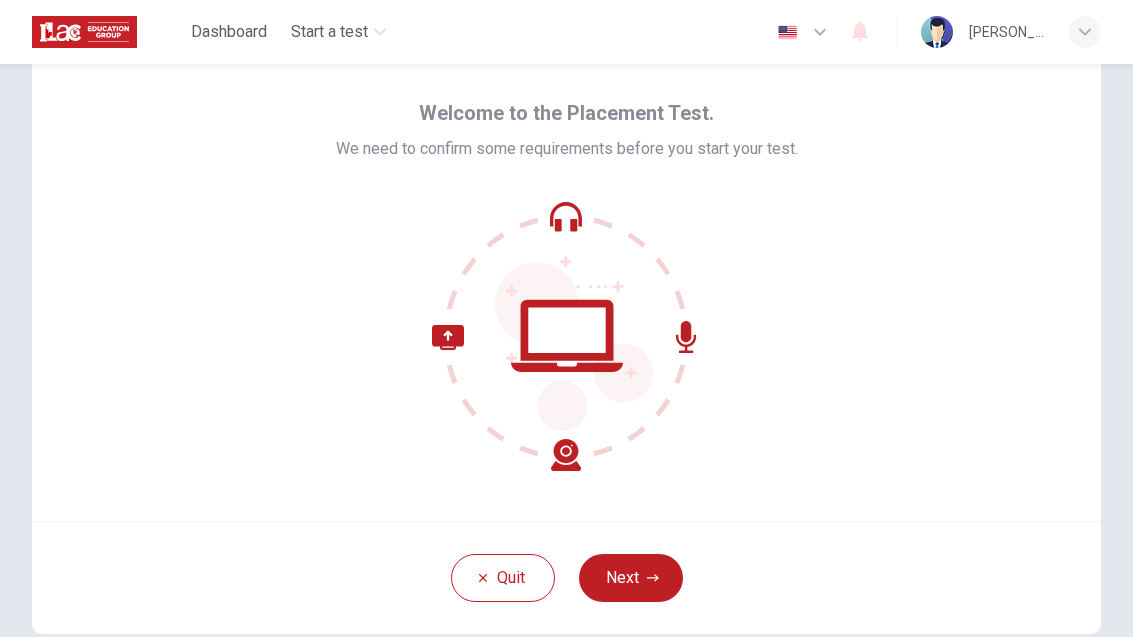 click on "Next" at bounding box center (631, 578) 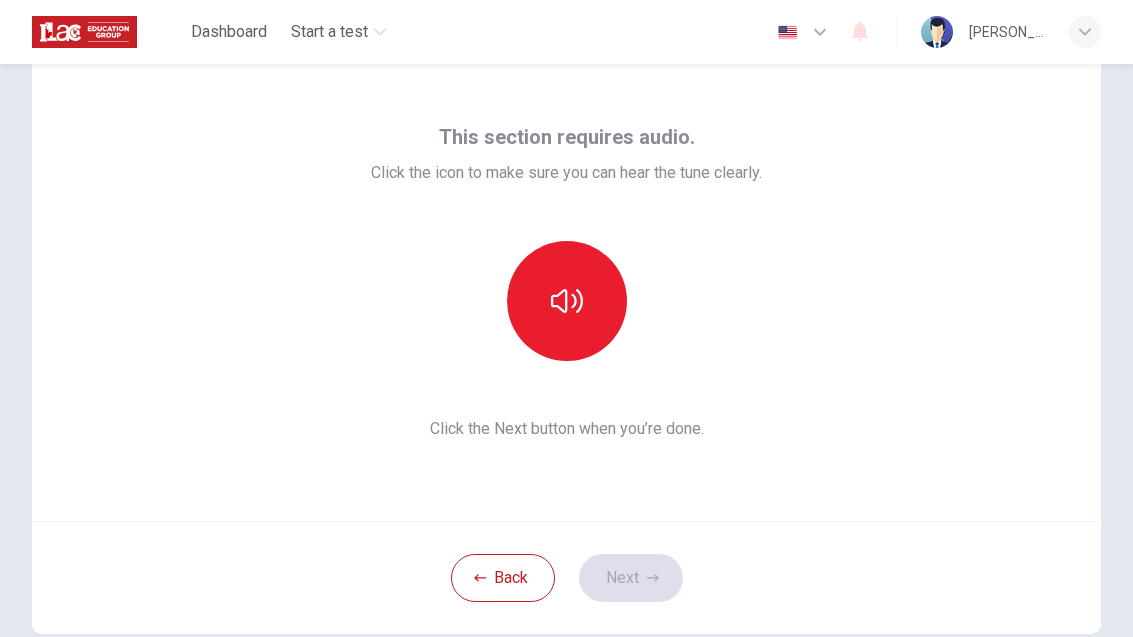 click at bounding box center [567, 301] 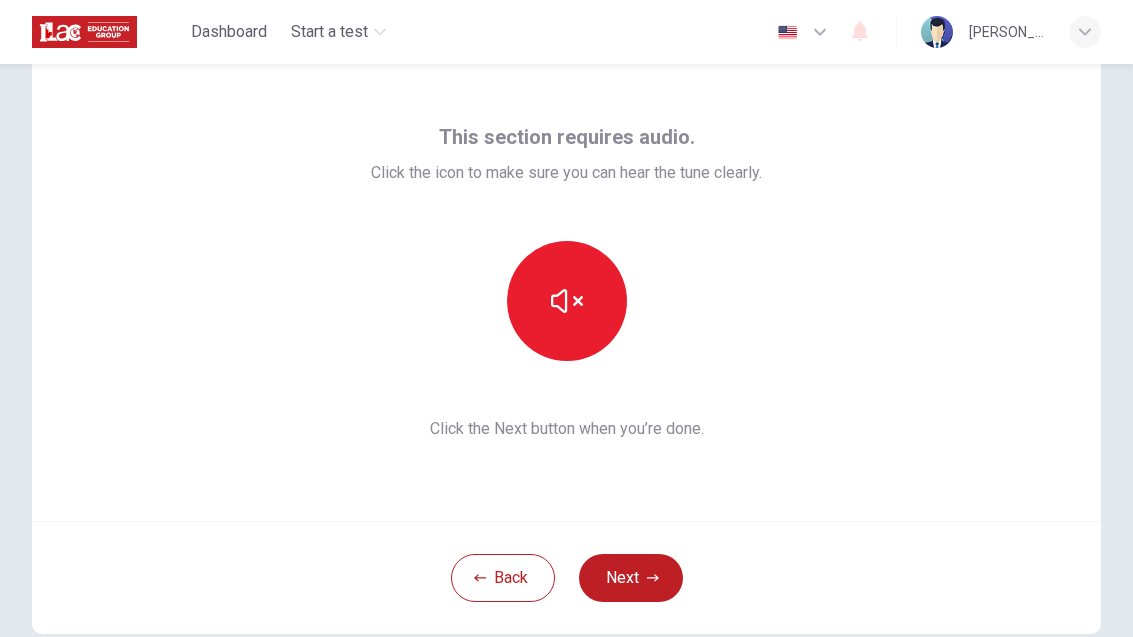 click at bounding box center [567, 301] 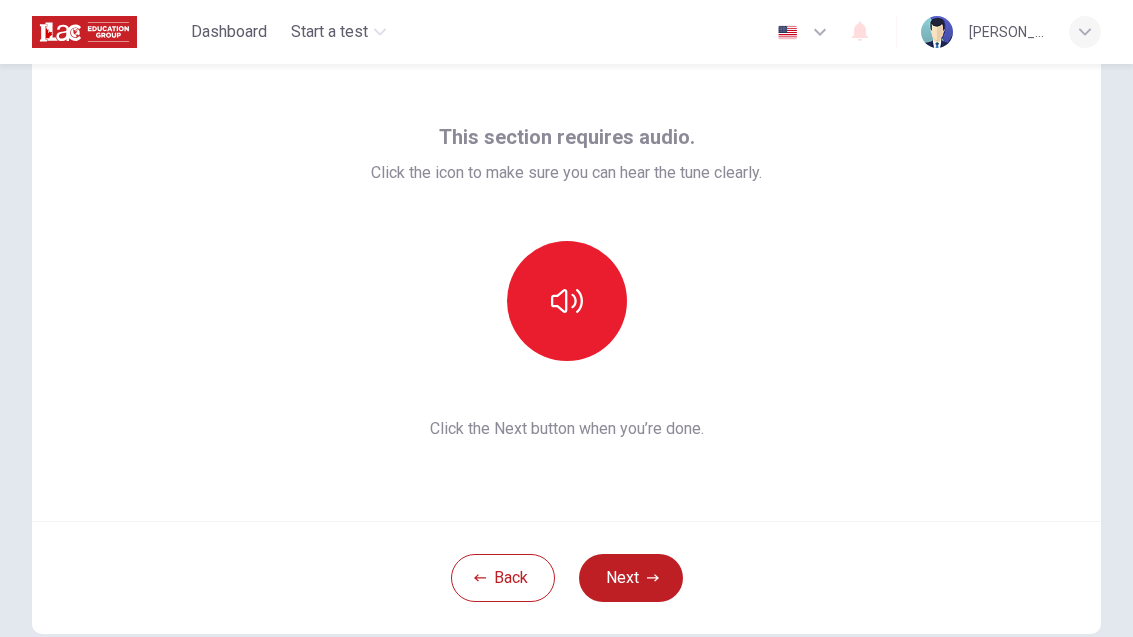 click at bounding box center [567, 301] 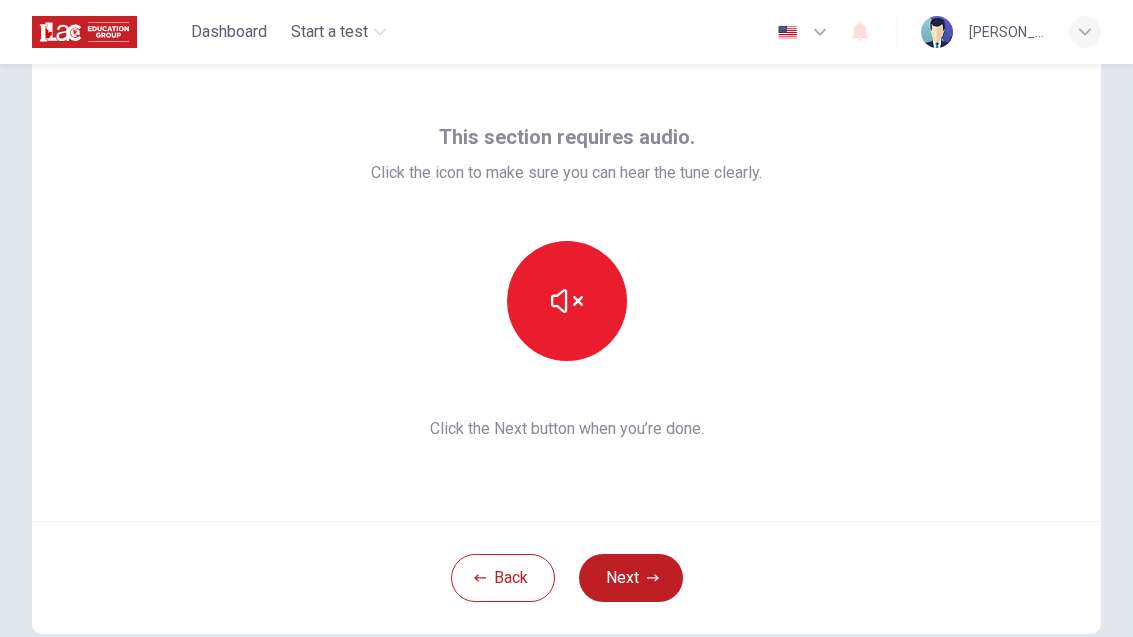 click on "Next" at bounding box center [631, 578] 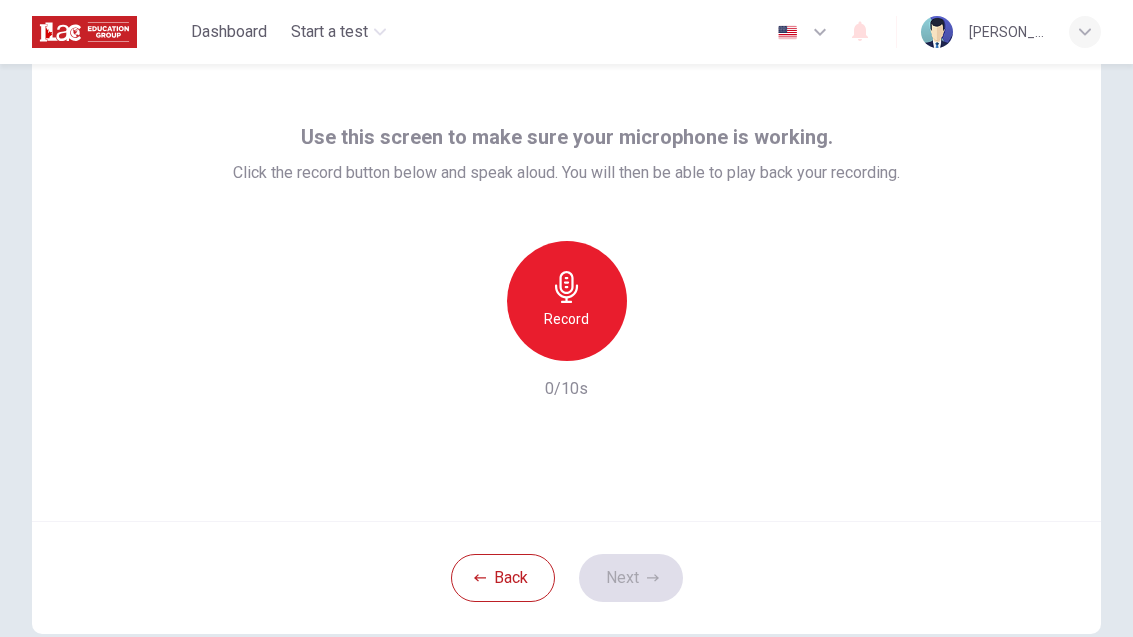 click on "Record" at bounding box center [567, 301] 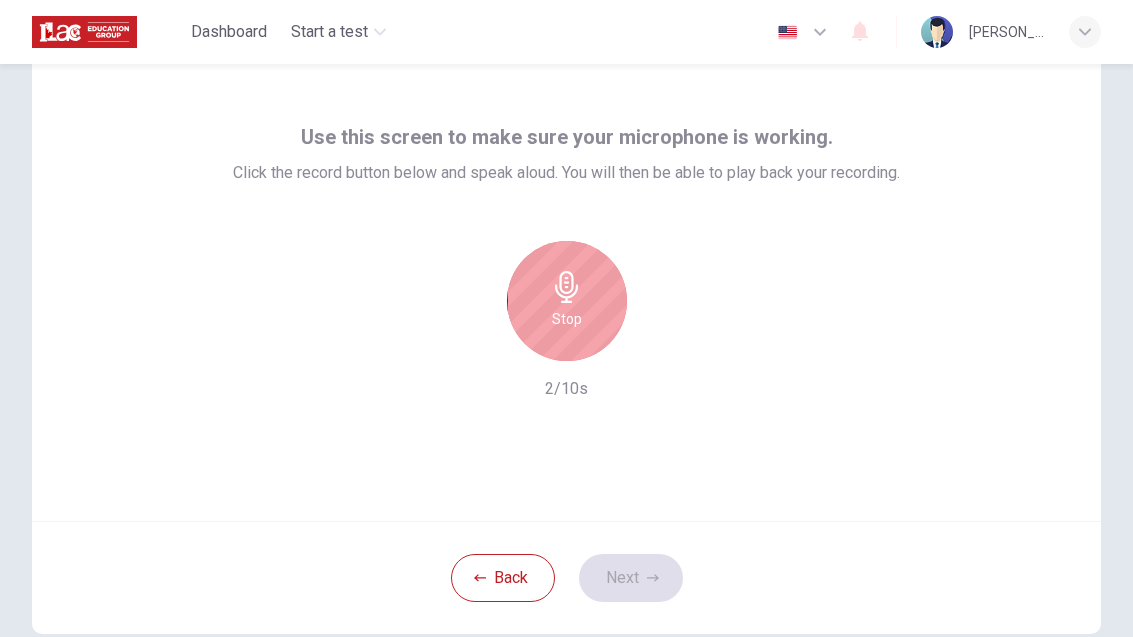click on "Stop" at bounding box center [567, 319] 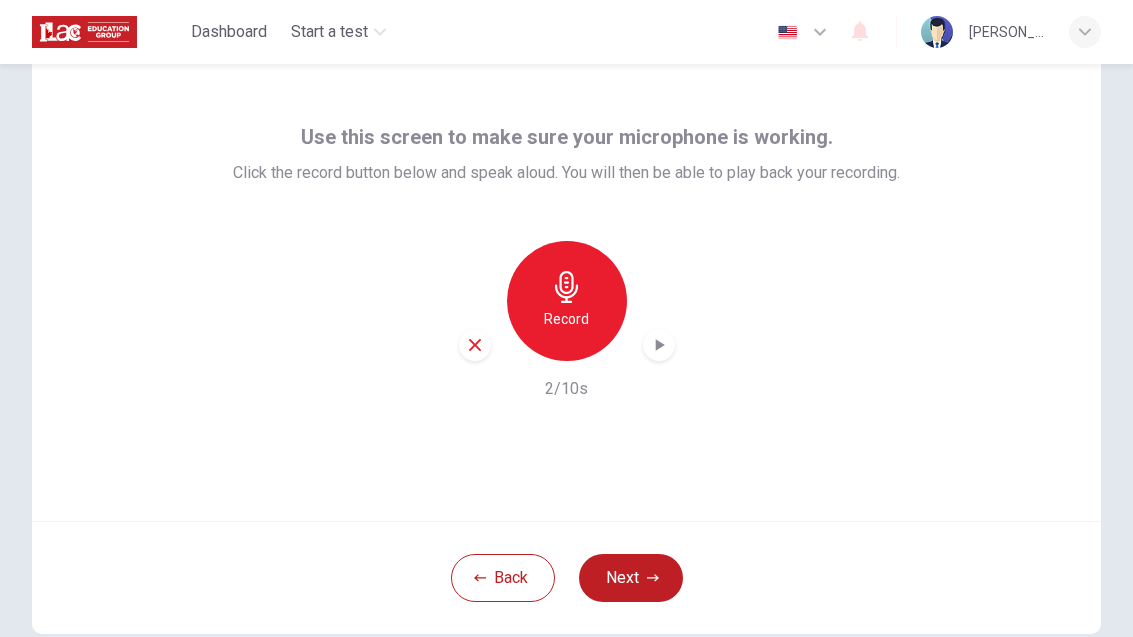 click at bounding box center (659, 345) 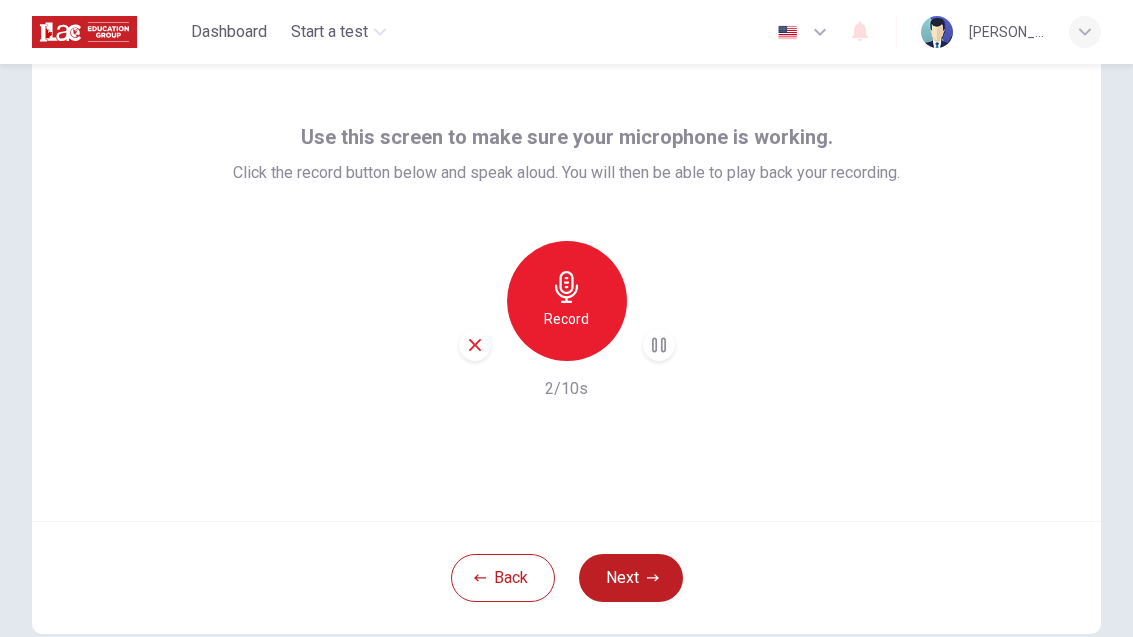 click at bounding box center (475, 345) 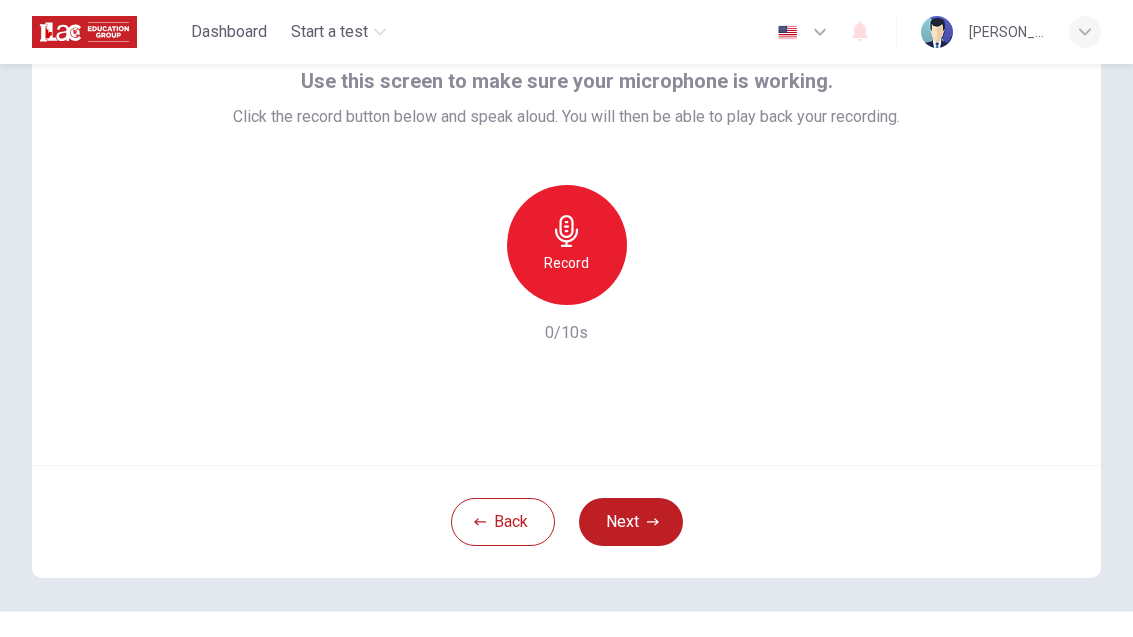 scroll, scrollTop: 156, scrollLeft: 0, axis: vertical 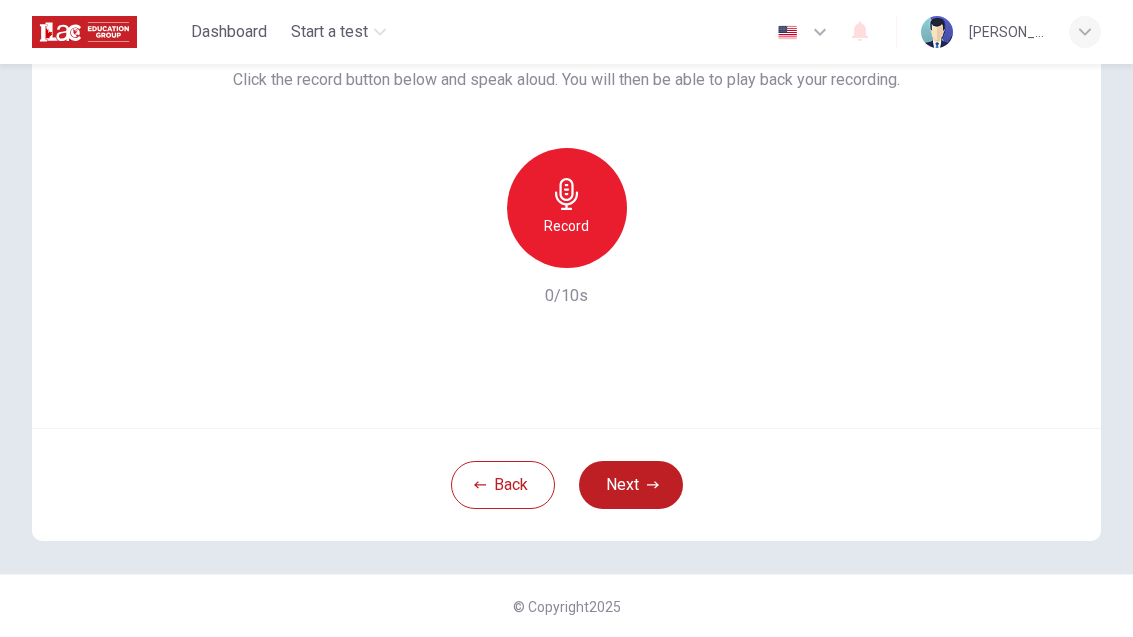 click on "Next" at bounding box center [631, 485] 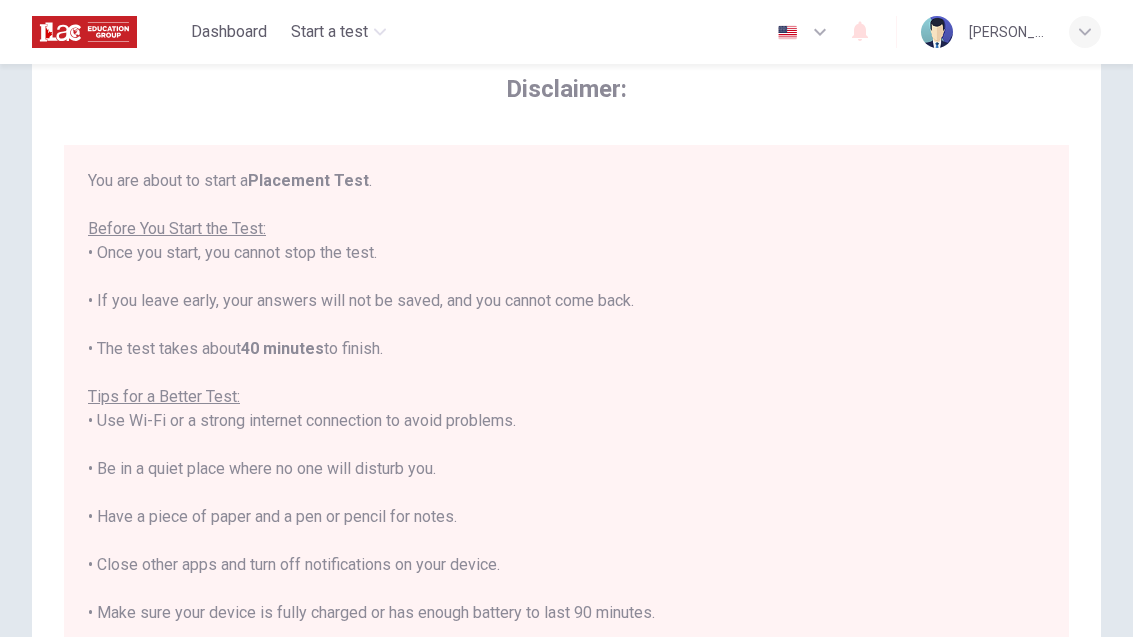 scroll, scrollTop: 78, scrollLeft: 0, axis: vertical 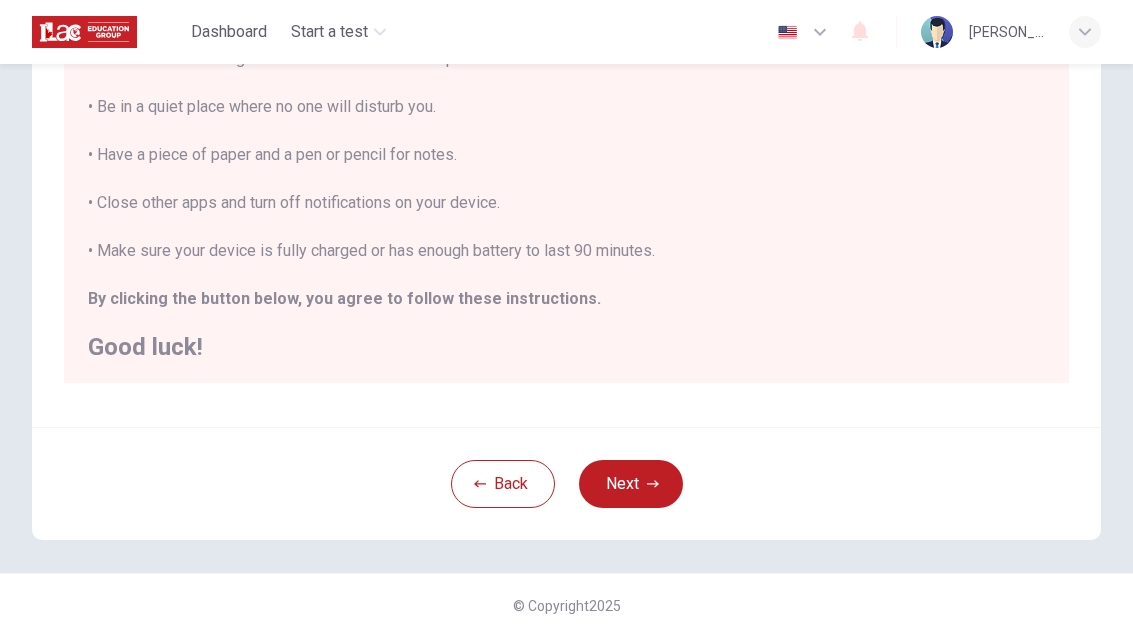 click on "Next" at bounding box center (631, 484) 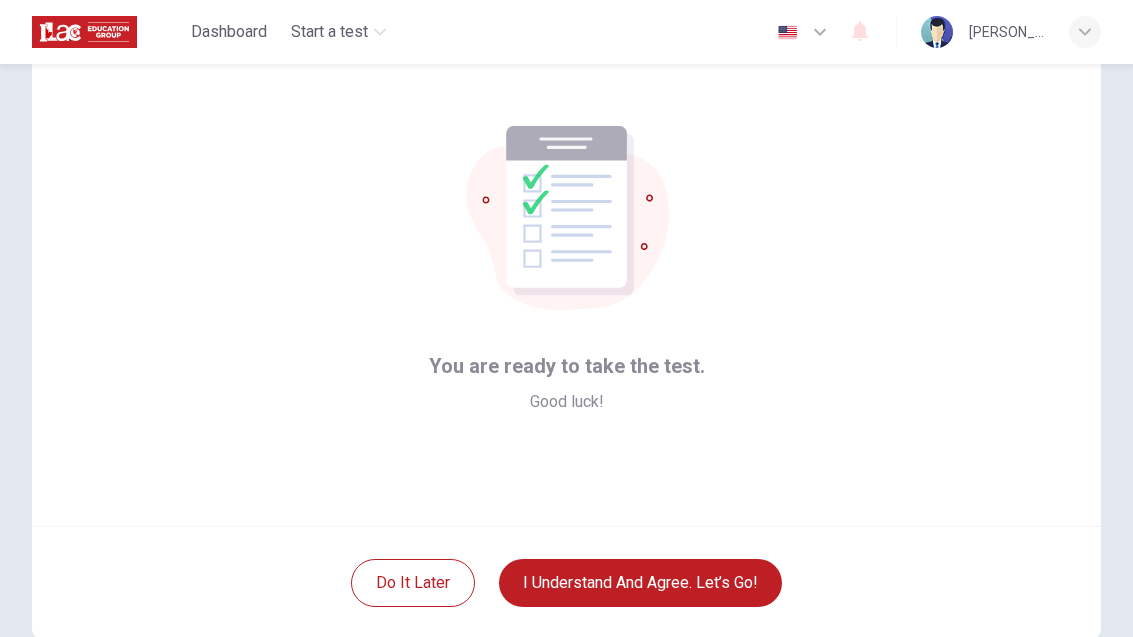 scroll, scrollTop: 60, scrollLeft: 0, axis: vertical 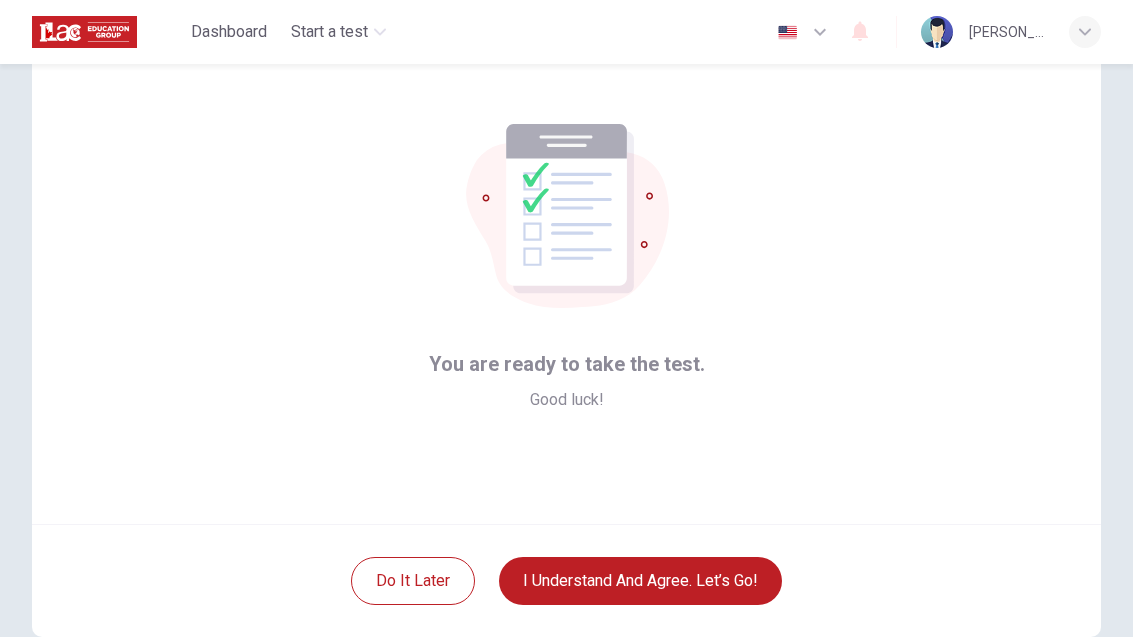 click on "I understand and agree. Let’s go!" at bounding box center (640, 581) 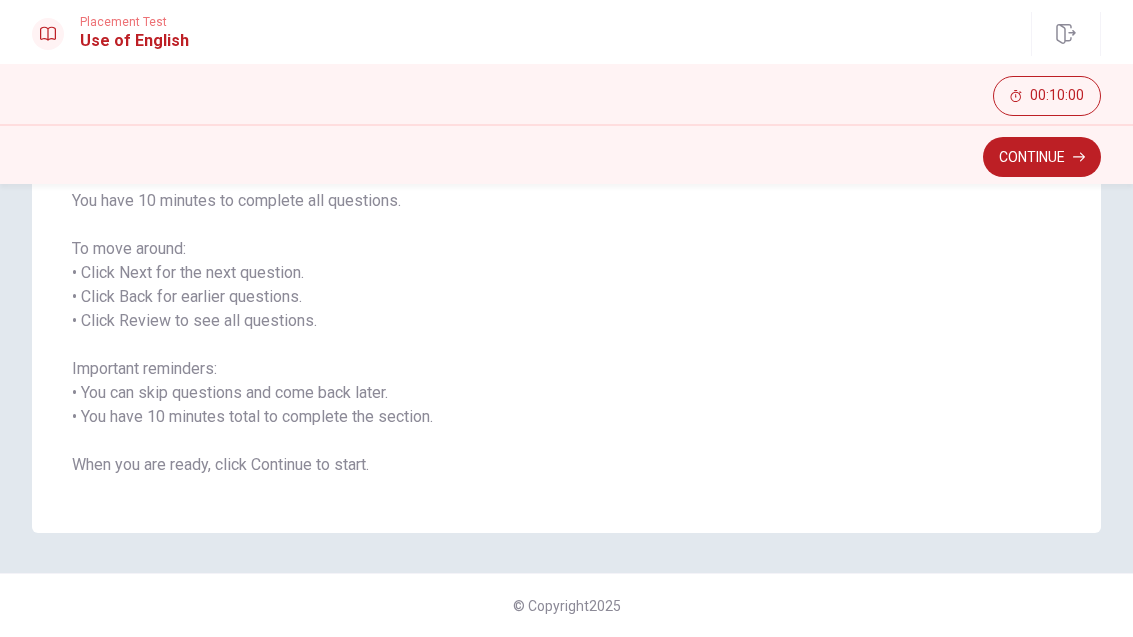 scroll, scrollTop: 259, scrollLeft: 0, axis: vertical 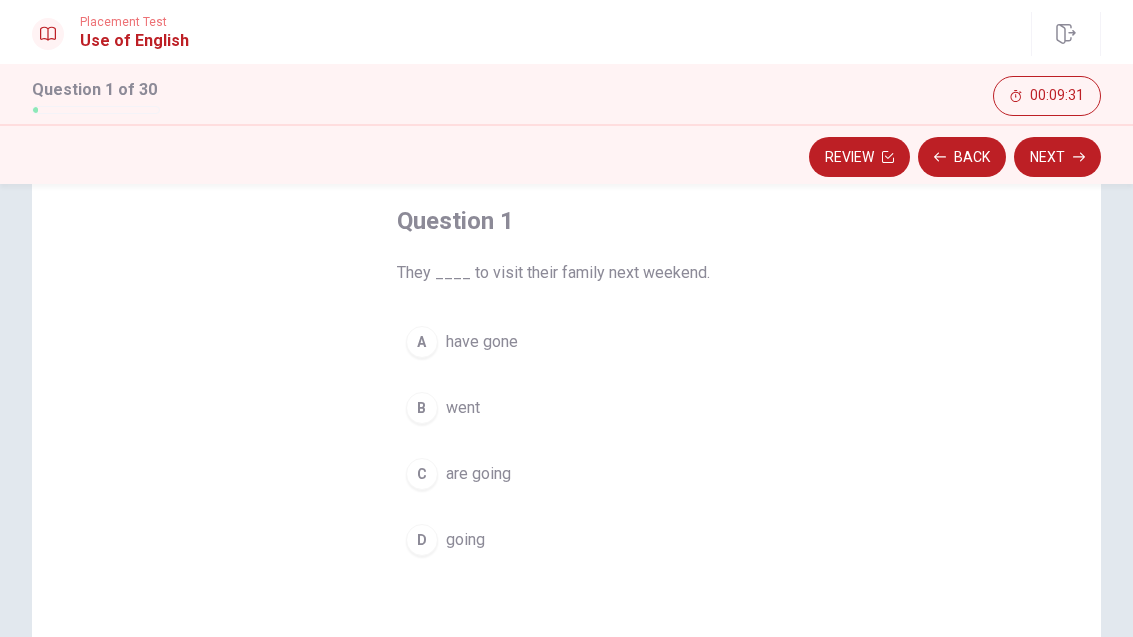 click on "C" at bounding box center [422, 474] 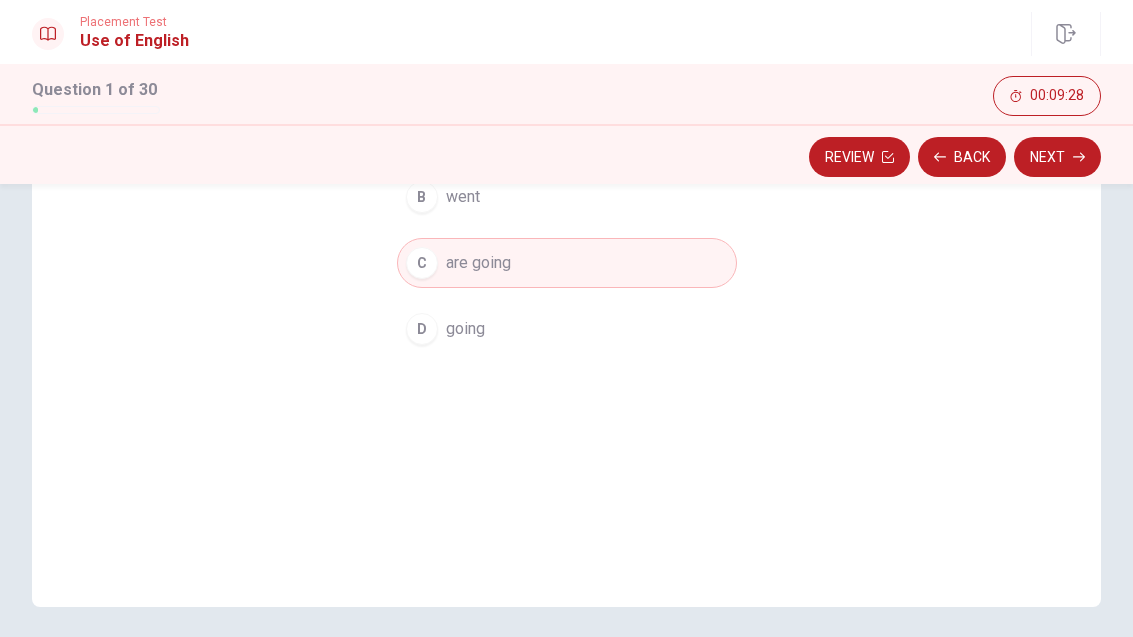 scroll, scrollTop: 244, scrollLeft: 0, axis: vertical 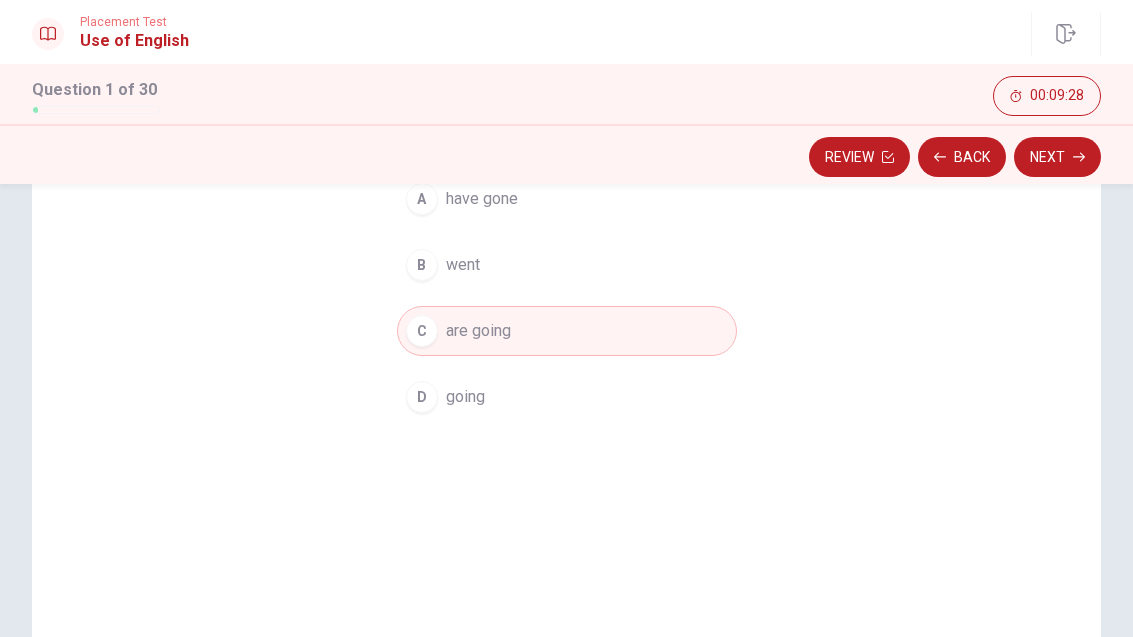 click on "Next" at bounding box center (1057, 157) 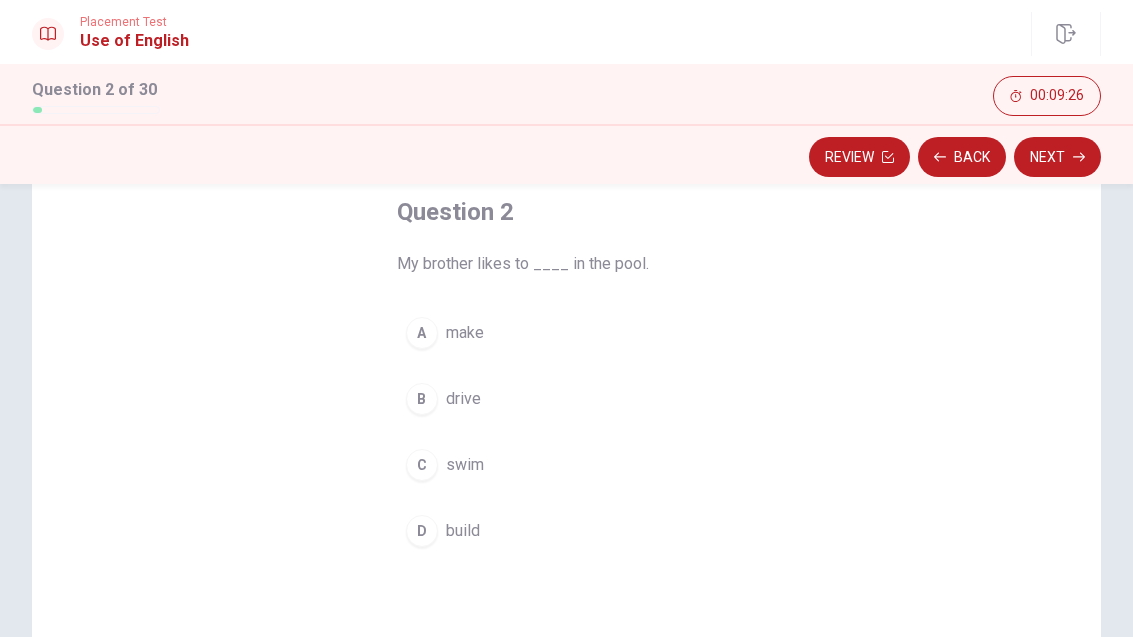 scroll, scrollTop: 111, scrollLeft: 0, axis: vertical 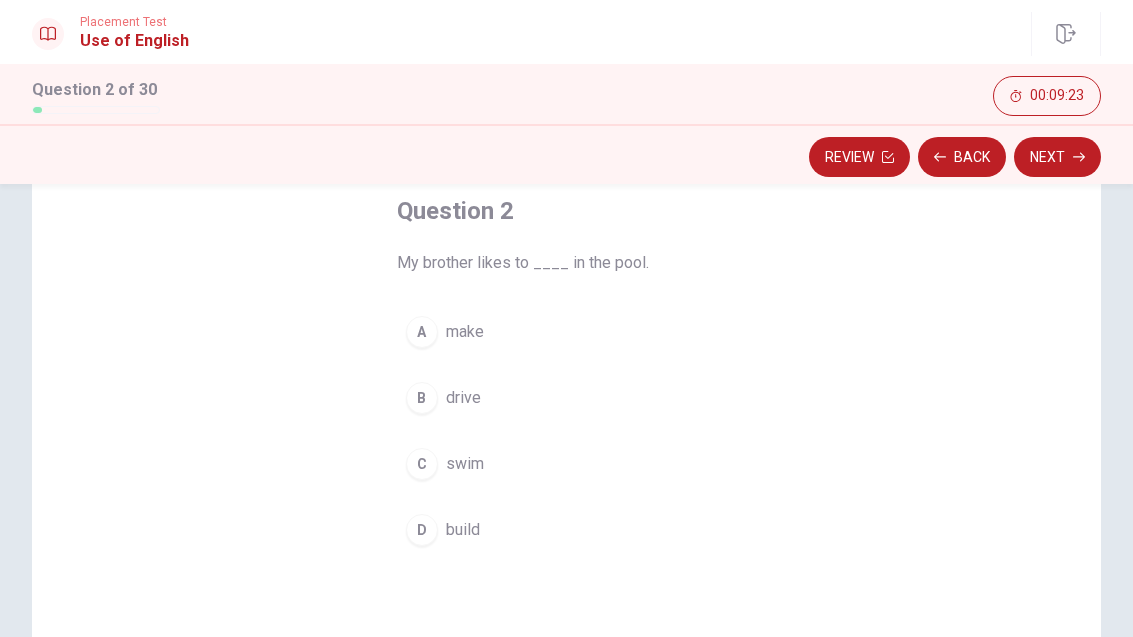 click on "C" at bounding box center (422, 464) 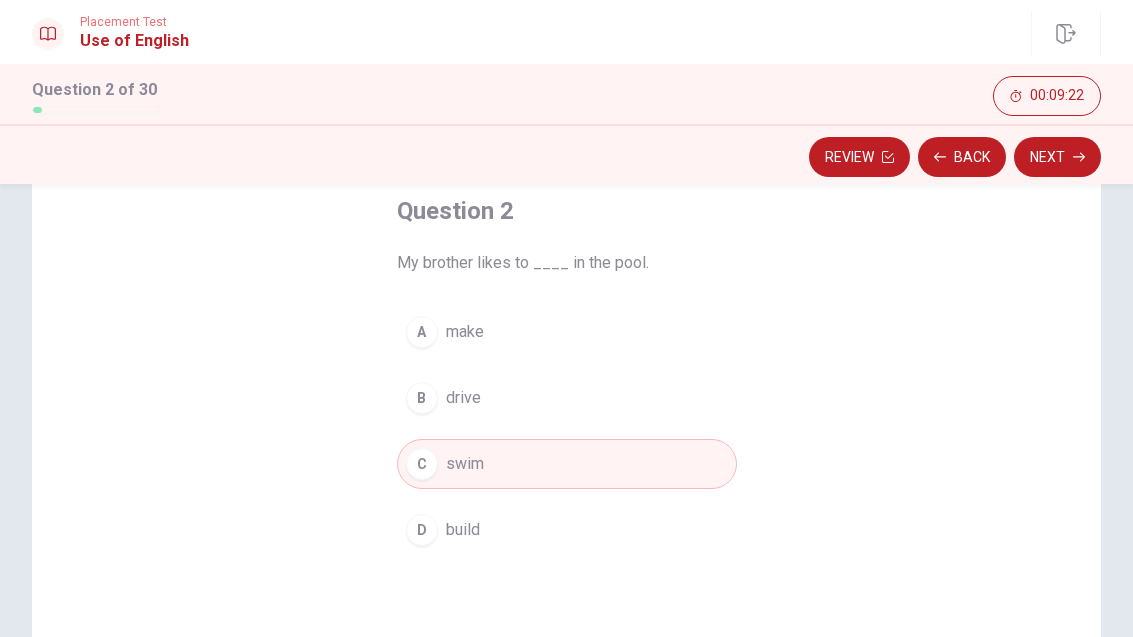 click 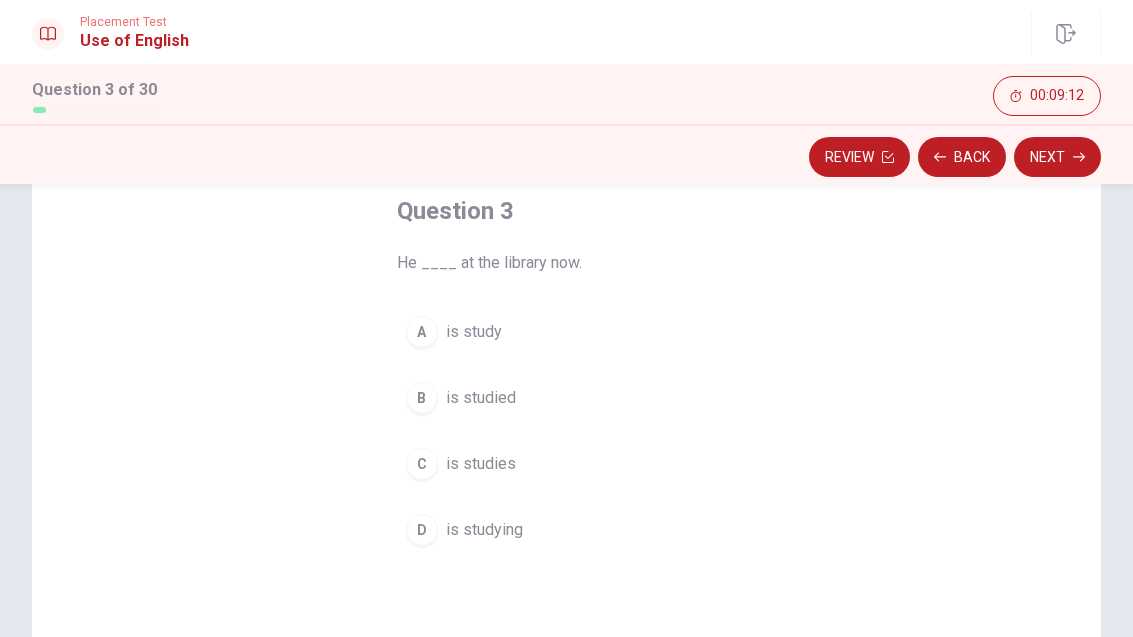 click on "D is studying" at bounding box center (567, 530) 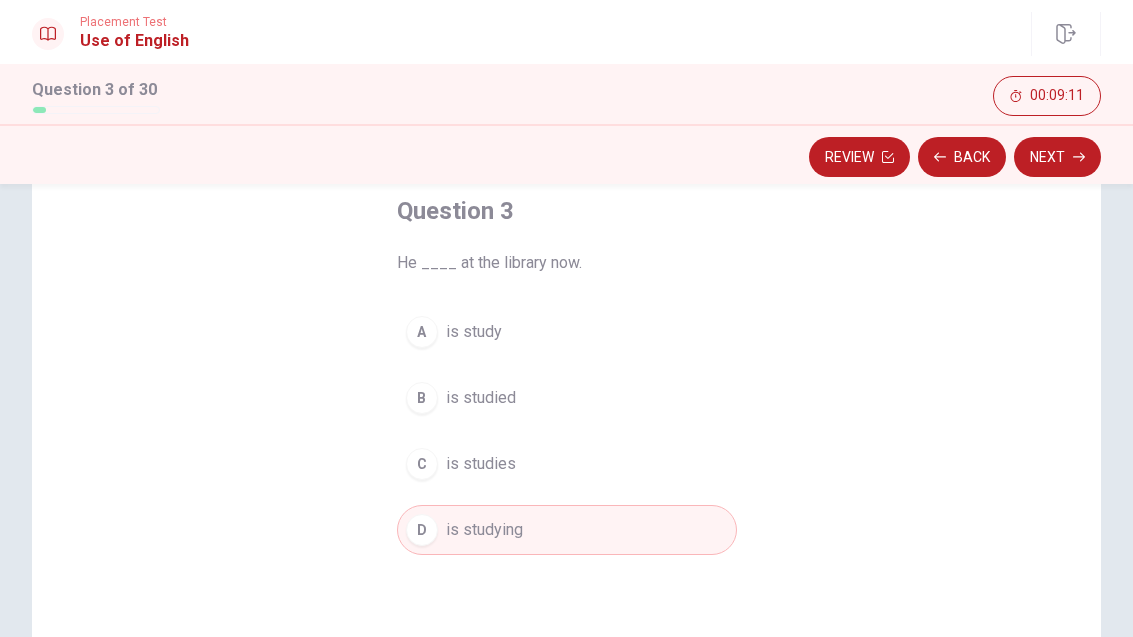 click on "Next" at bounding box center [1057, 157] 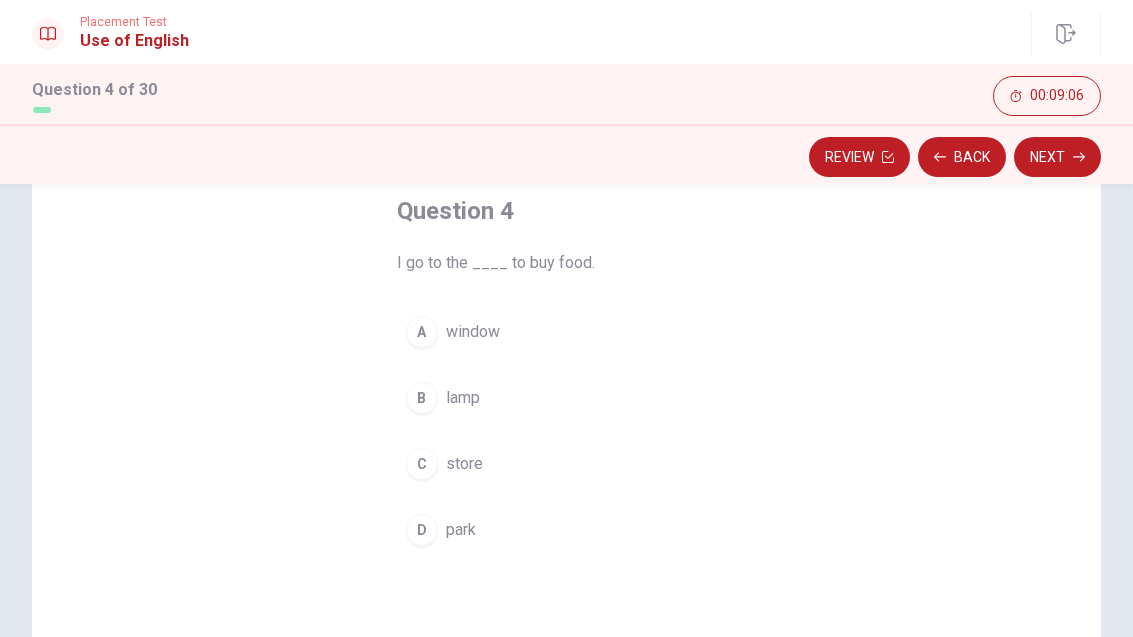 click on "C store" at bounding box center (567, 464) 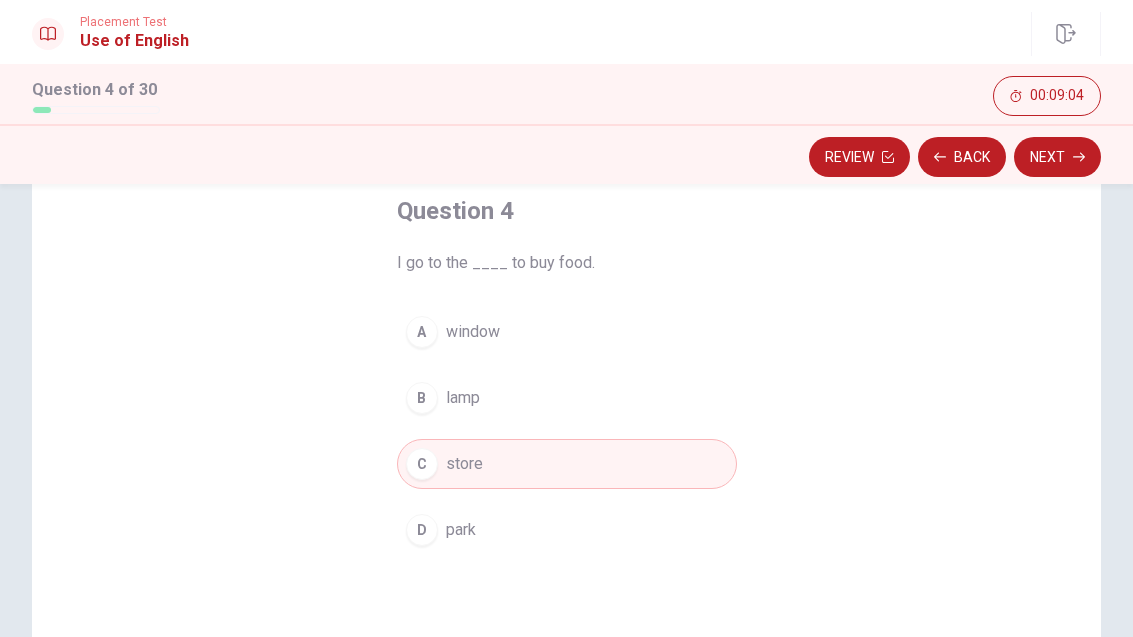 click 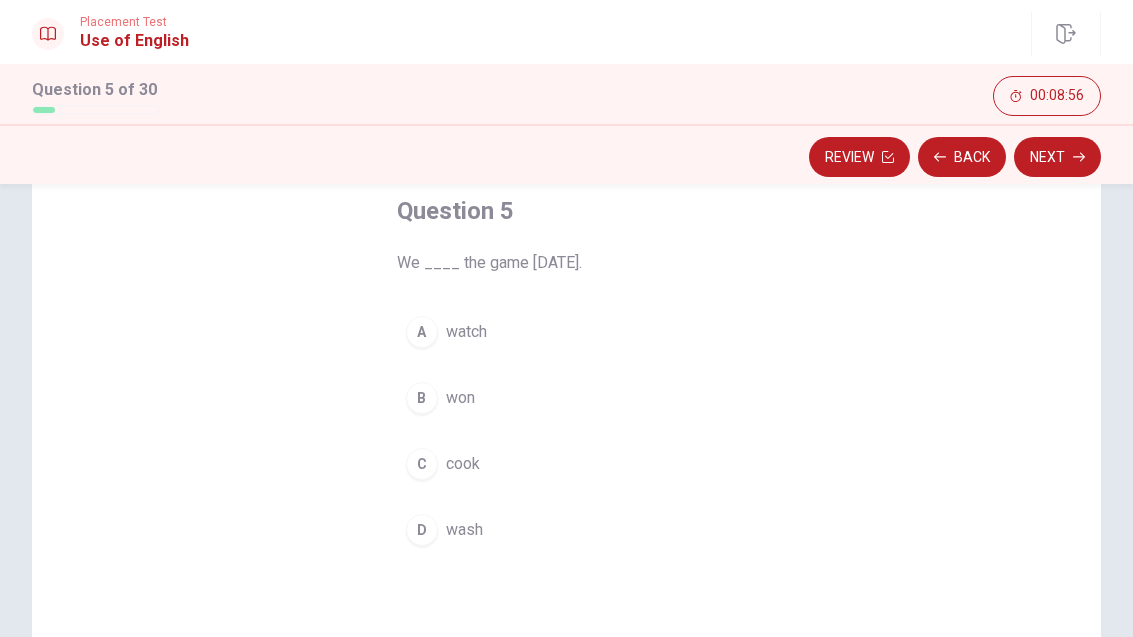 click on "A" at bounding box center (422, 332) 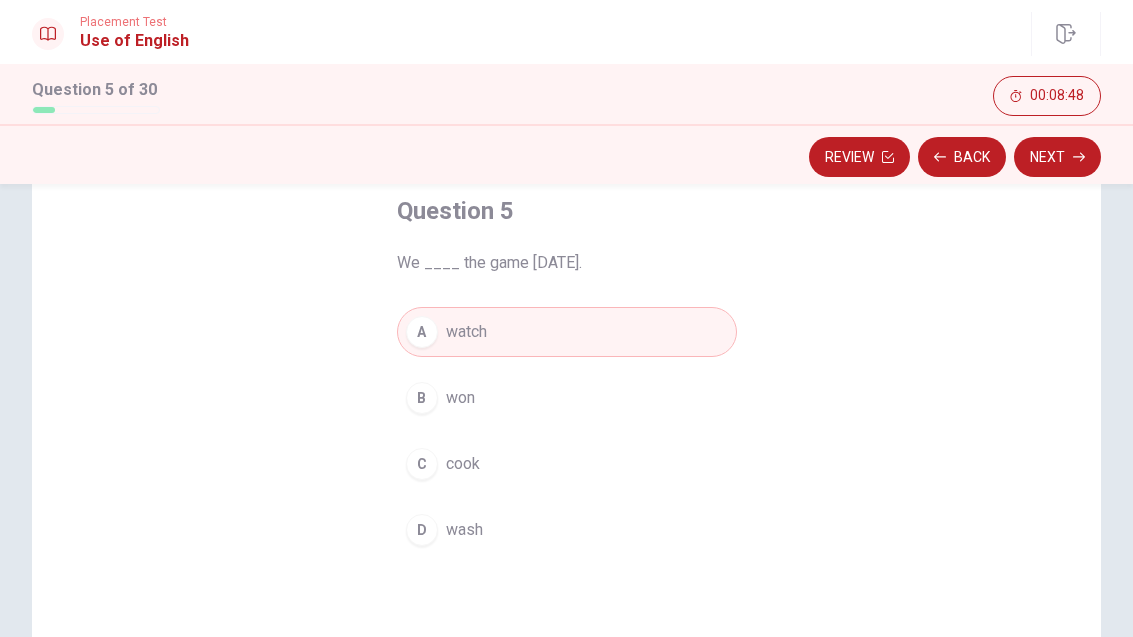 click on "B won" at bounding box center (567, 398) 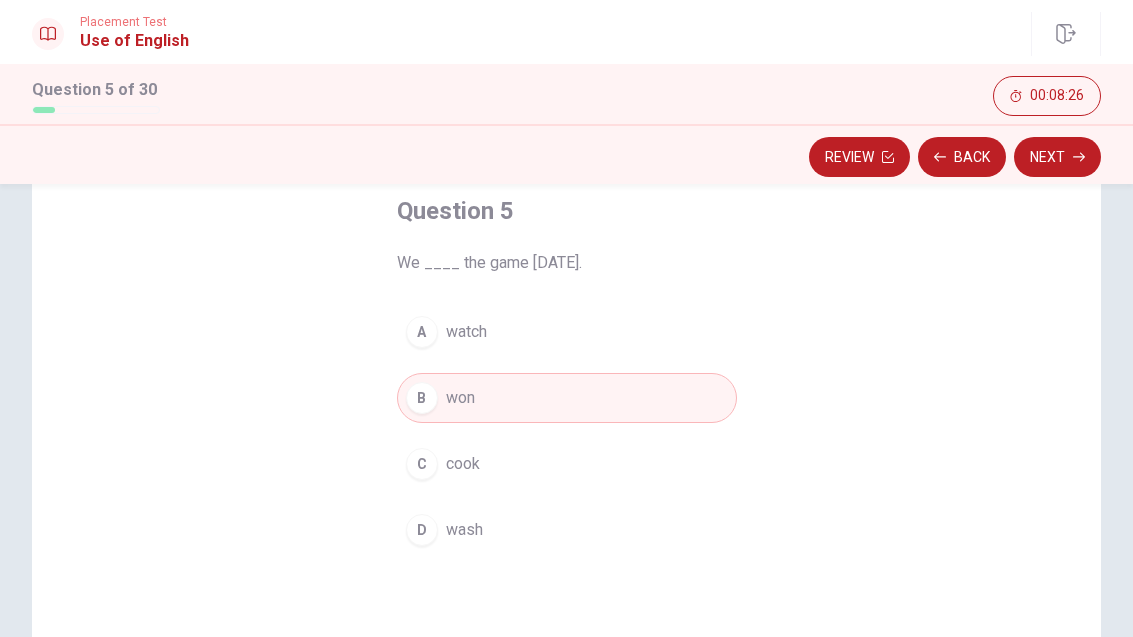 click on "Next" at bounding box center [1057, 157] 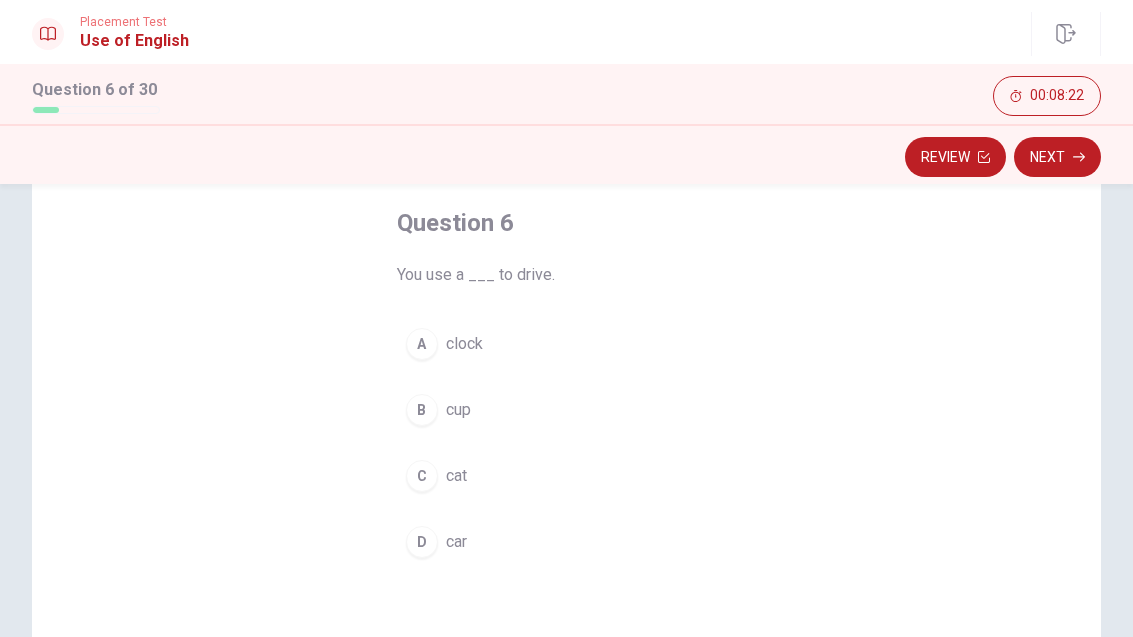 scroll, scrollTop: 155, scrollLeft: 0, axis: vertical 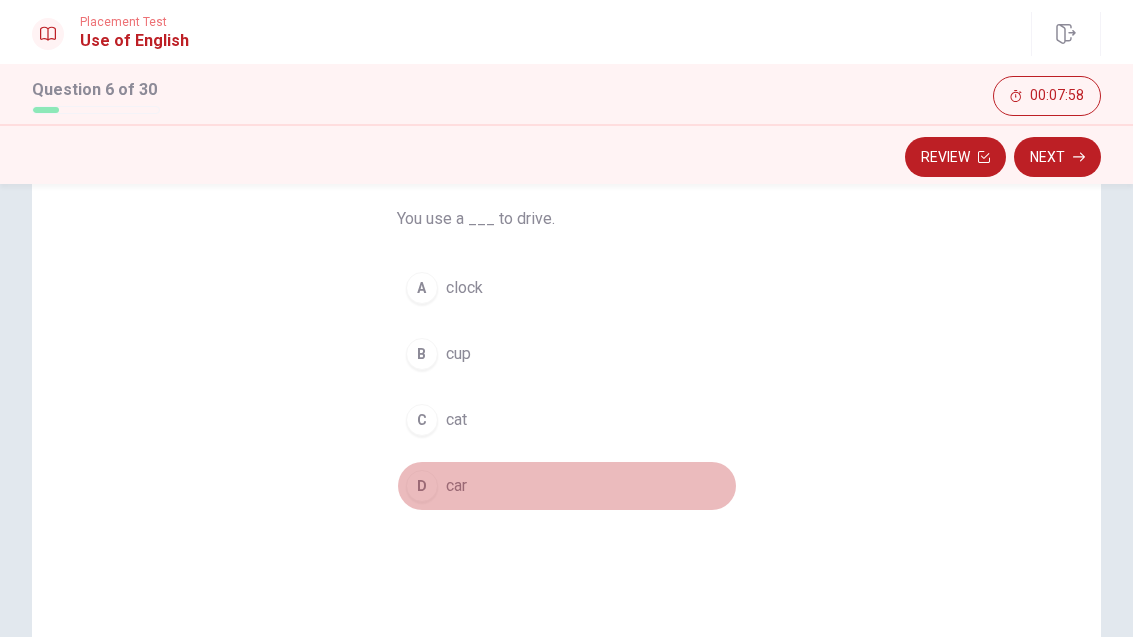 click on "D" at bounding box center [422, 486] 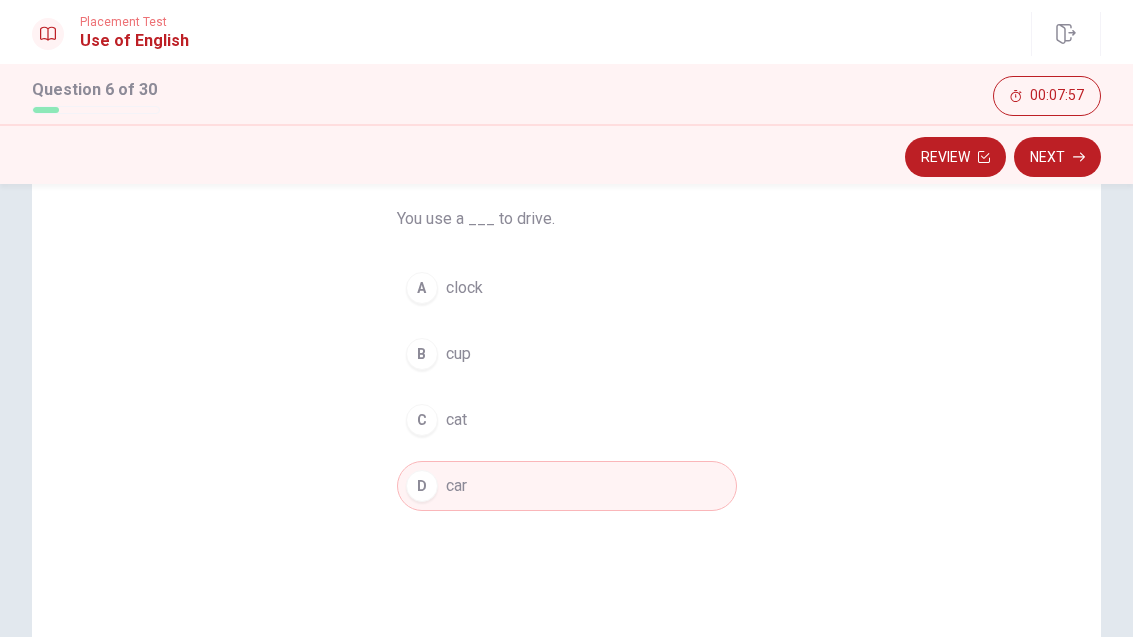 click 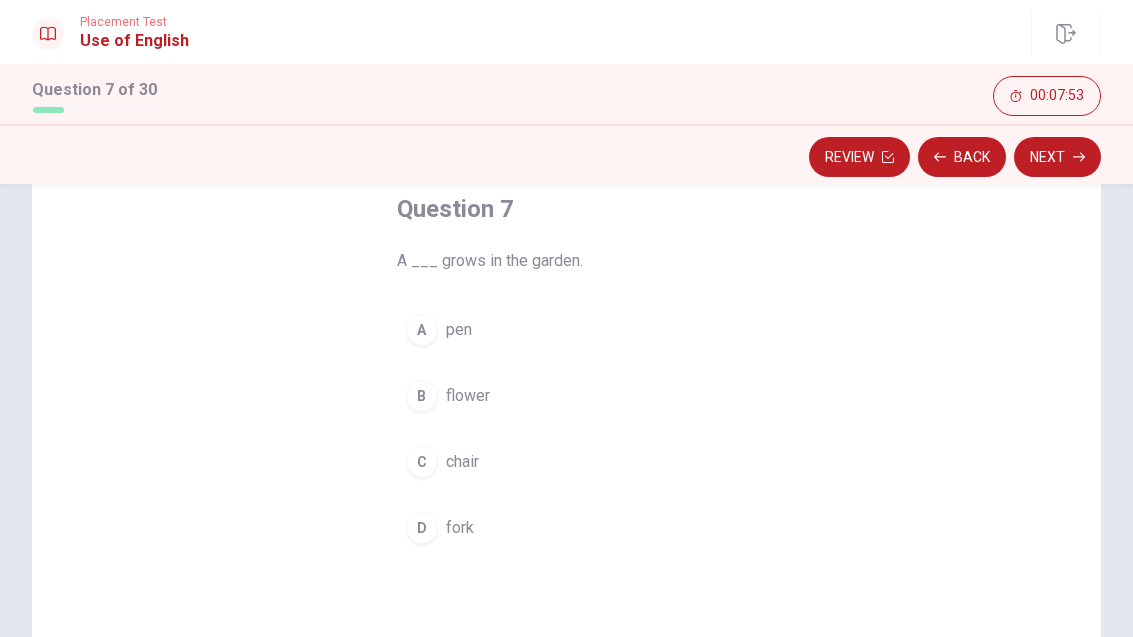 scroll, scrollTop: 115, scrollLeft: 0, axis: vertical 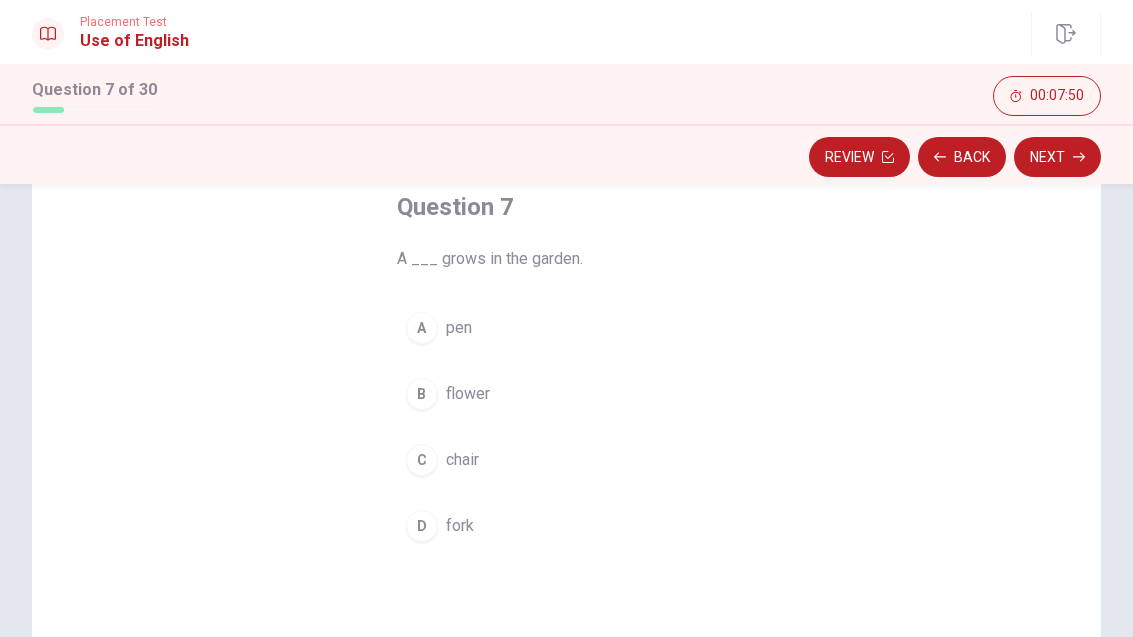 click on "B flower" at bounding box center [567, 394] 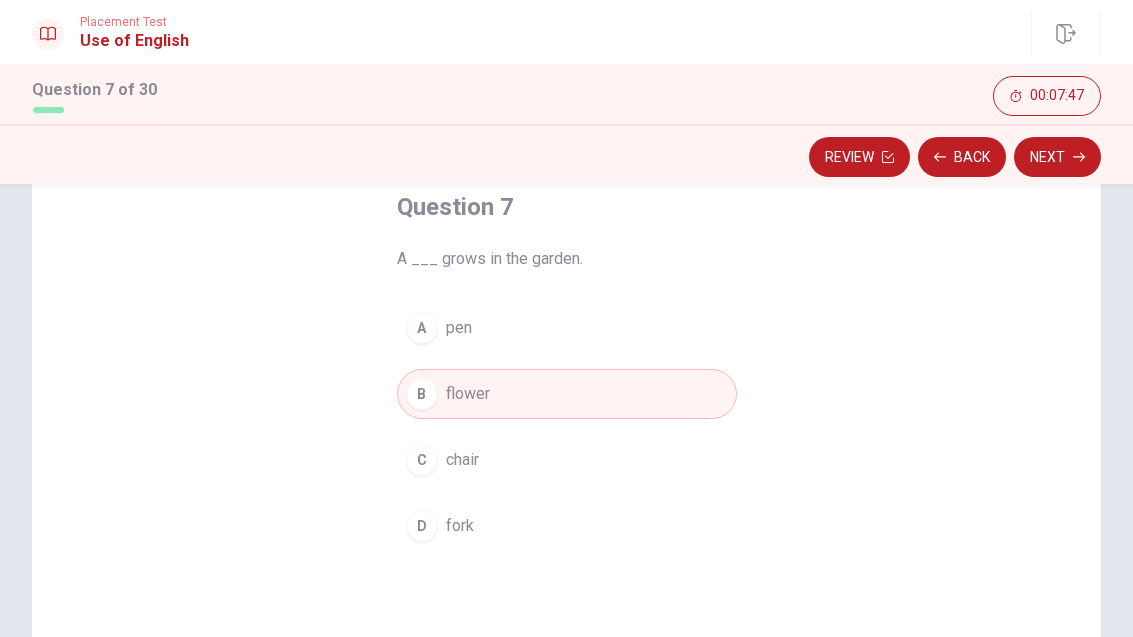 click on "Next" at bounding box center (1057, 157) 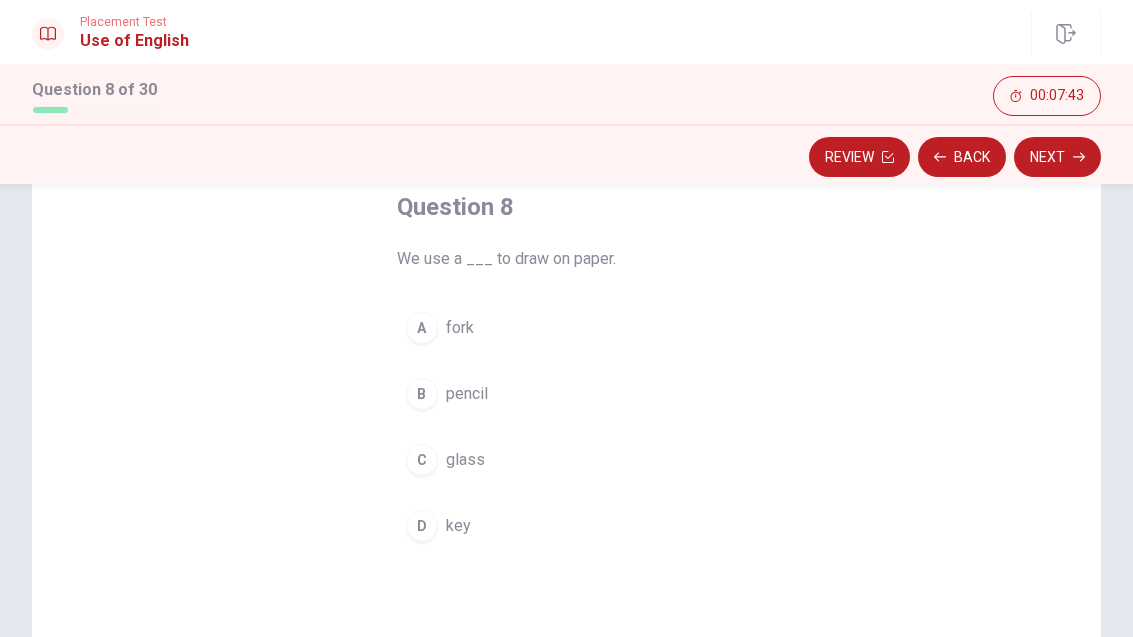 click on "pencil" at bounding box center (467, 394) 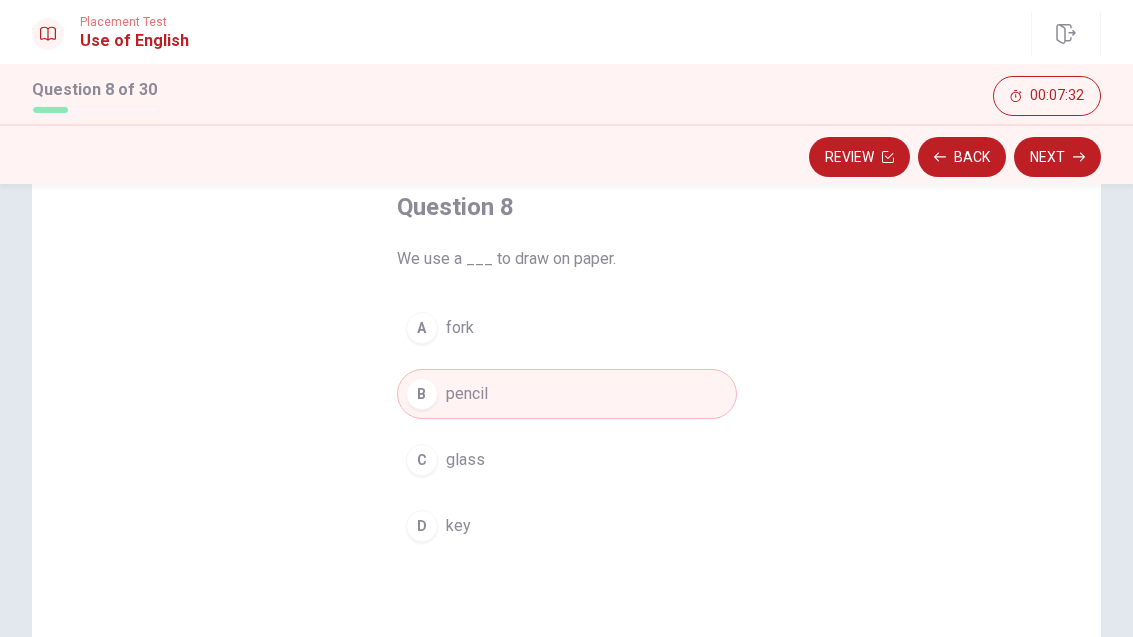 click 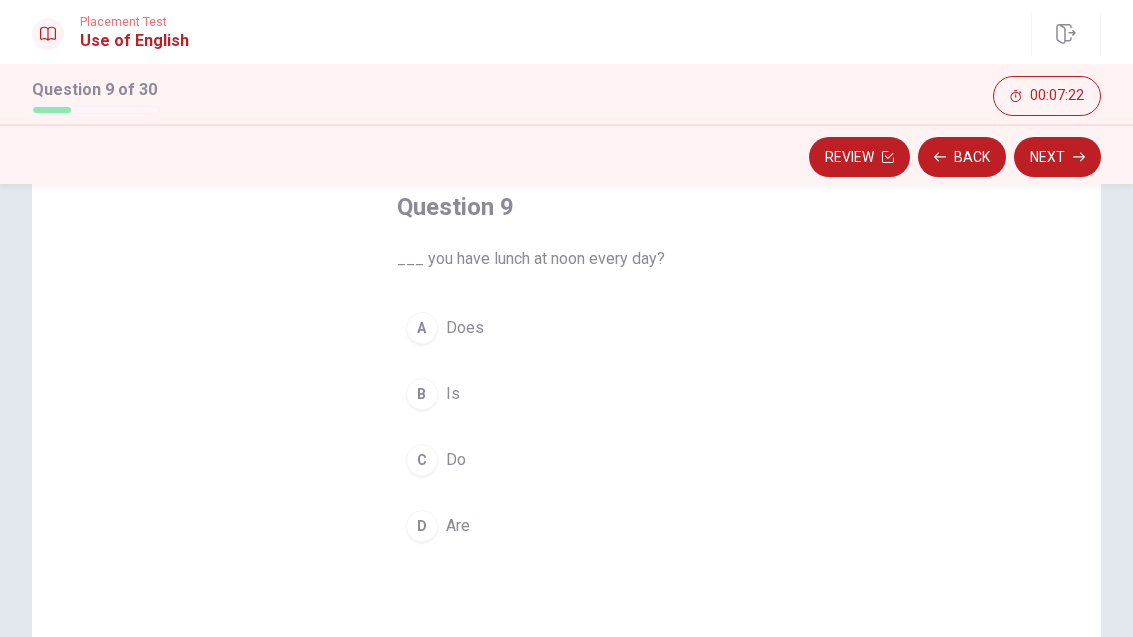 click on "C Do" at bounding box center (567, 460) 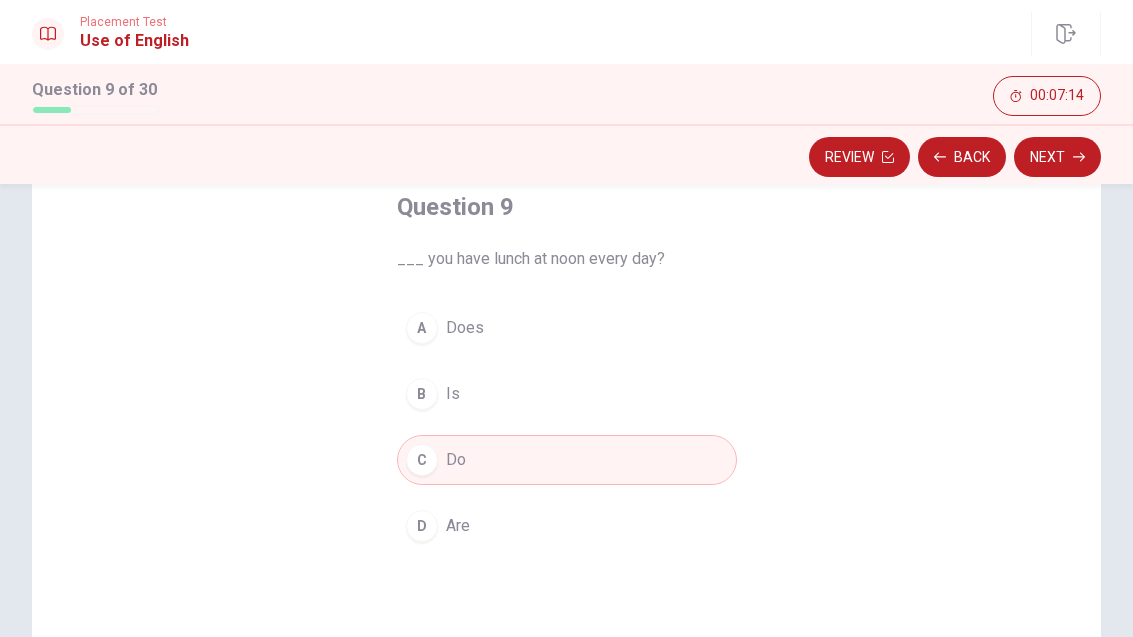 click on "Next" at bounding box center (1057, 157) 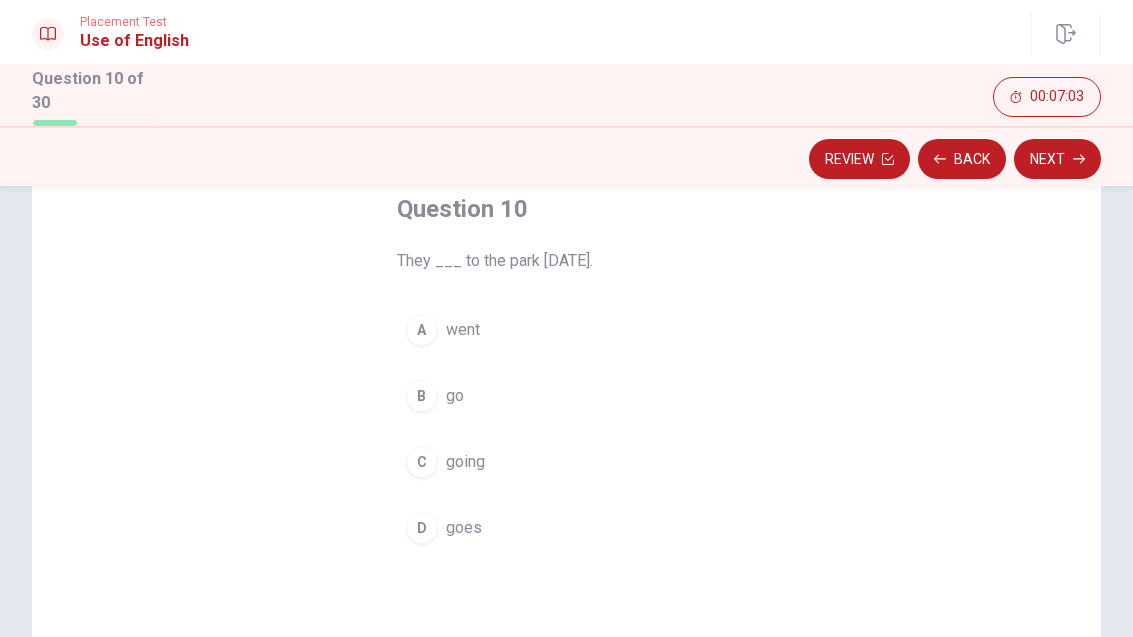 click on "went" at bounding box center (463, 330) 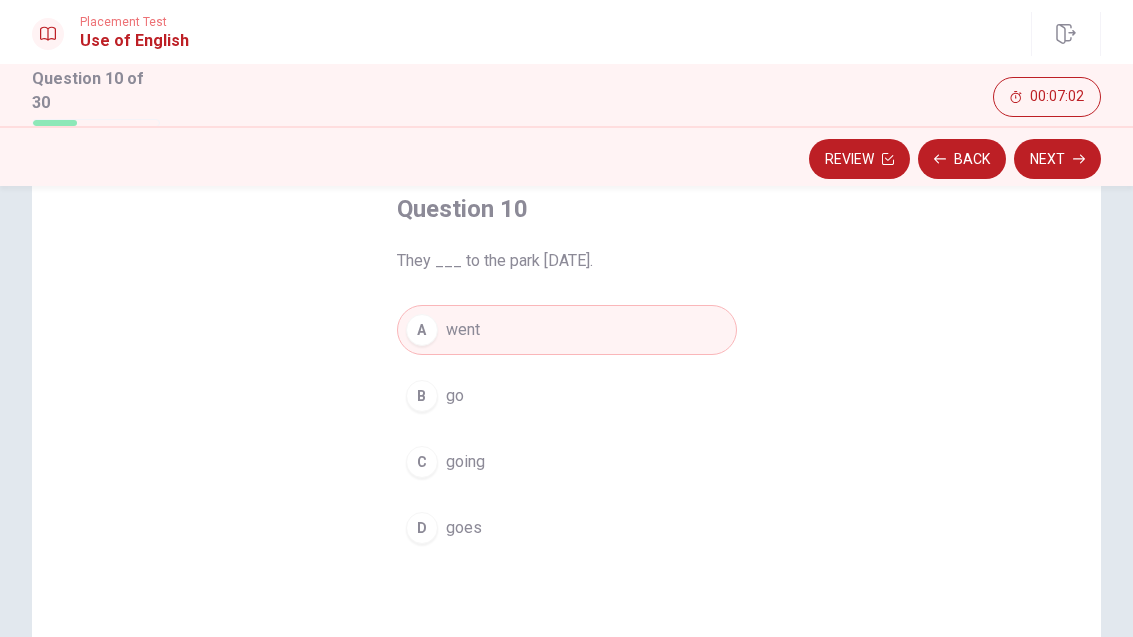 click on "Next" at bounding box center (1057, 159) 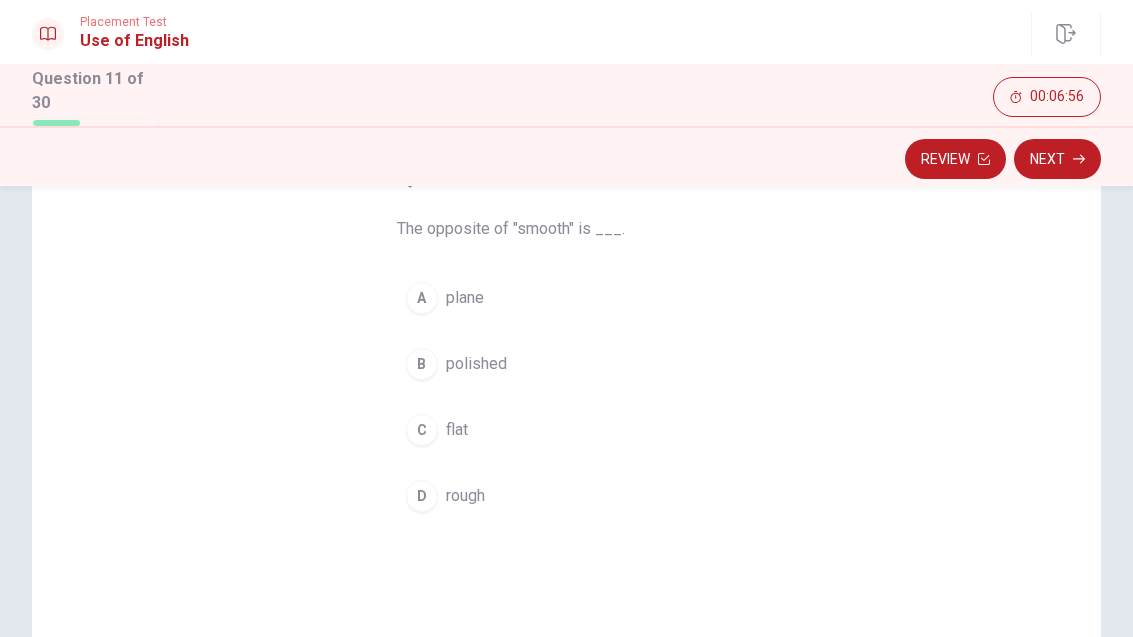 scroll, scrollTop: 152, scrollLeft: 0, axis: vertical 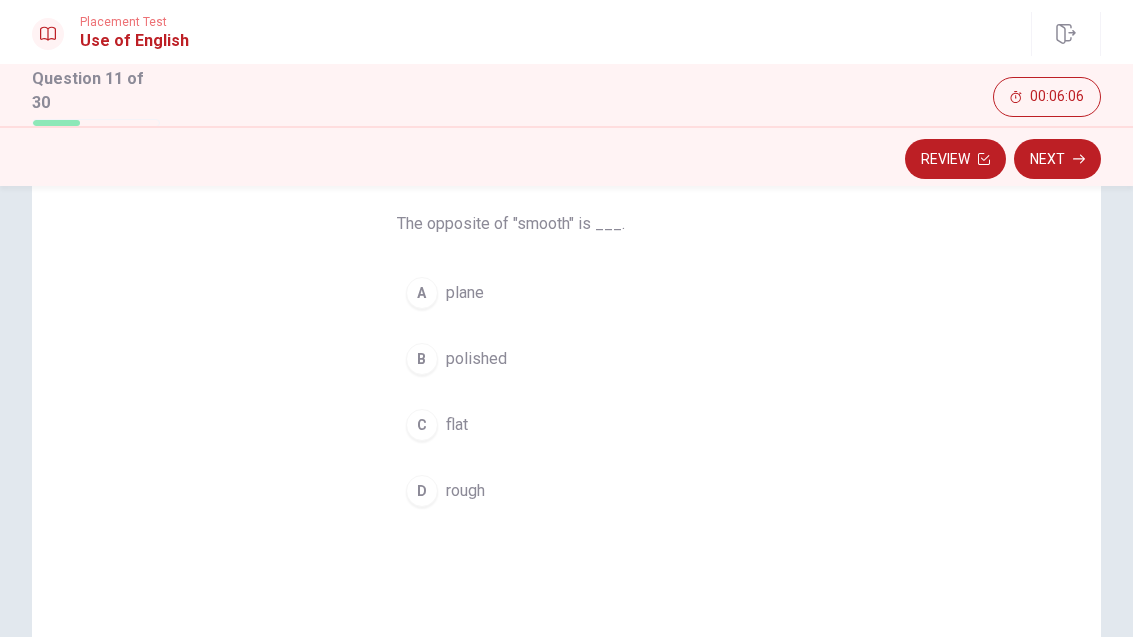 click on "D rough" at bounding box center (567, 491) 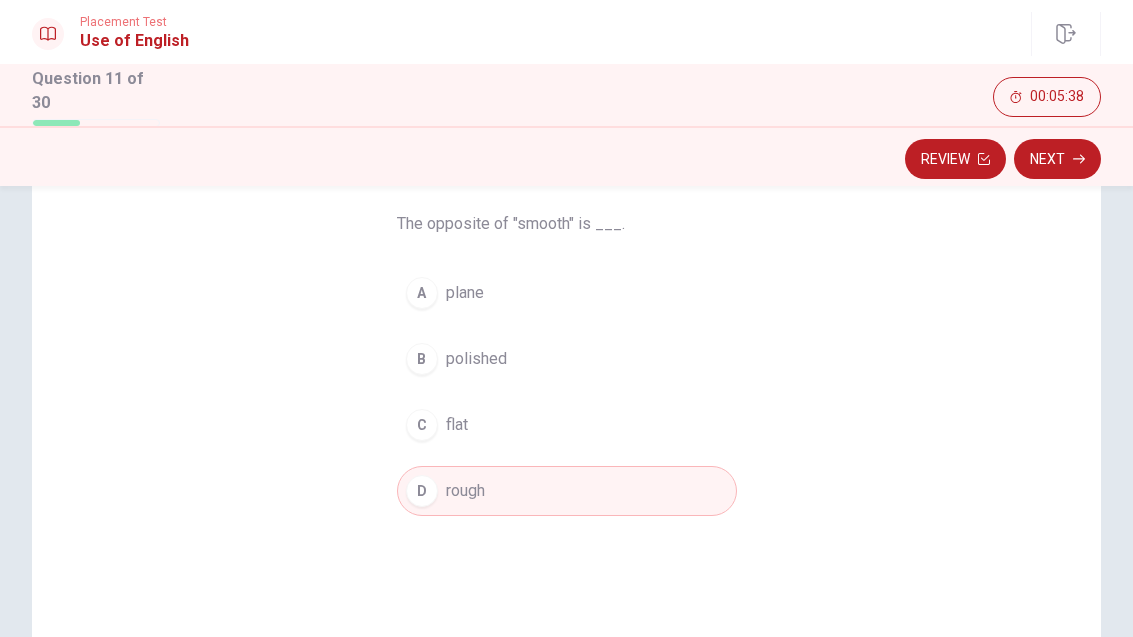 click on "Next" at bounding box center (1057, 159) 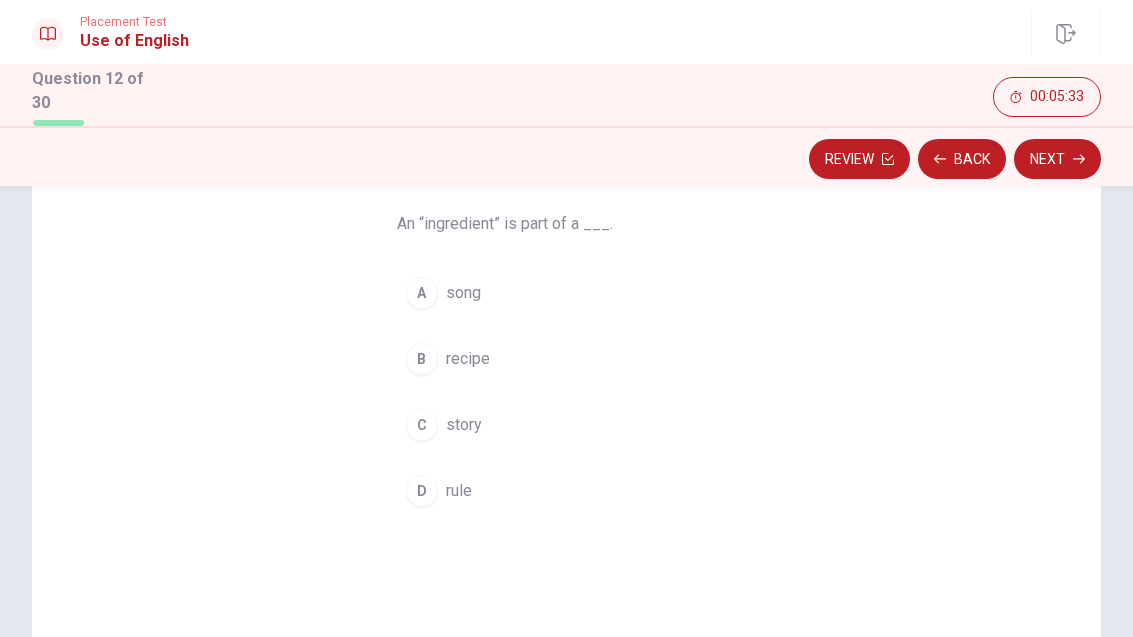 click on "recipe" at bounding box center [468, 359] 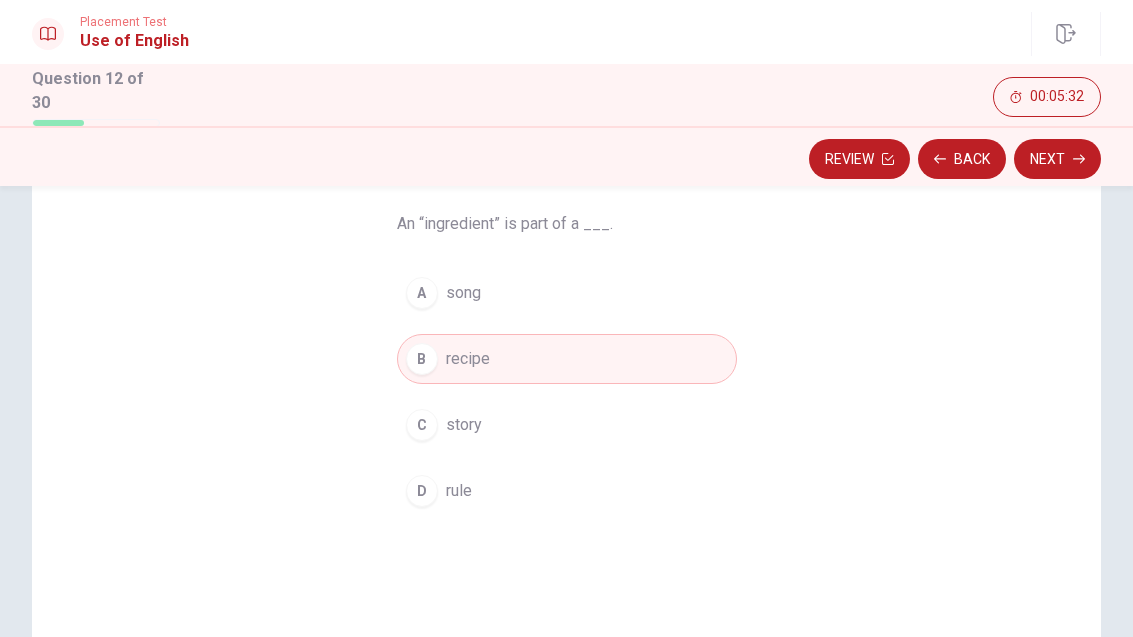 click on "Next" at bounding box center (1057, 159) 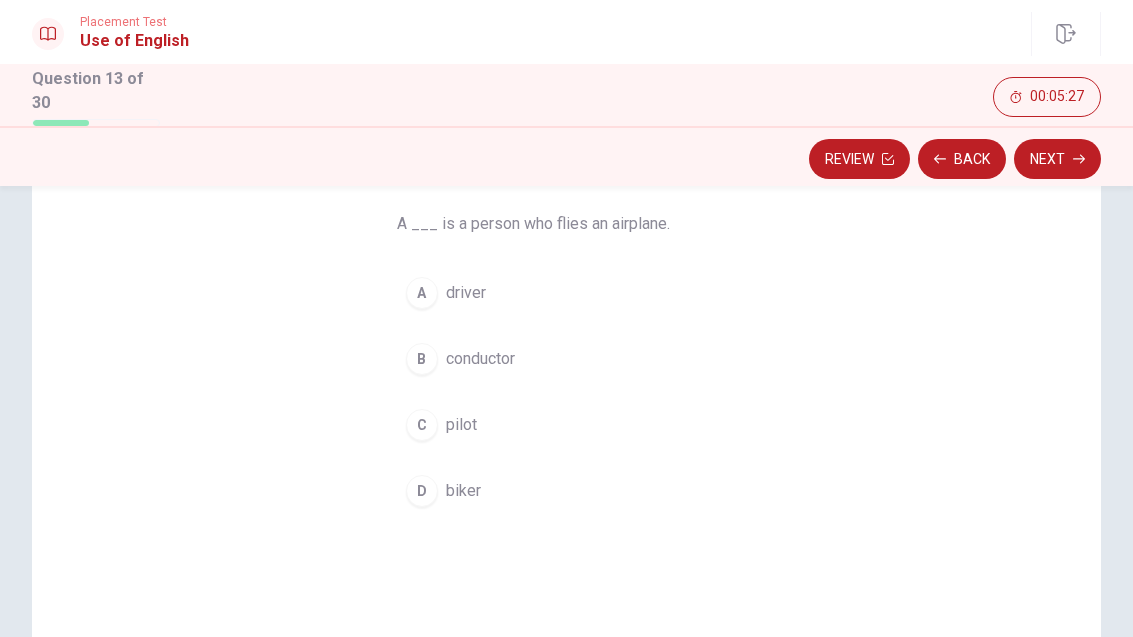 click on "C pilot" at bounding box center [567, 425] 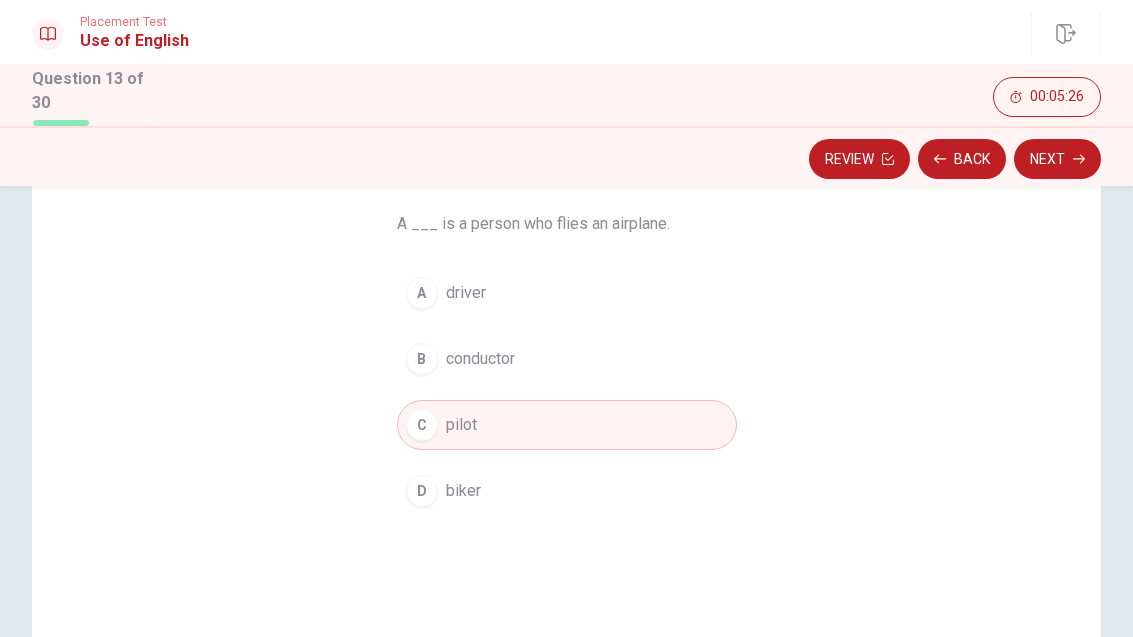 click on "Next" at bounding box center (1057, 159) 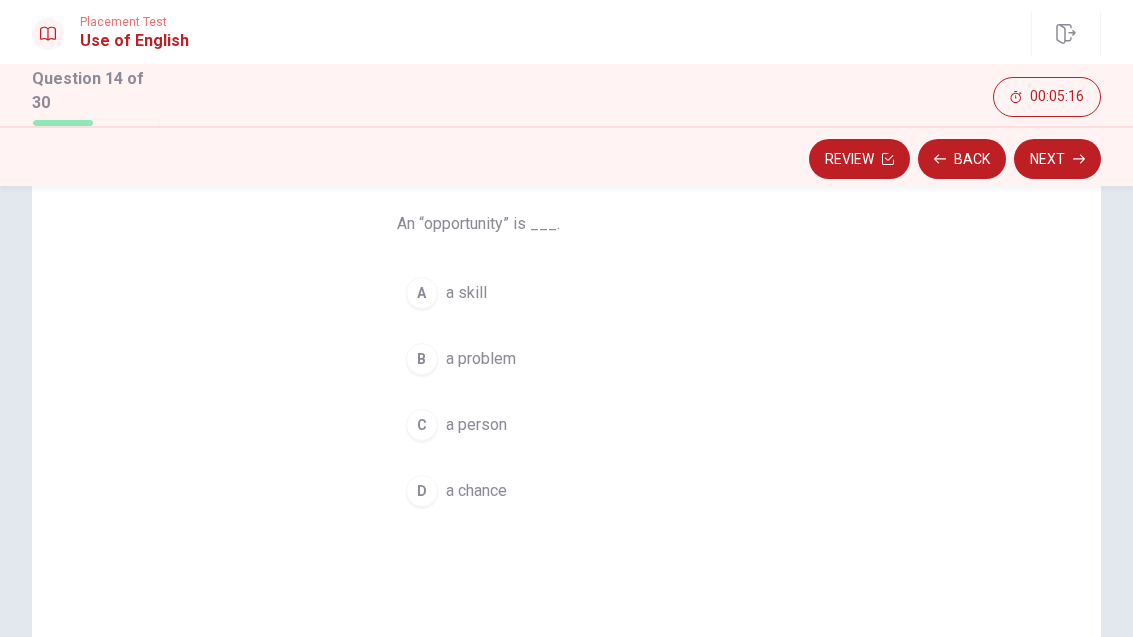 click on "a skill" at bounding box center (466, 293) 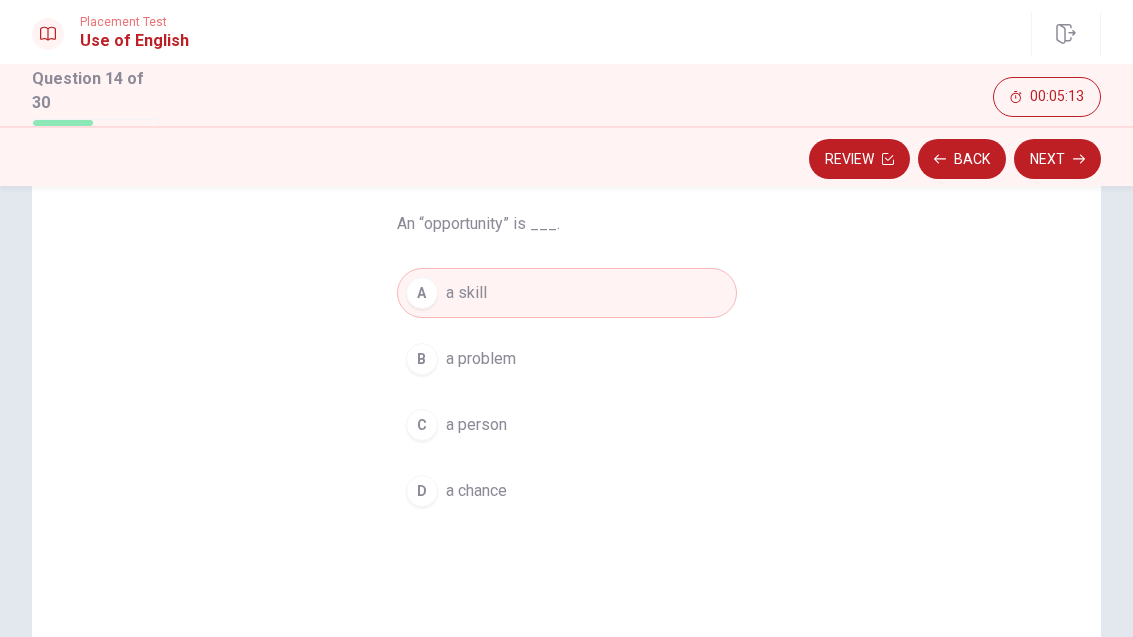 click on "Next" at bounding box center [1057, 159] 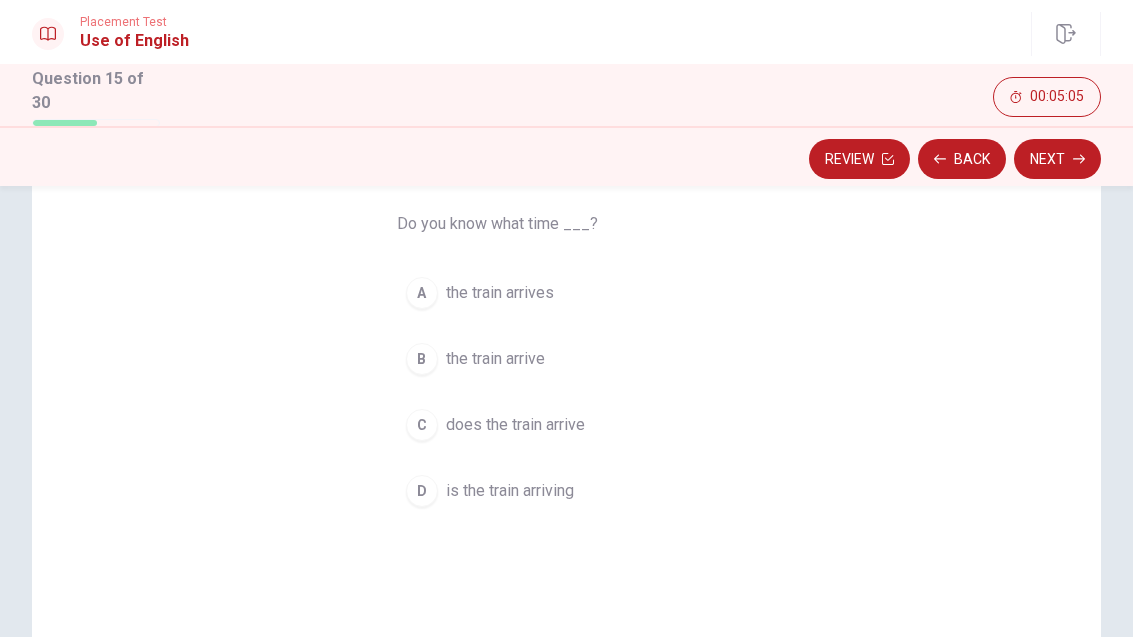 click on "C does the train arrive" at bounding box center [567, 425] 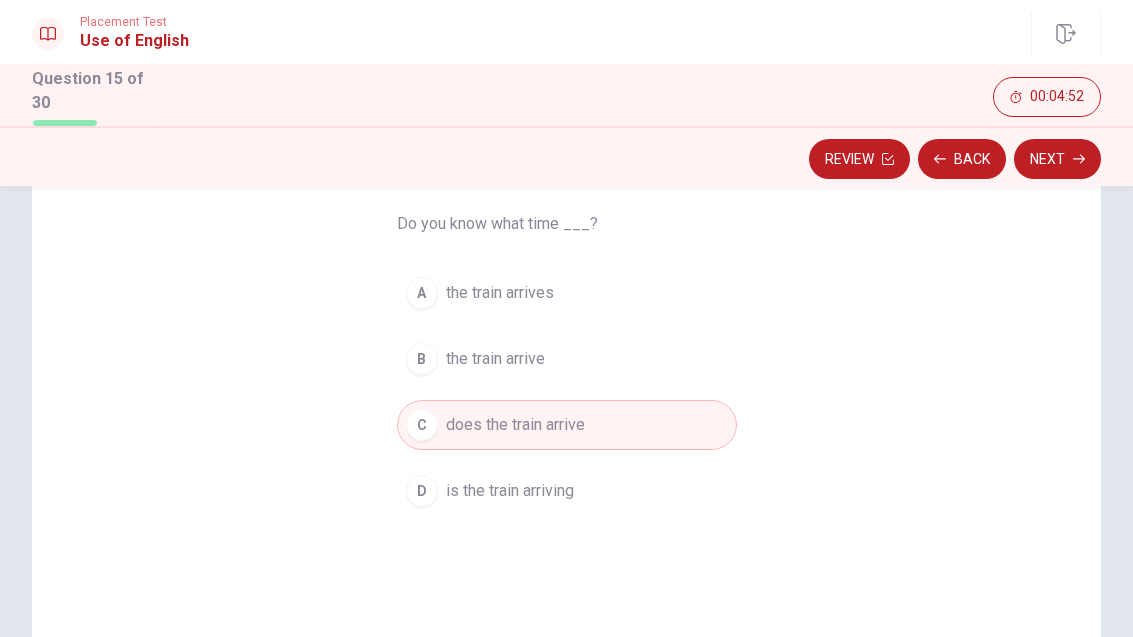 click on "Next" at bounding box center [1057, 159] 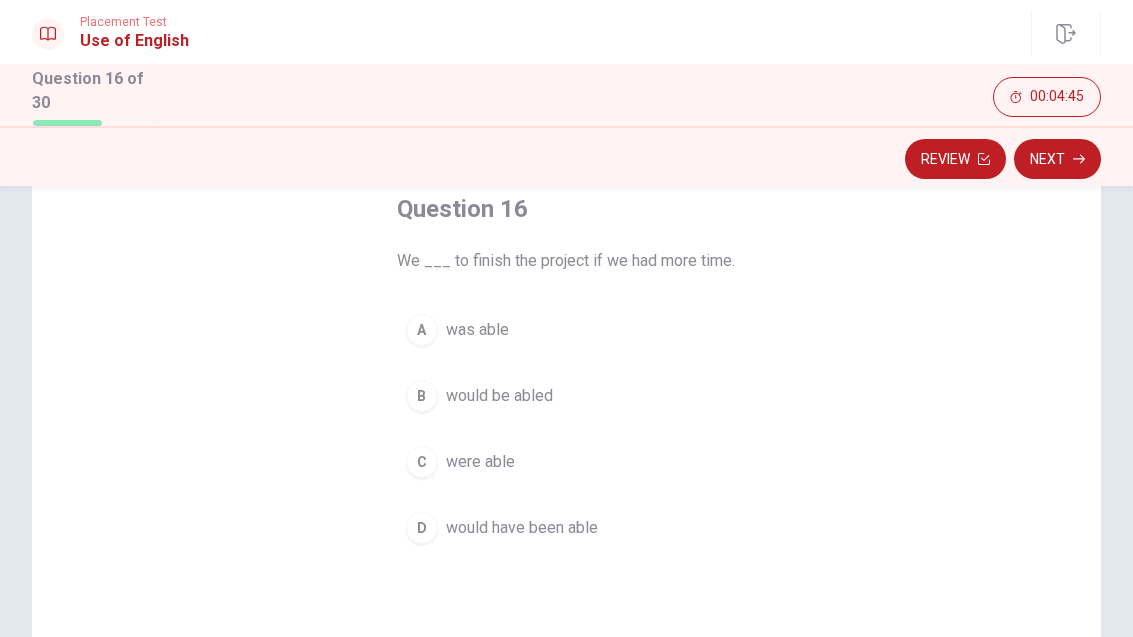 scroll, scrollTop: 116, scrollLeft: 0, axis: vertical 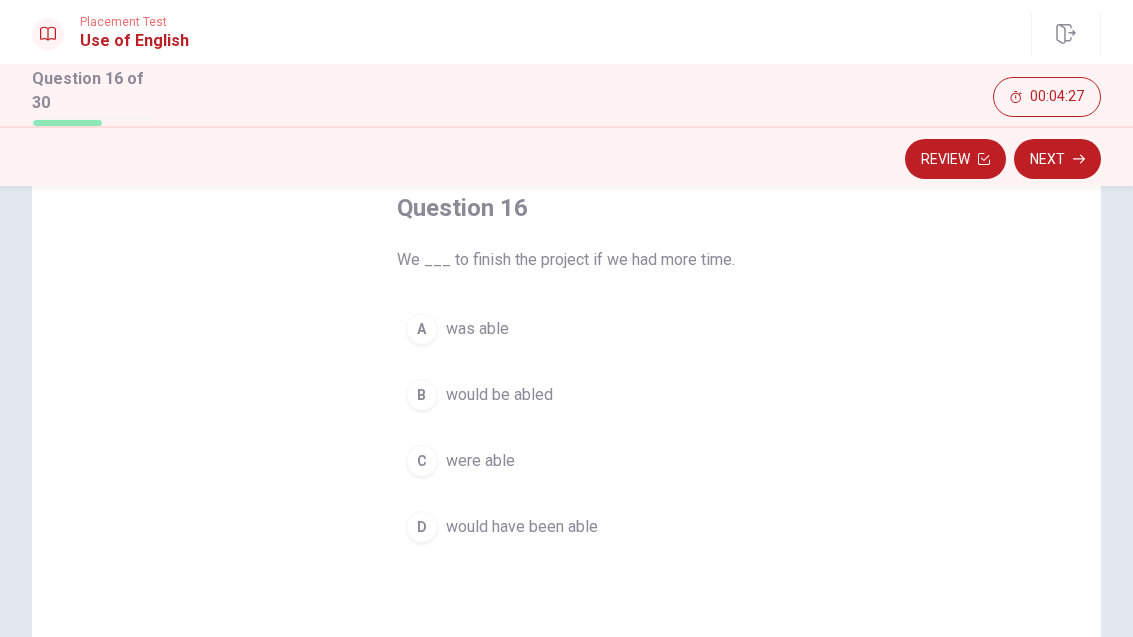 click on "A was able" at bounding box center (567, 329) 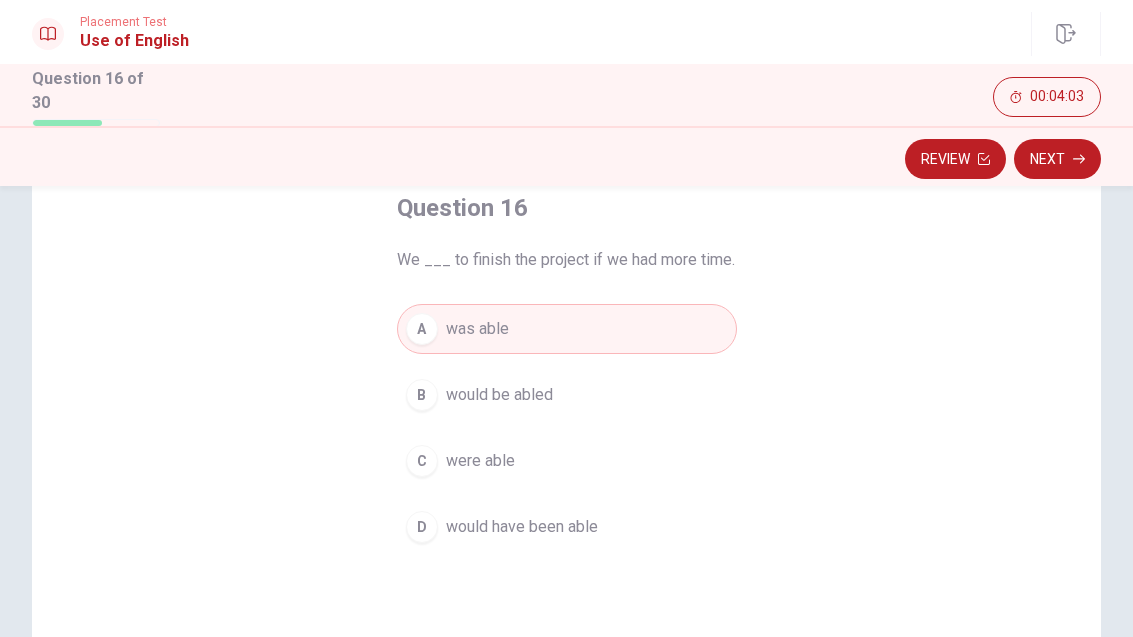 click on "D" at bounding box center (422, 527) 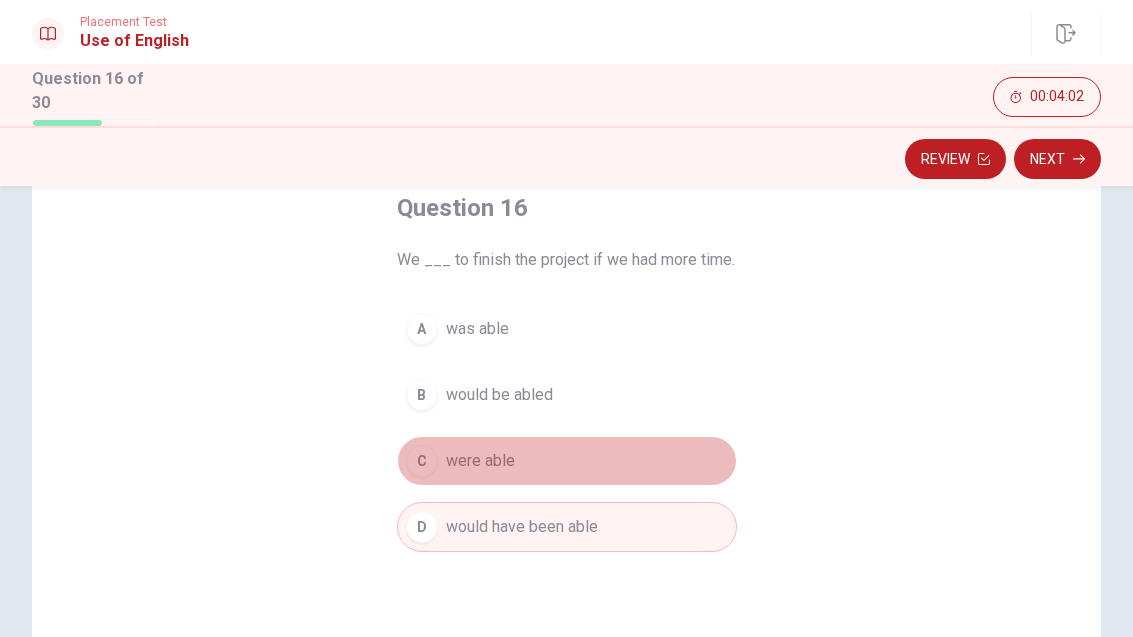 click on "C" at bounding box center [422, 461] 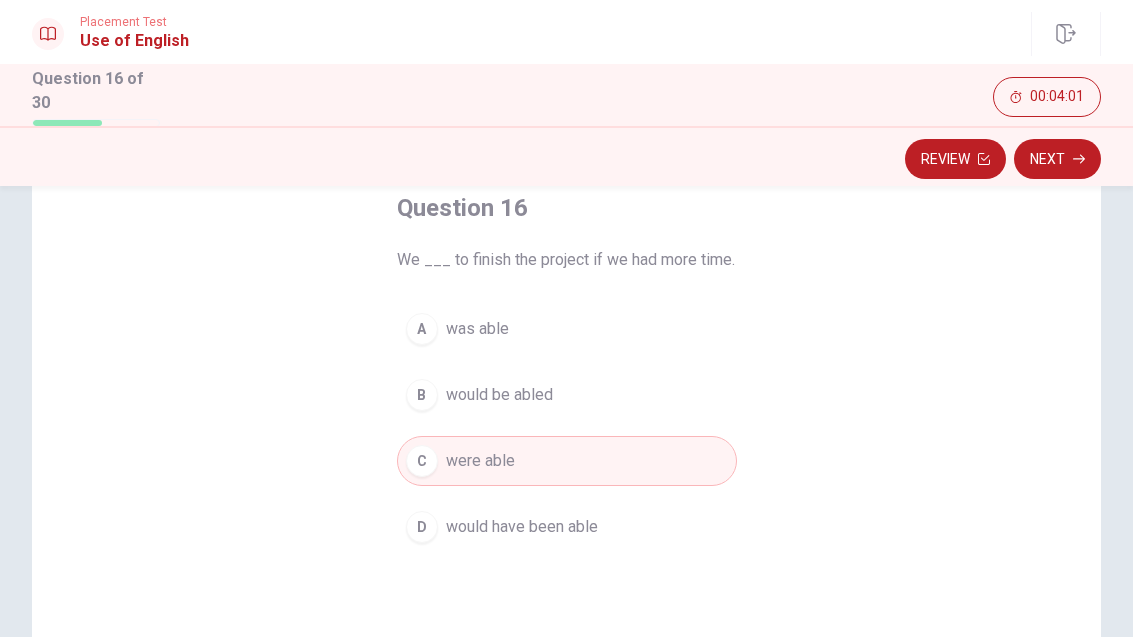 click on "Next" at bounding box center (1057, 159) 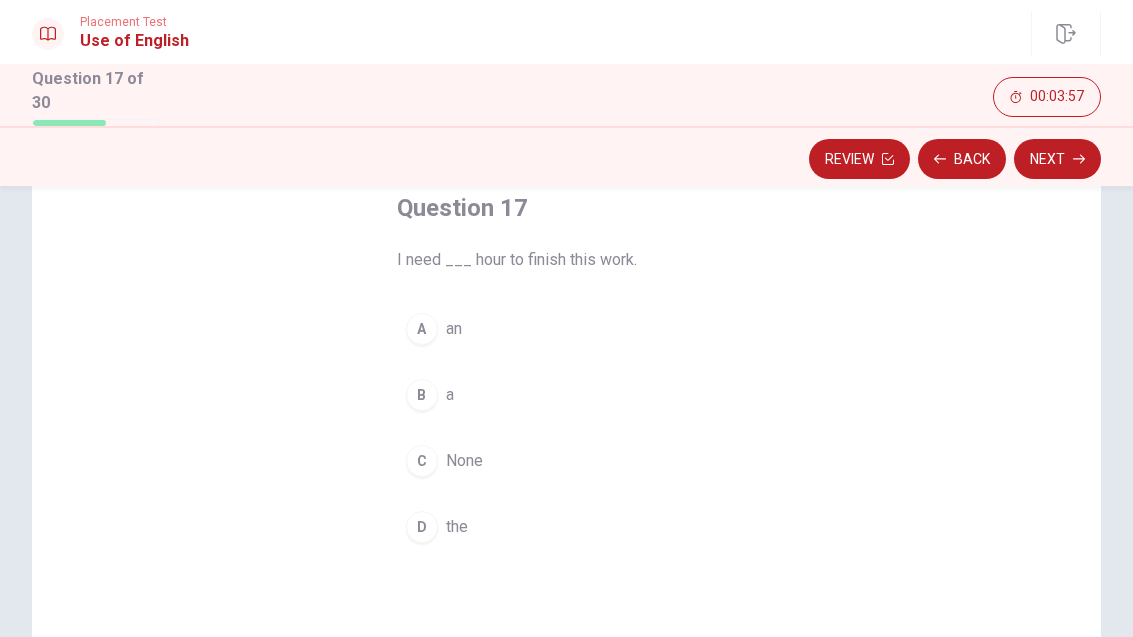 click on "A an" at bounding box center (567, 329) 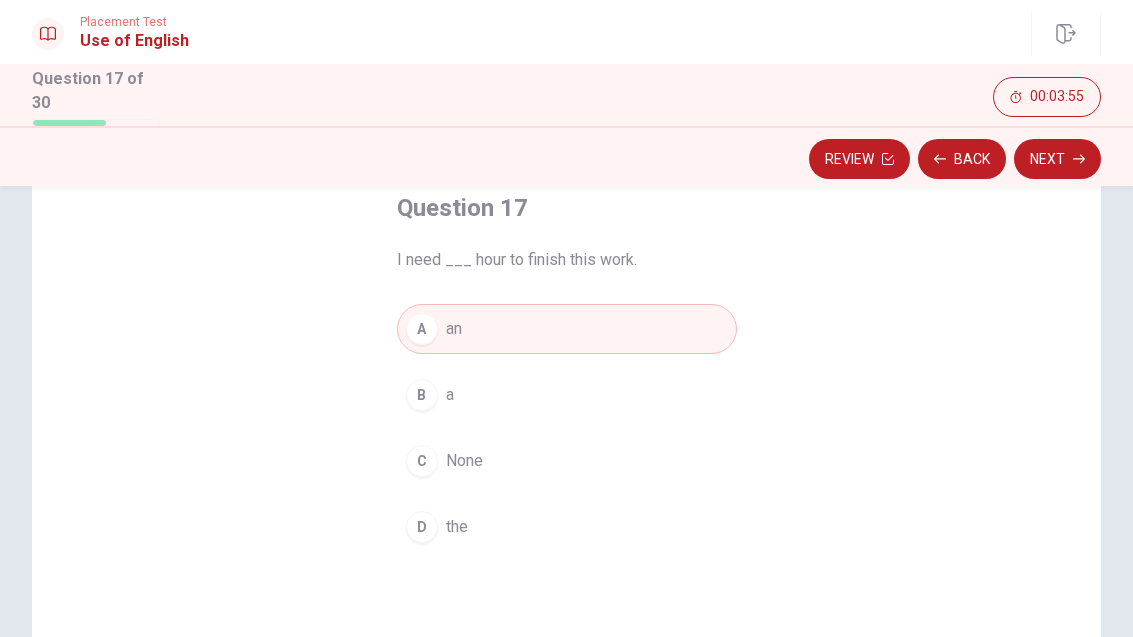 click 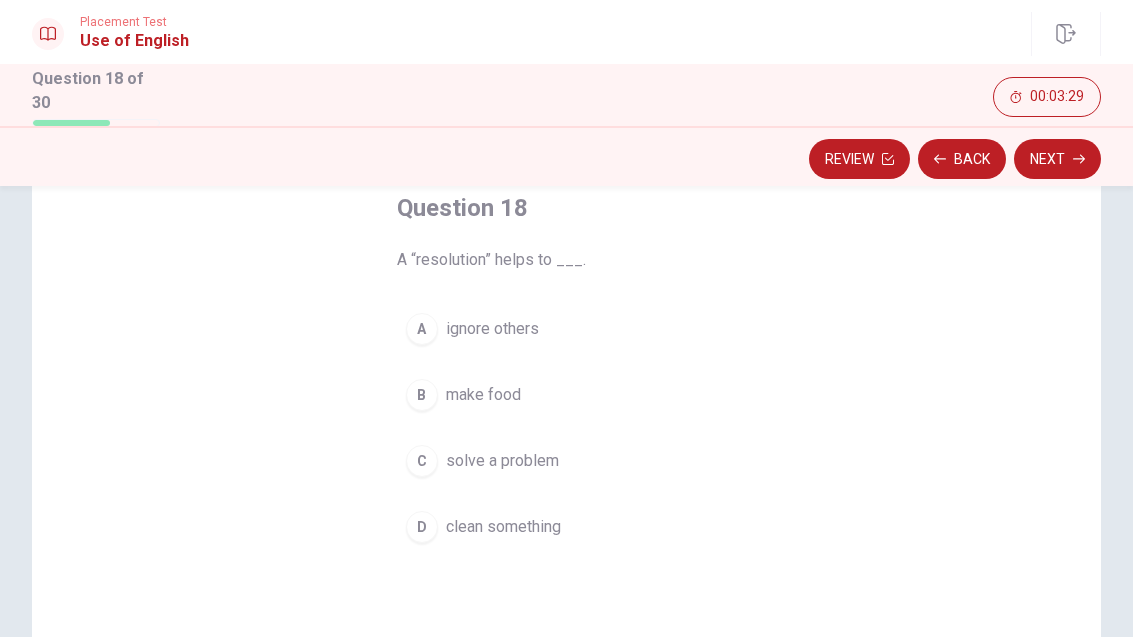 click on "C solve a problem" at bounding box center (567, 461) 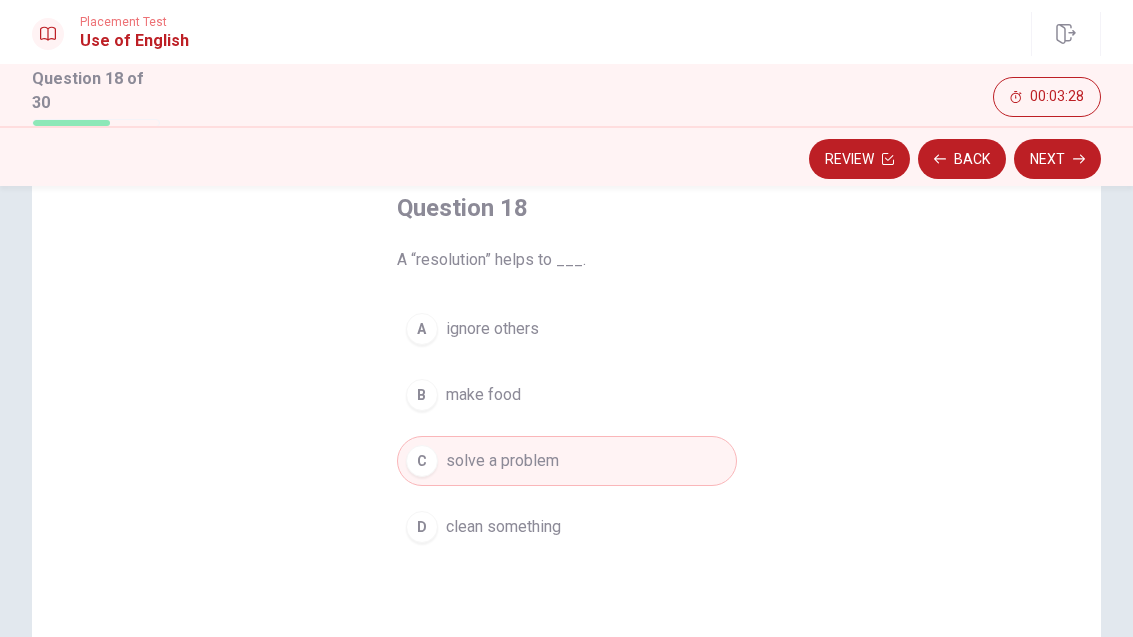 click on "Next" at bounding box center (1057, 159) 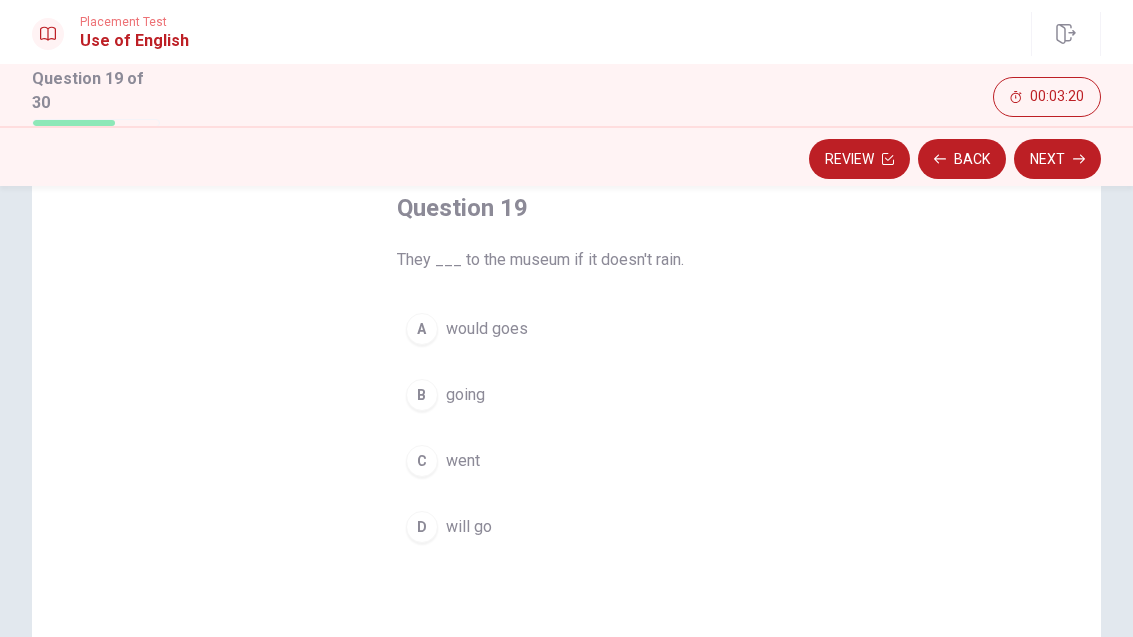 click on "D will go" at bounding box center [567, 527] 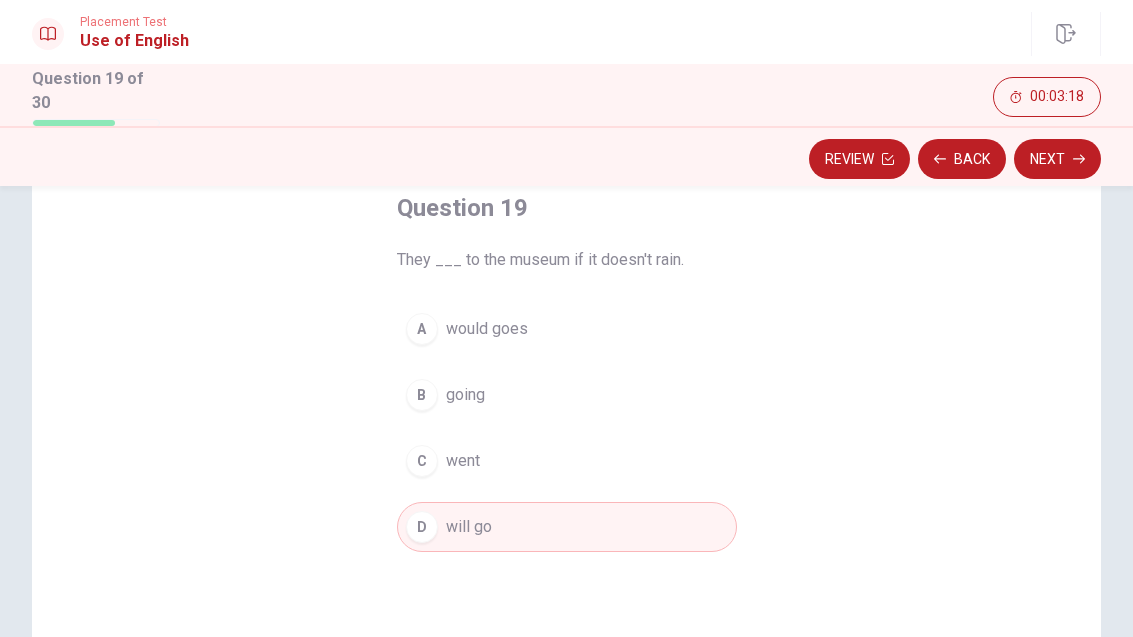 click 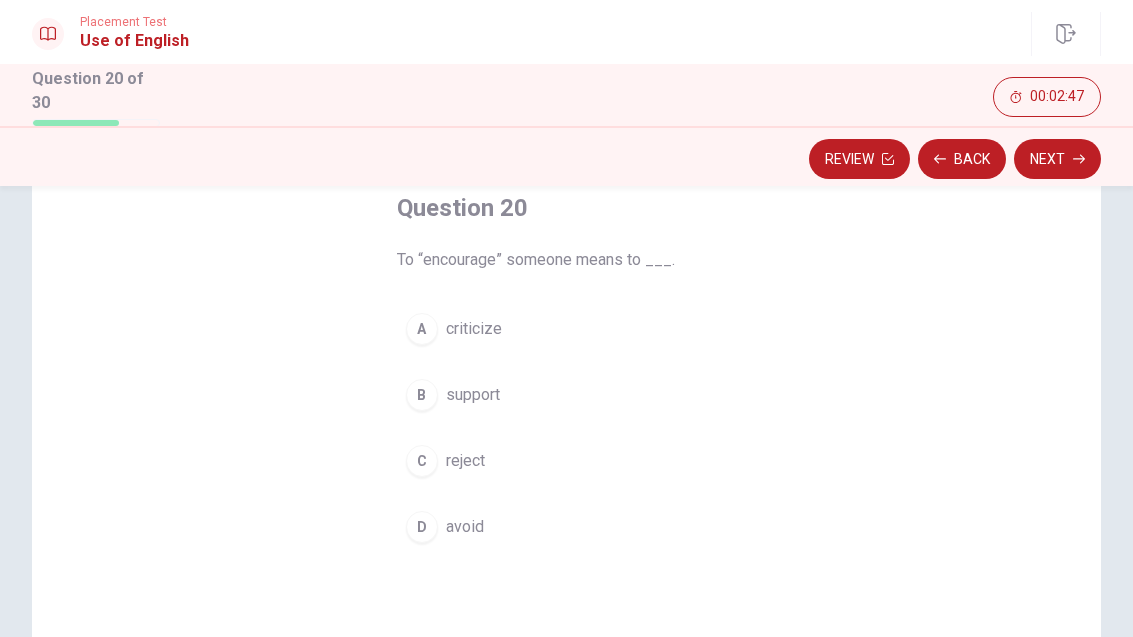 click on "support" at bounding box center (473, 395) 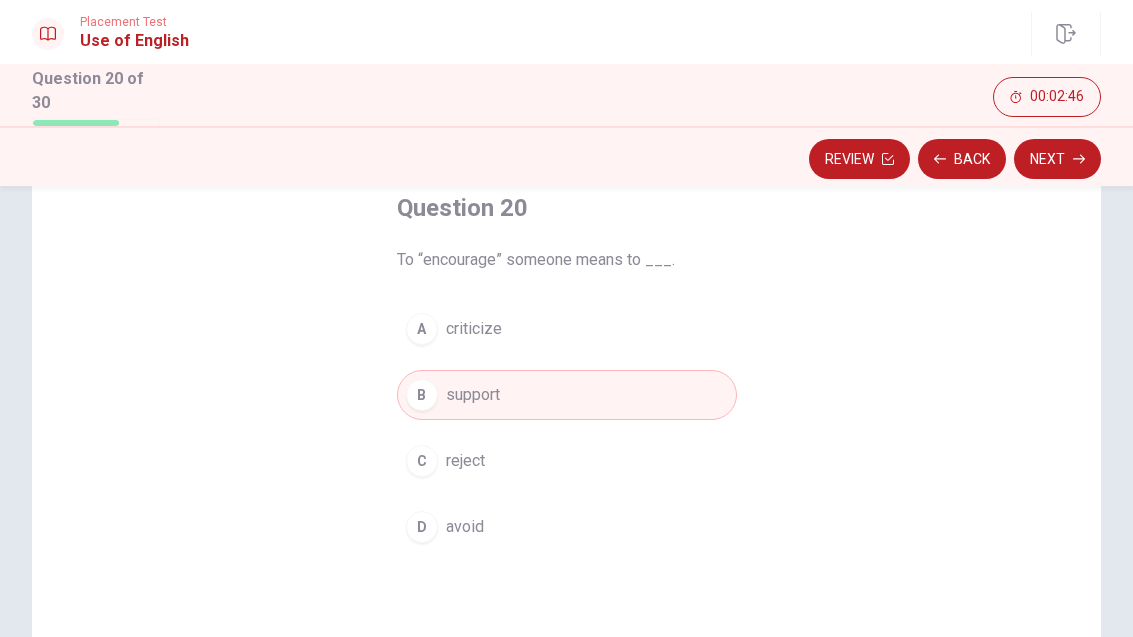 click on "Next" at bounding box center (1057, 159) 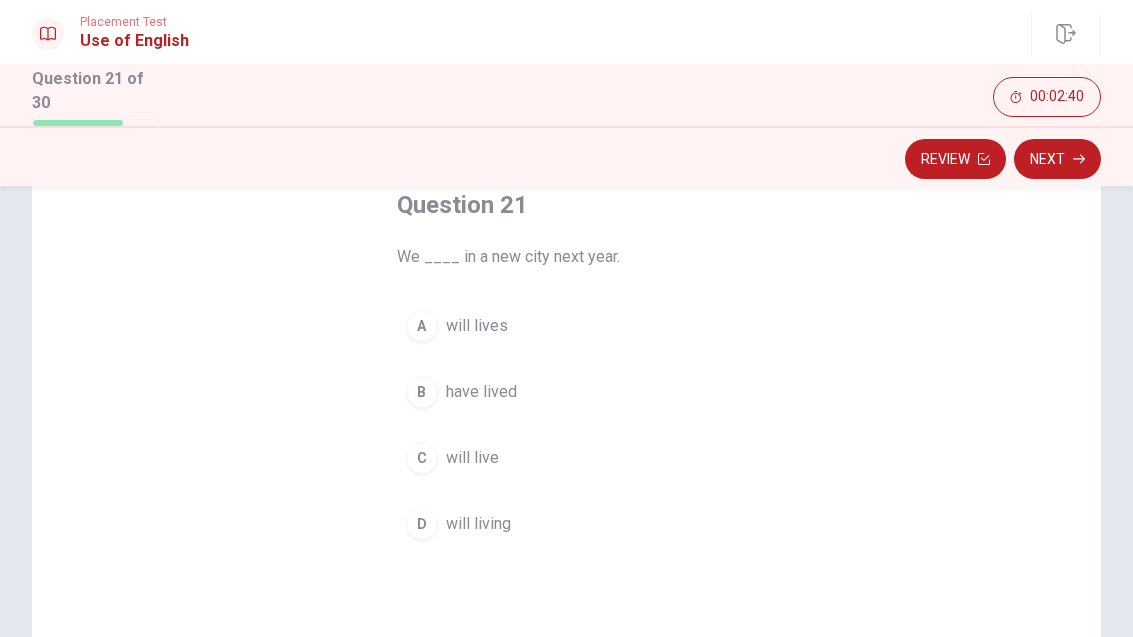 scroll, scrollTop: 128, scrollLeft: 0, axis: vertical 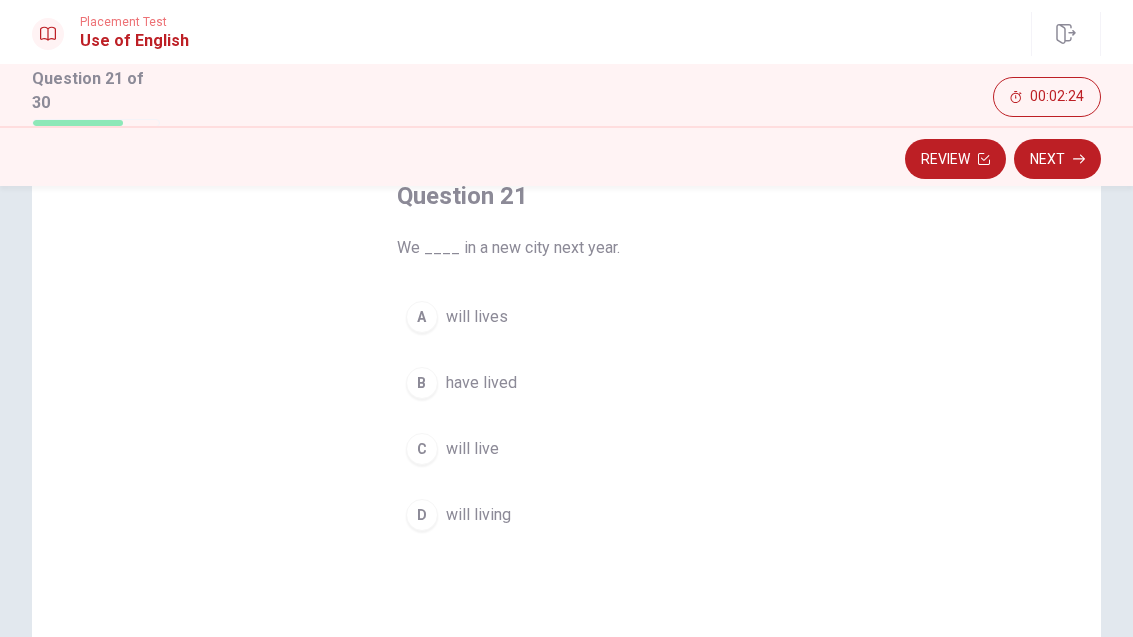 click on "C" at bounding box center [422, 449] 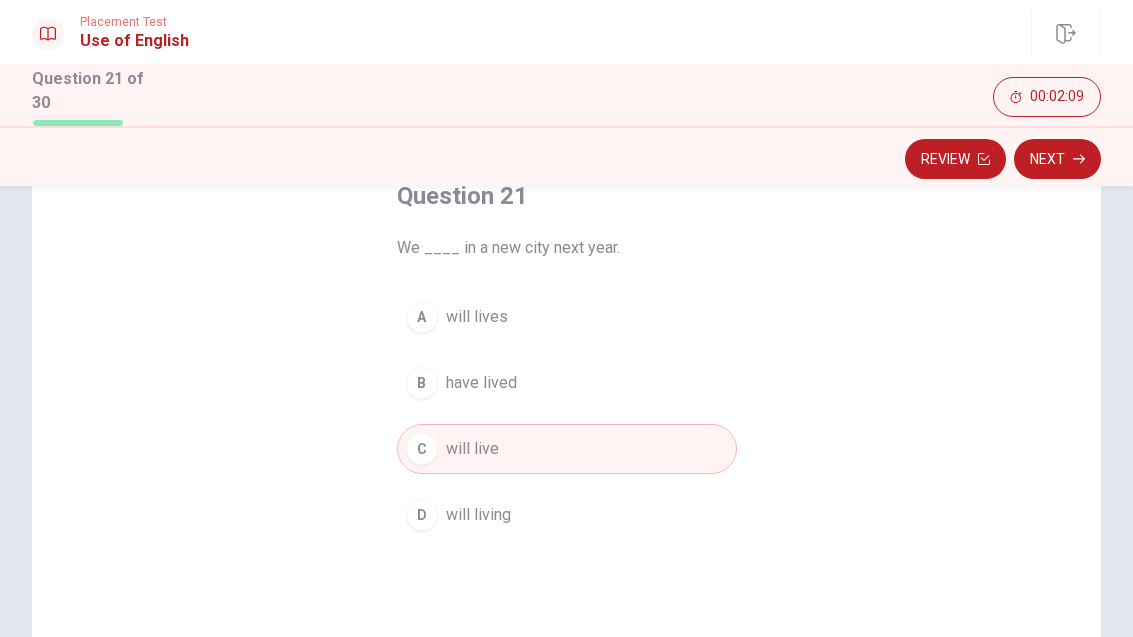 click on "Question 21 We ____ in a new city next year. A will lives B have lived C will live D will living" at bounding box center [566, 445] 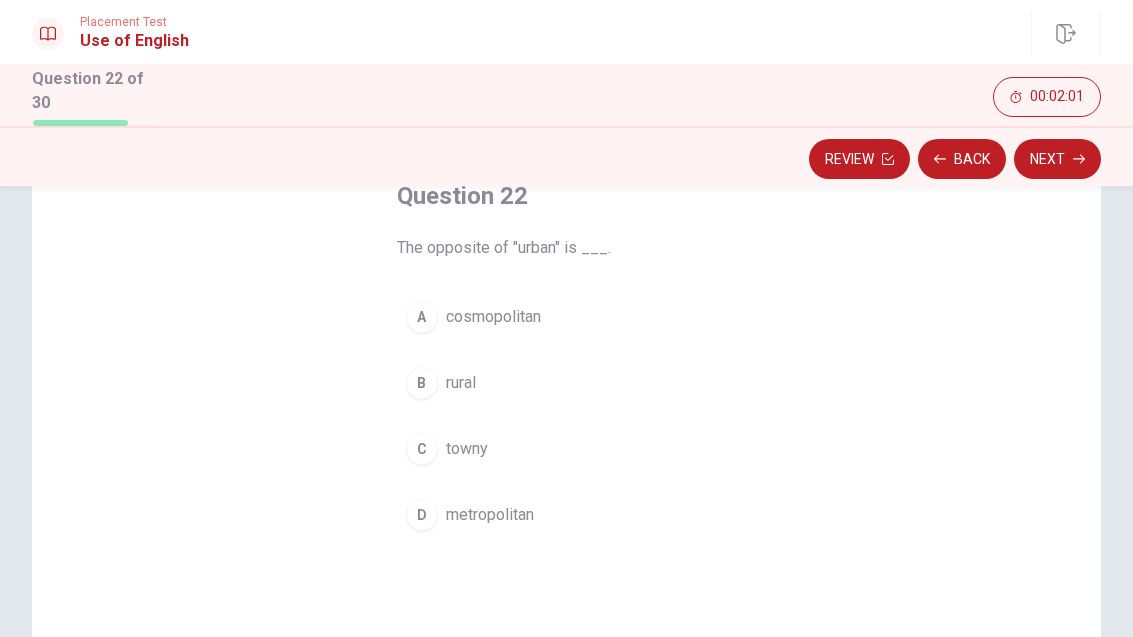 click on "B" at bounding box center (422, 383) 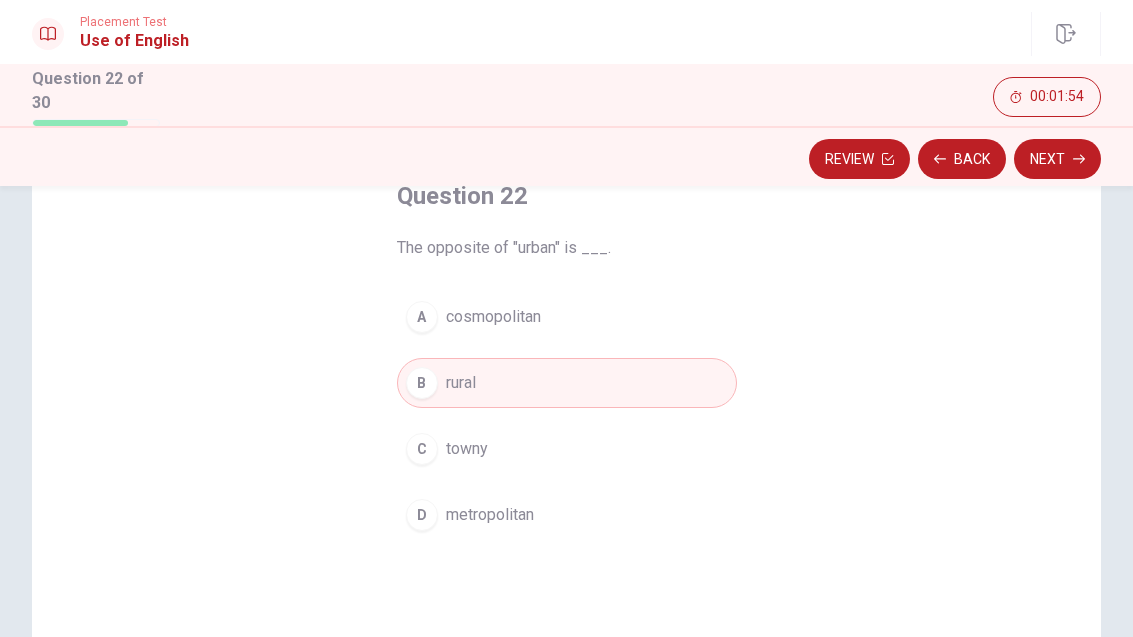 click on "Next" at bounding box center [1057, 159] 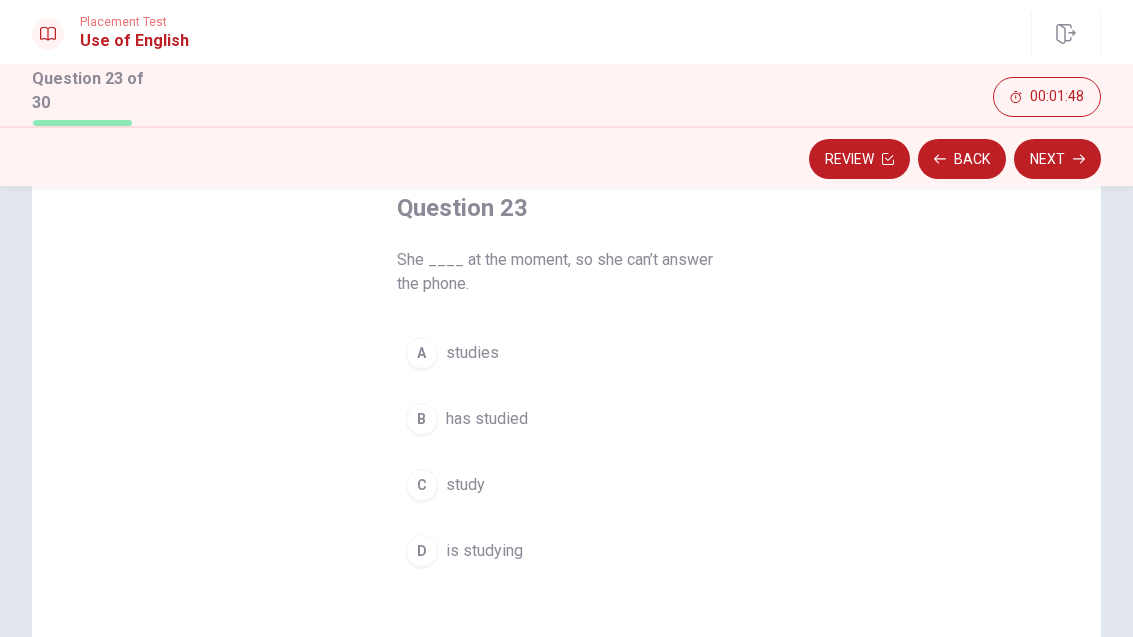 scroll, scrollTop: 115, scrollLeft: 0, axis: vertical 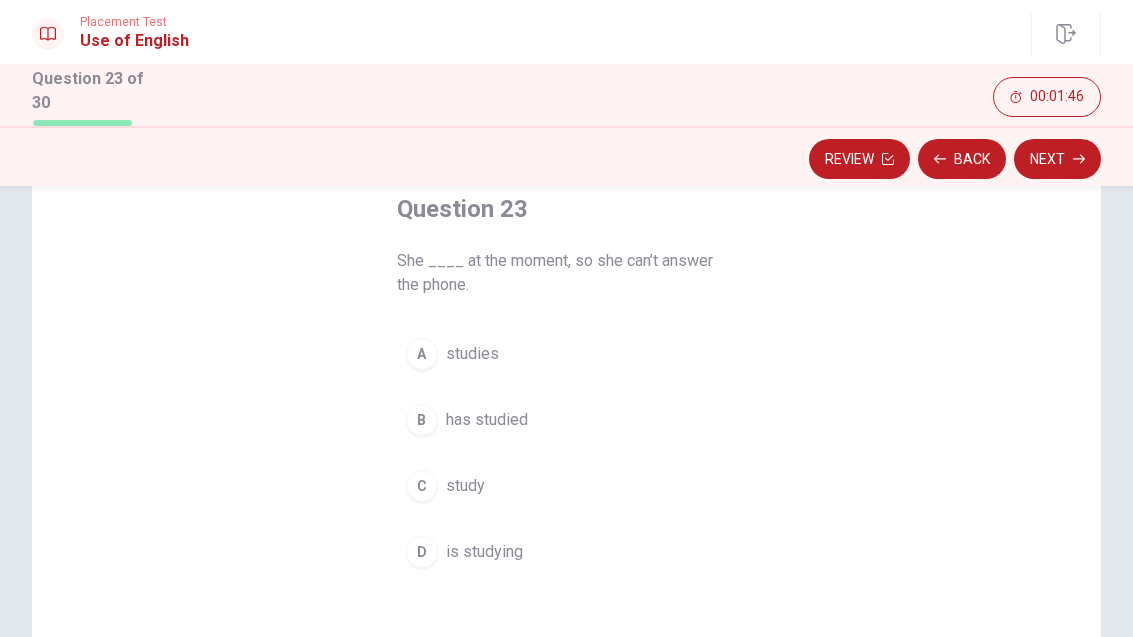 click on "A" at bounding box center (422, 354) 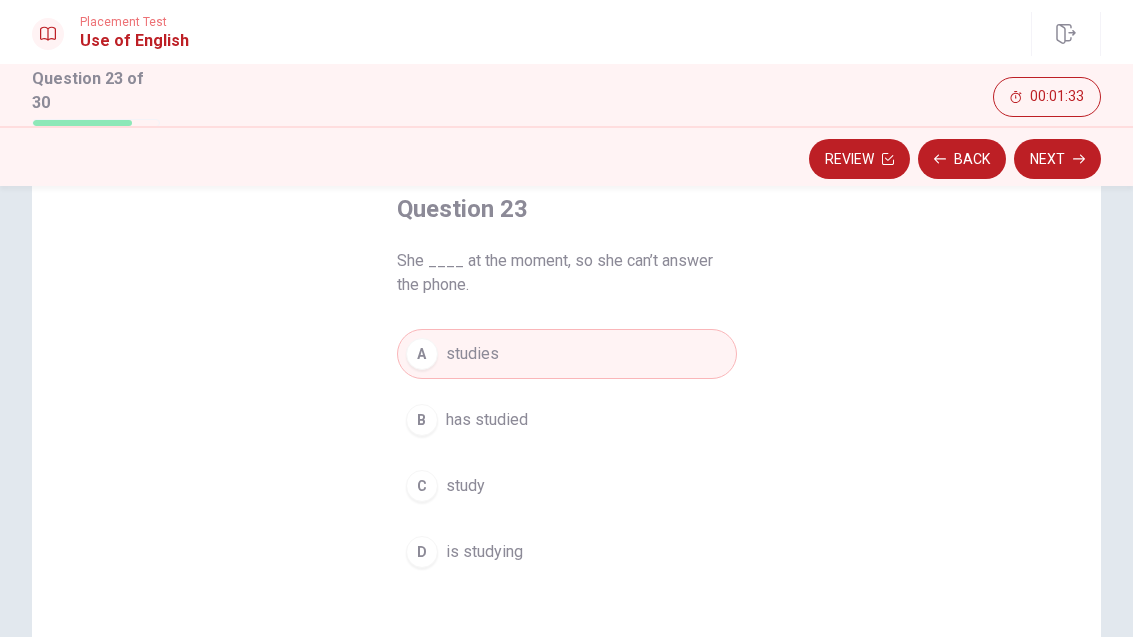click on "D is studying" at bounding box center (567, 552) 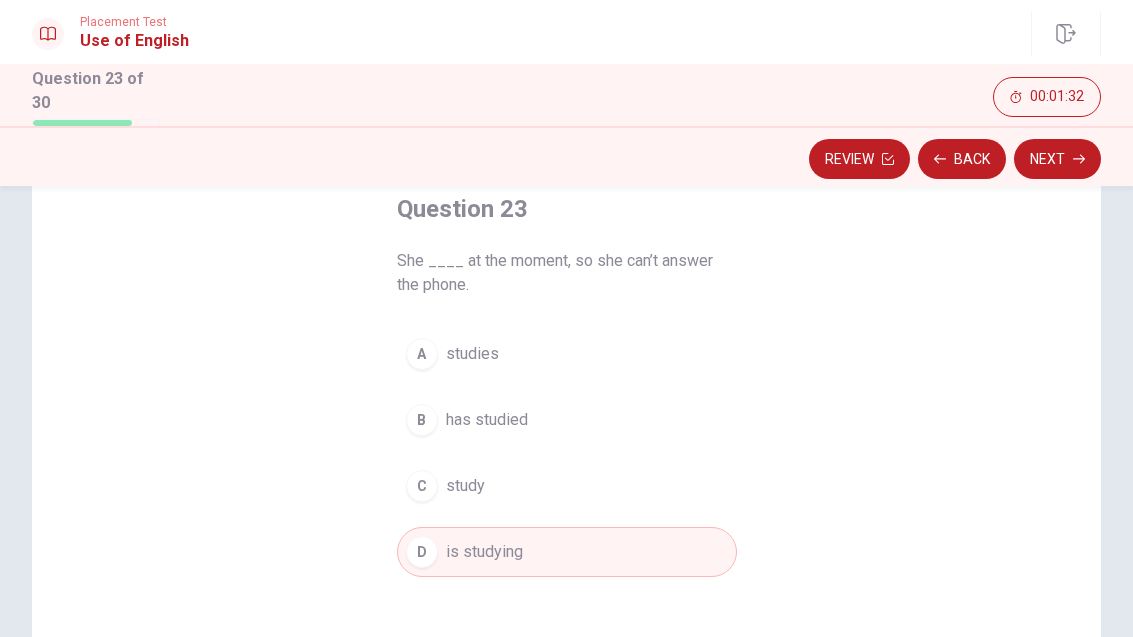 click 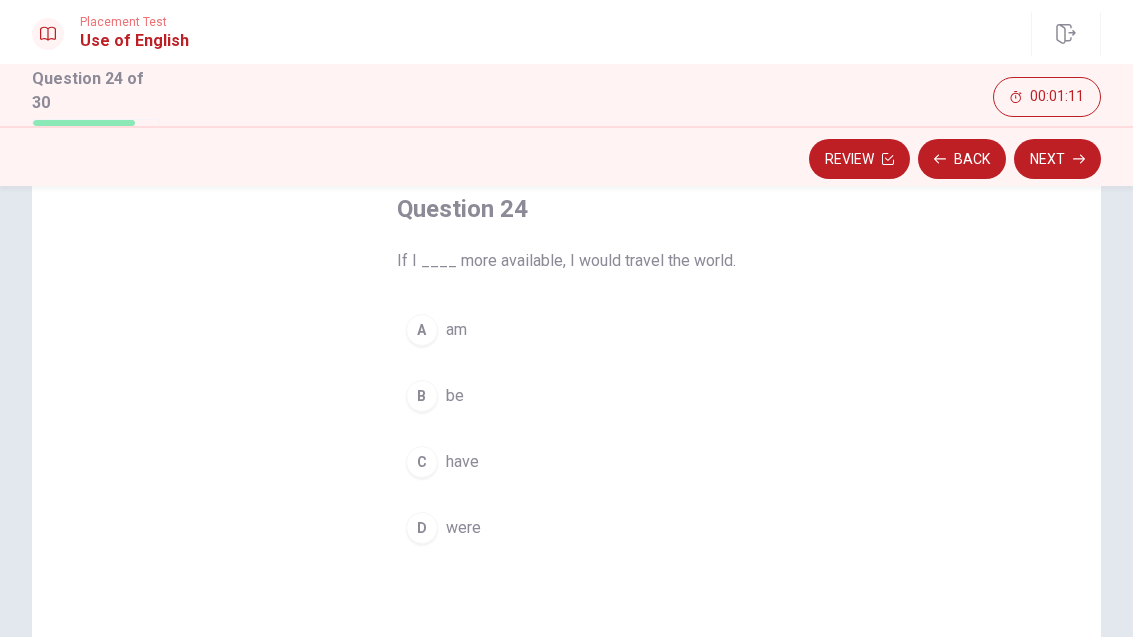 click on "D" at bounding box center [422, 528] 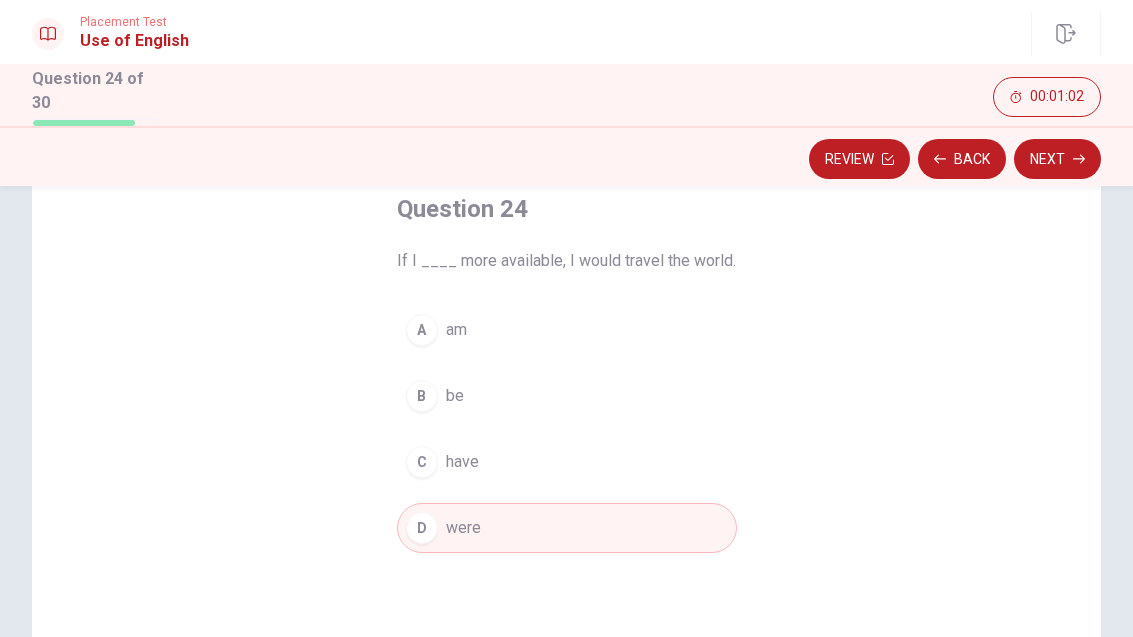 click on "Next" at bounding box center [1057, 159] 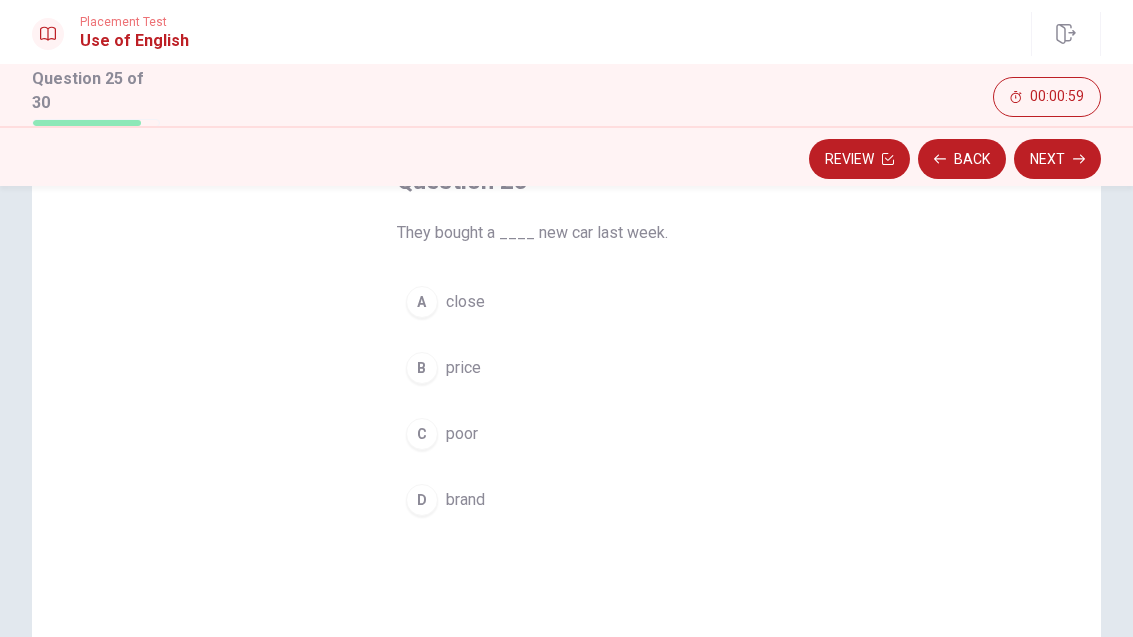 scroll, scrollTop: 115, scrollLeft: 0, axis: vertical 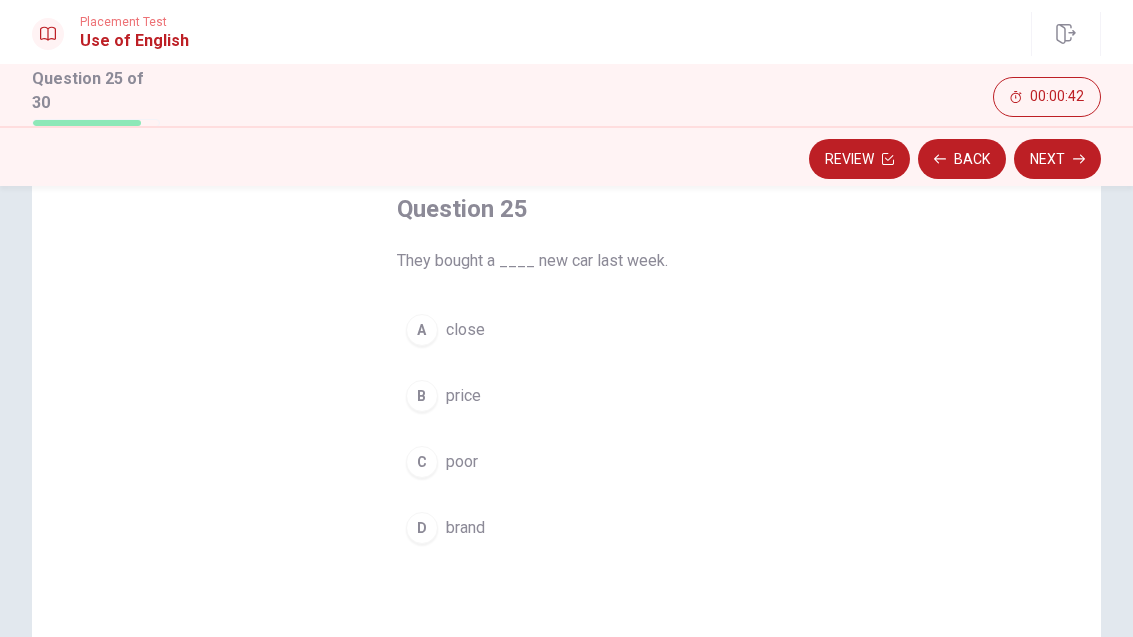 click on "D brand" at bounding box center [567, 528] 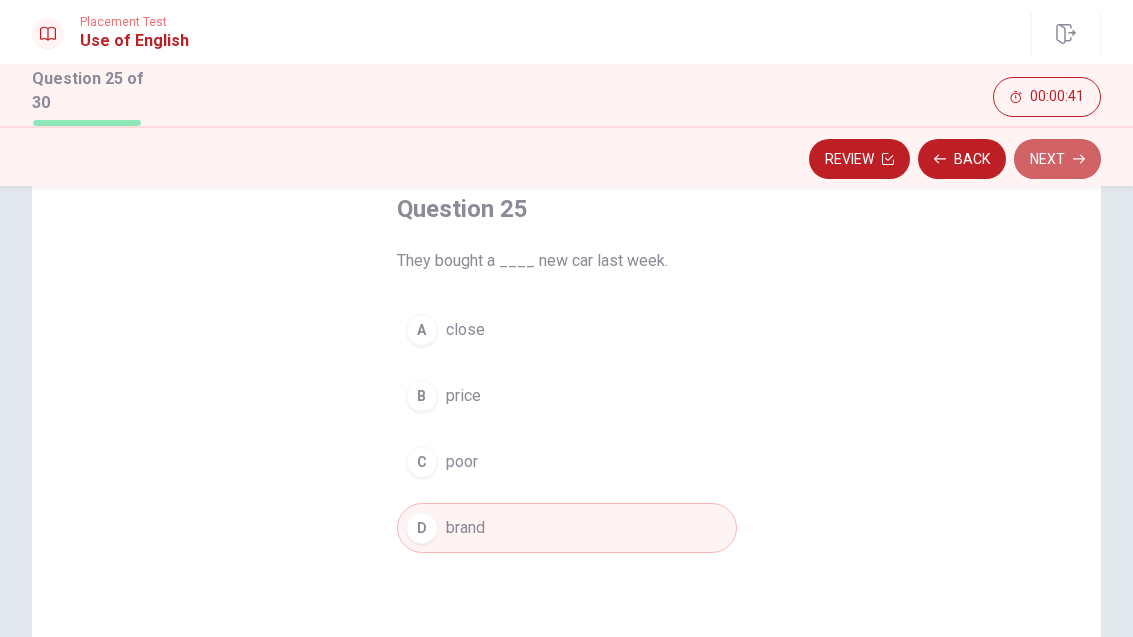 click on "Next" at bounding box center [1057, 159] 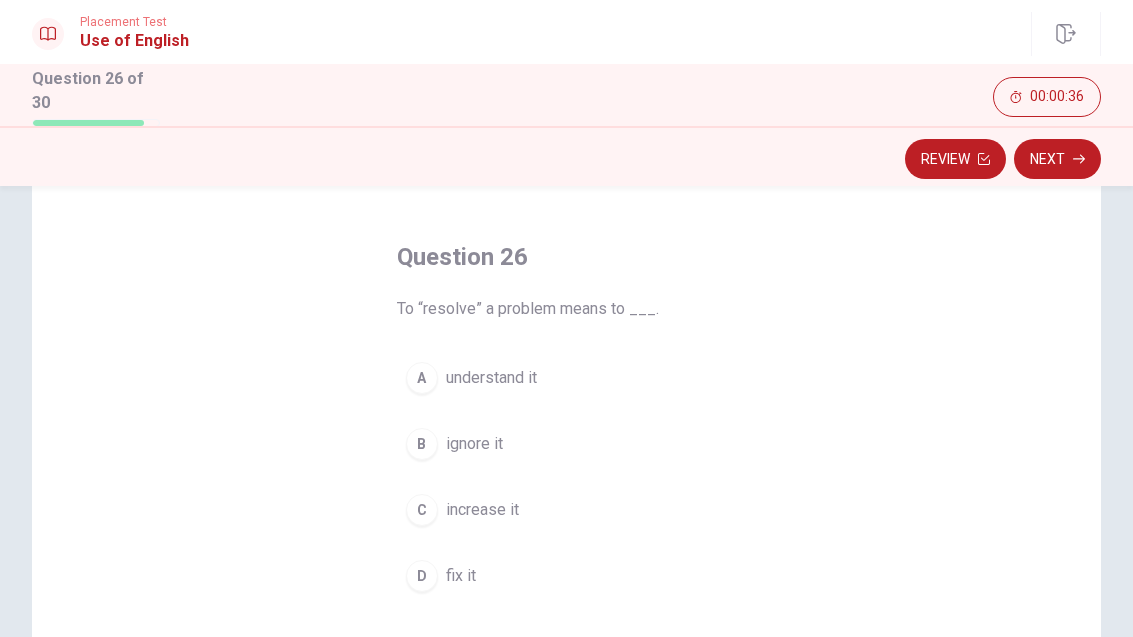 scroll, scrollTop: 108, scrollLeft: 0, axis: vertical 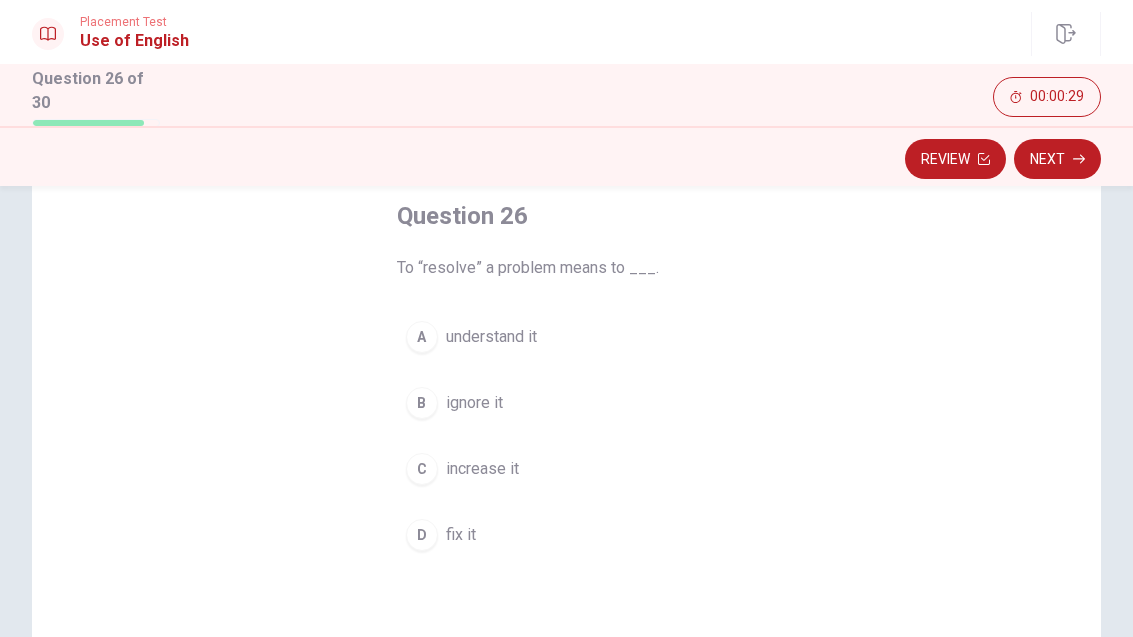 click on "D fix it" at bounding box center [567, 535] 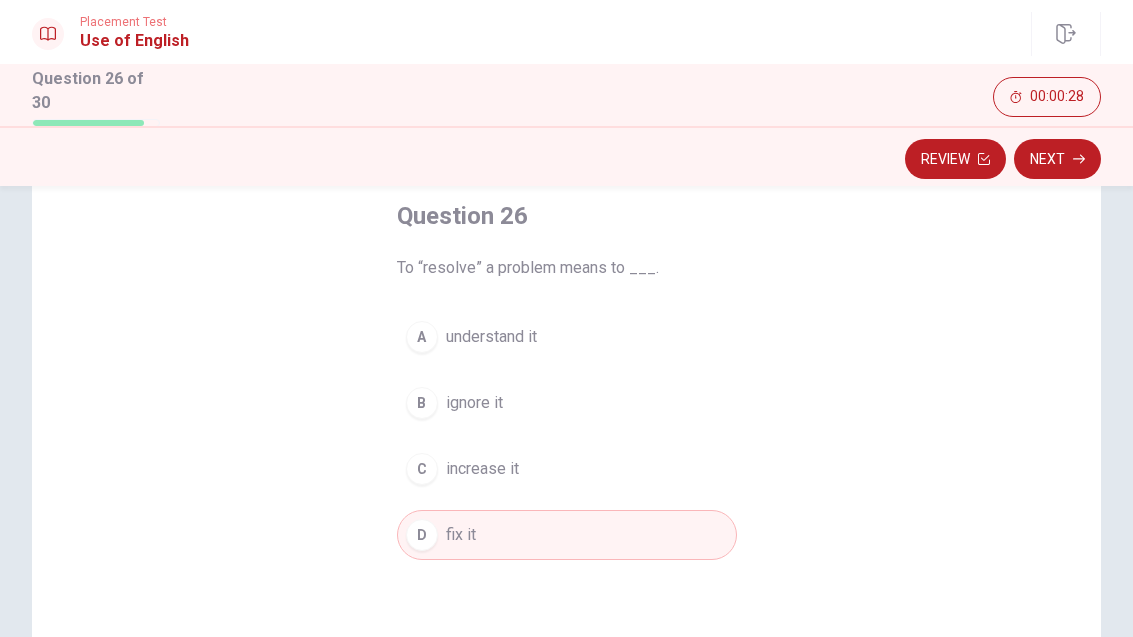 click on "Next" at bounding box center [1057, 159] 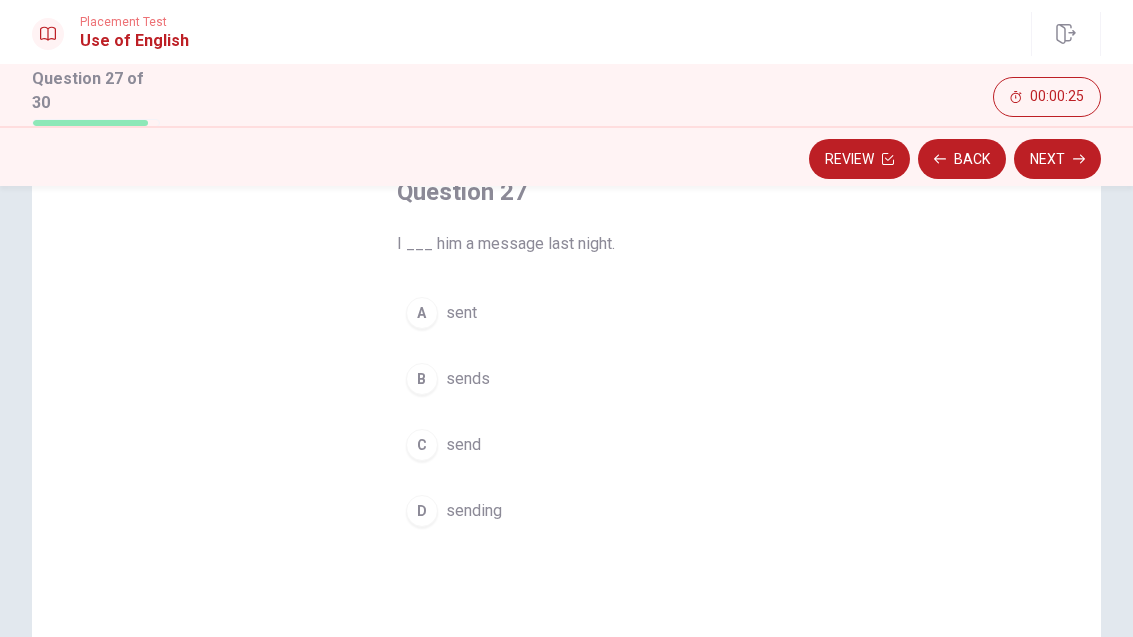 scroll, scrollTop: 108, scrollLeft: 0, axis: vertical 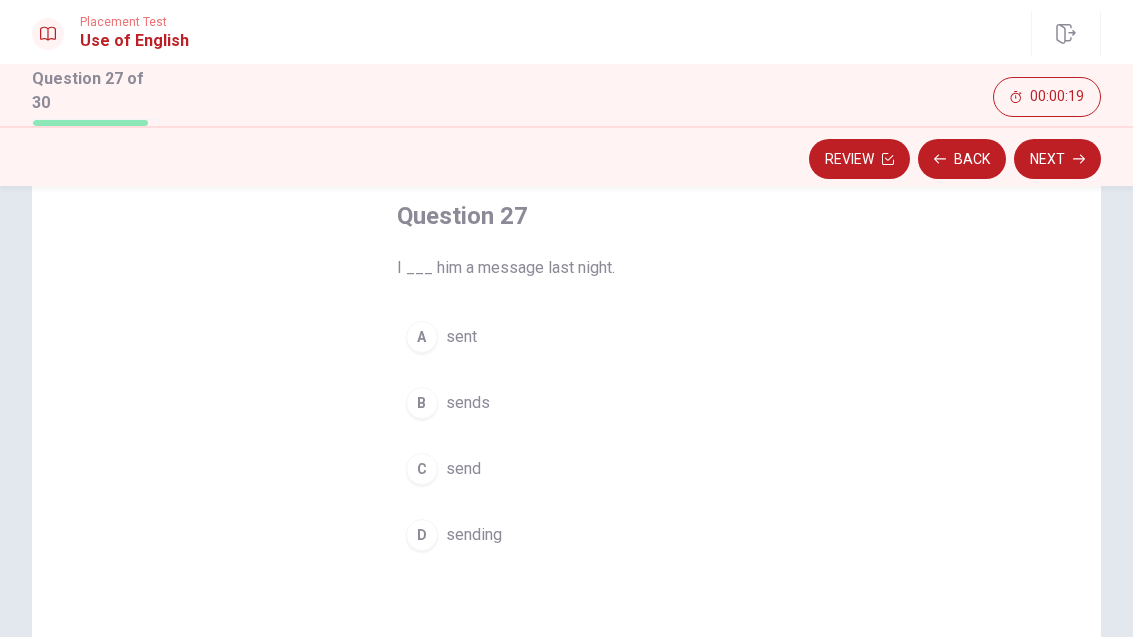 click on "A sent" at bounding box center (567, 337) 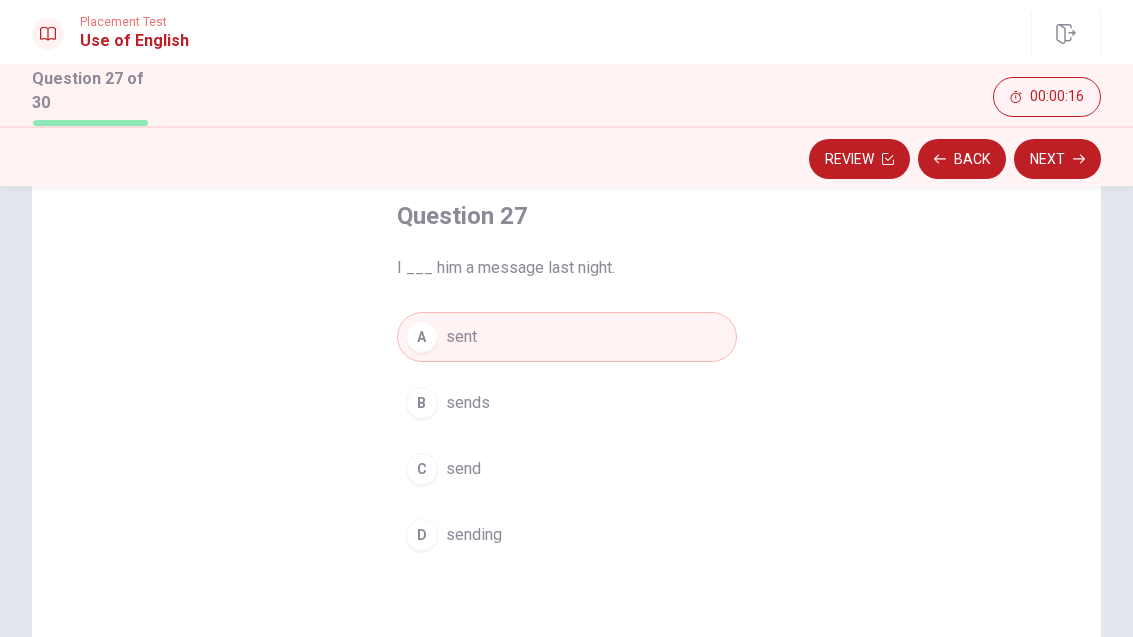click on "C send" at bounding box center (567, 469) 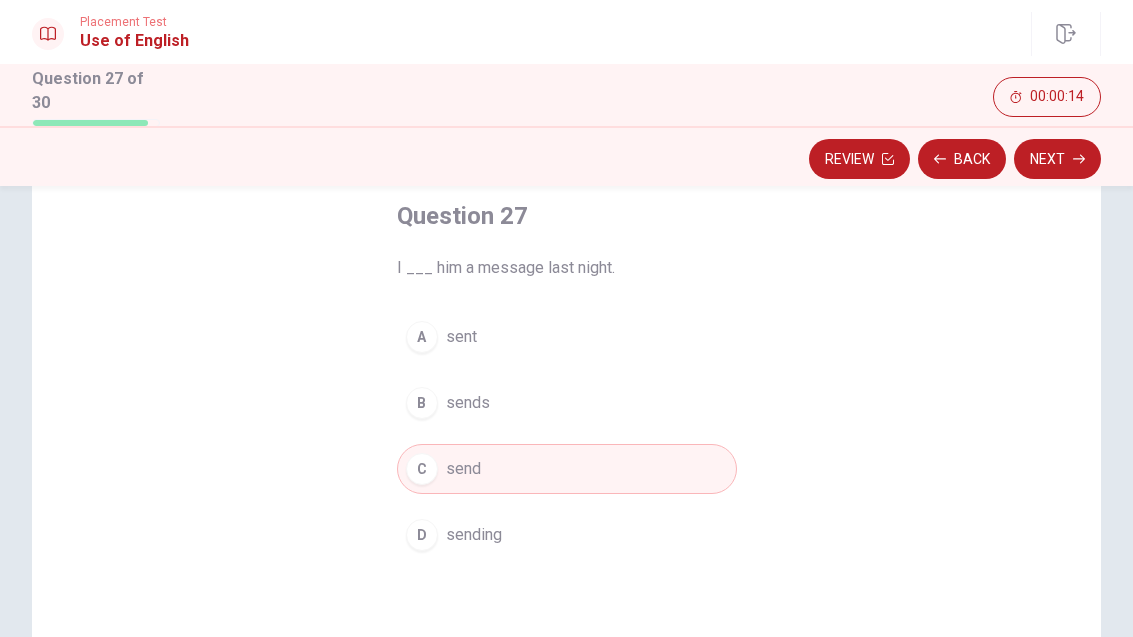 click on "A sent" at bounding box center (567, 337) 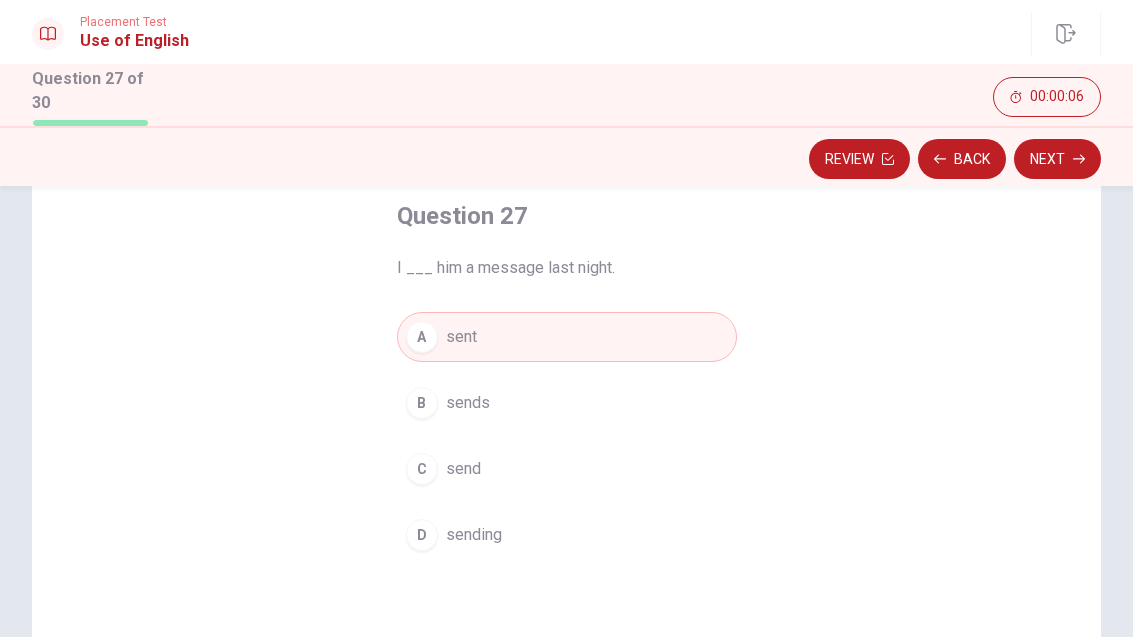 click on "C" at bounding box center (422, 469) 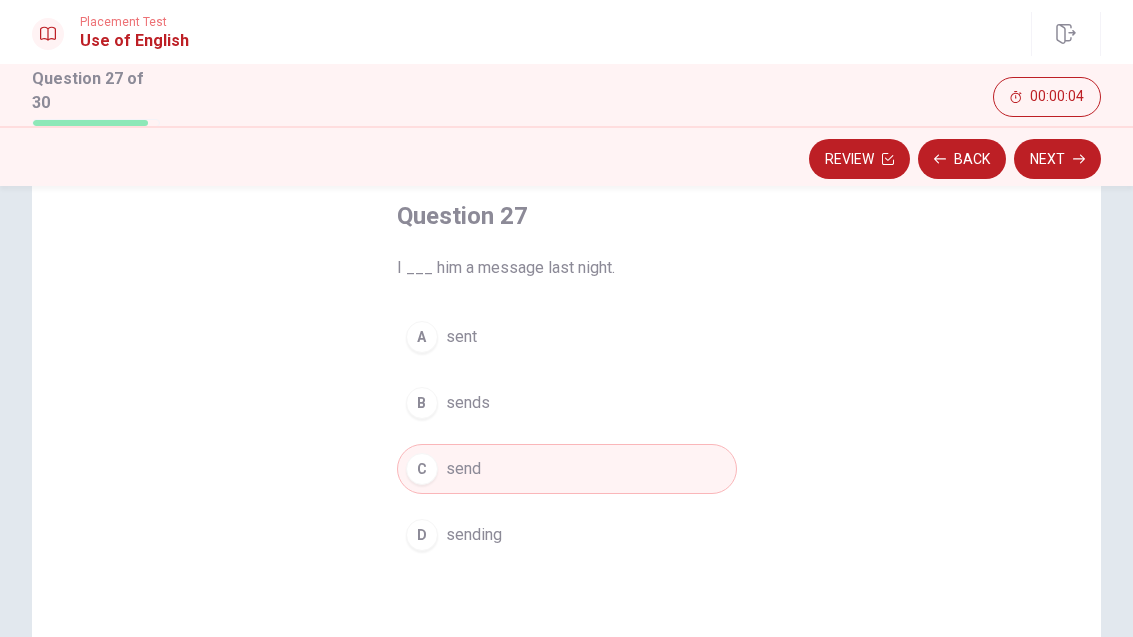 click on "A" at bounding box center (422, 337) 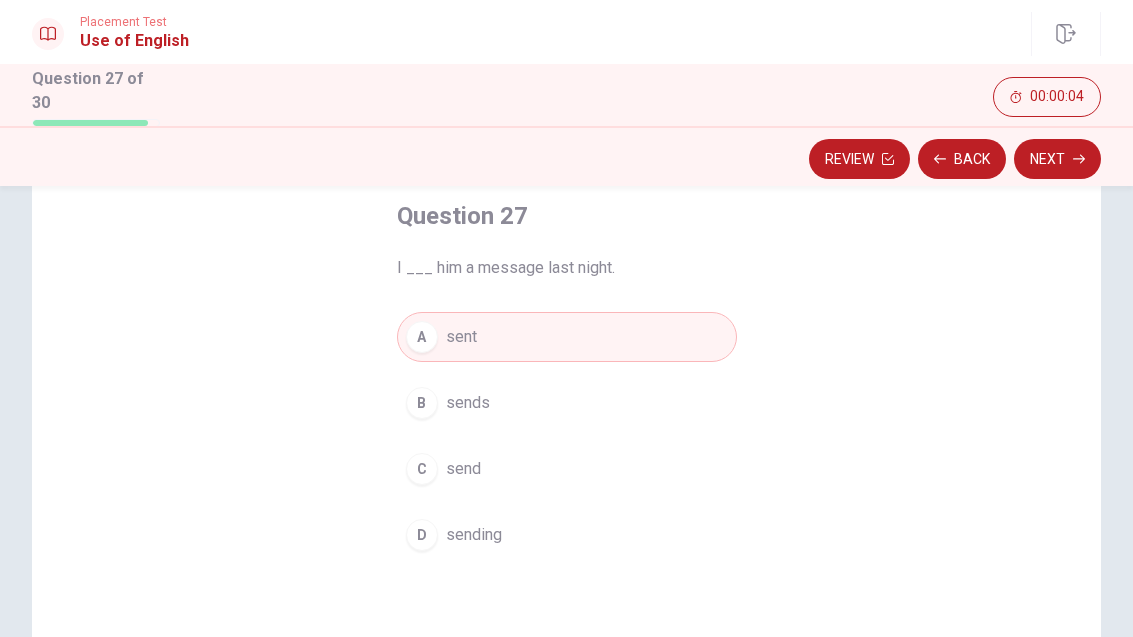 click on "C" at bounding box center [422, 469] 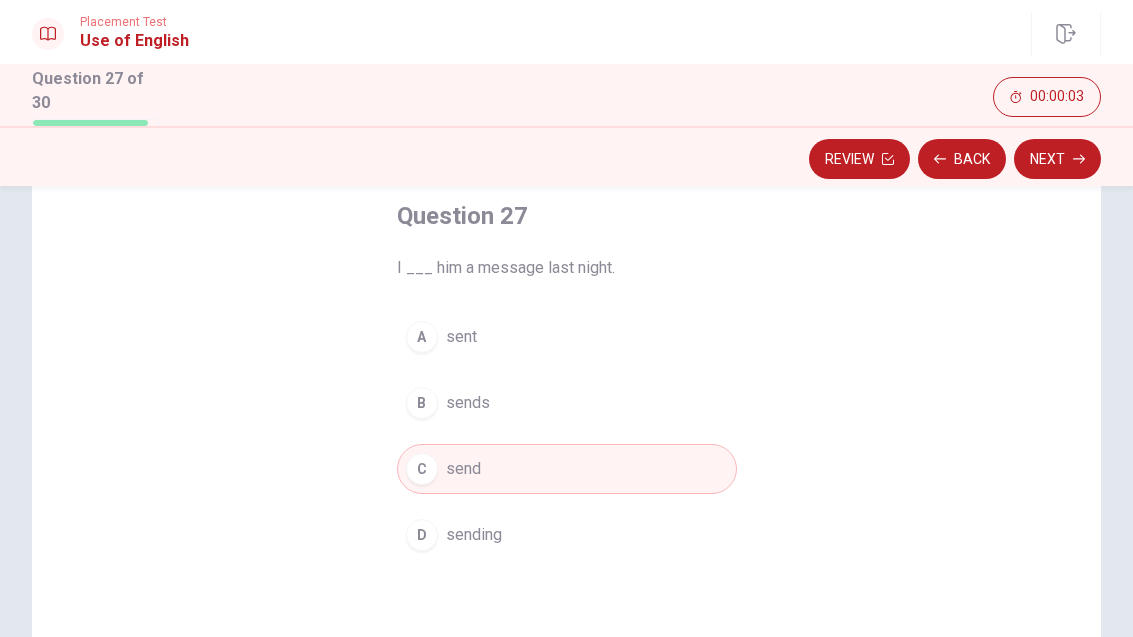 click on "A" at bounding box center [422, 337] 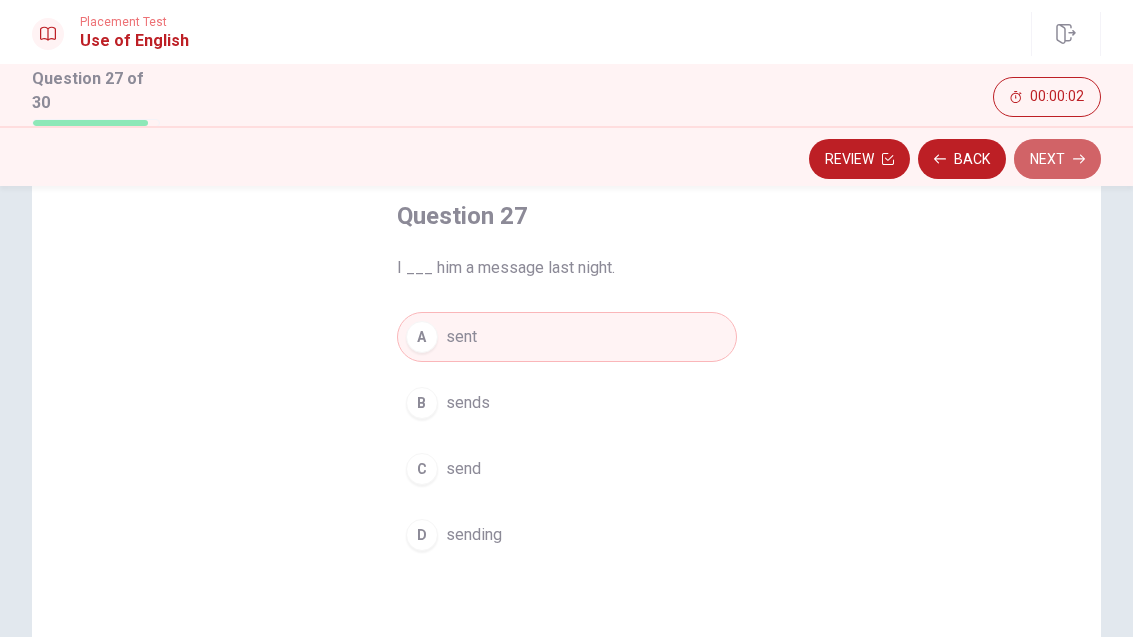 click on "Next" at bounding box center (1057, 159) 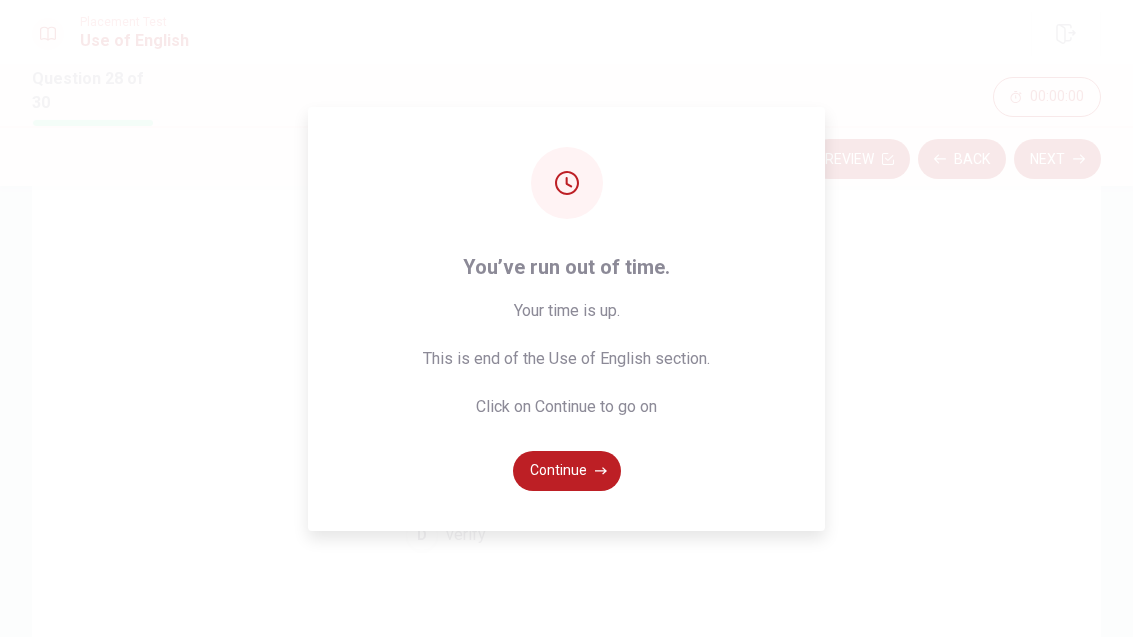 click on "Continue" at bounding box center [567, 471] 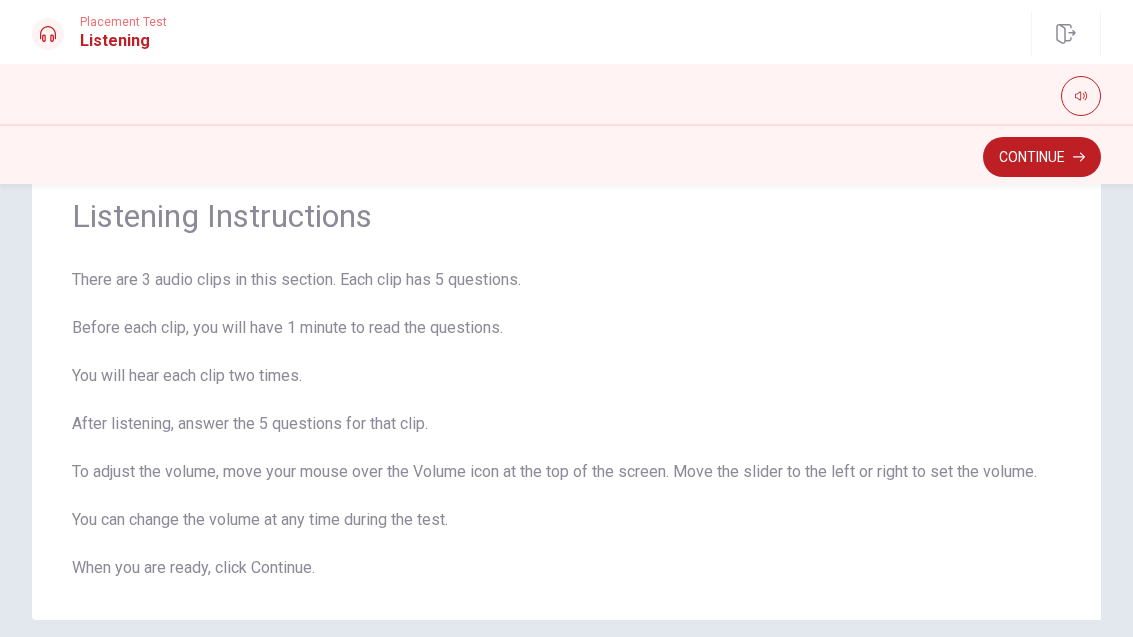 scroll, scrollTop: 67, scrollLeft: 0, axis: vertical 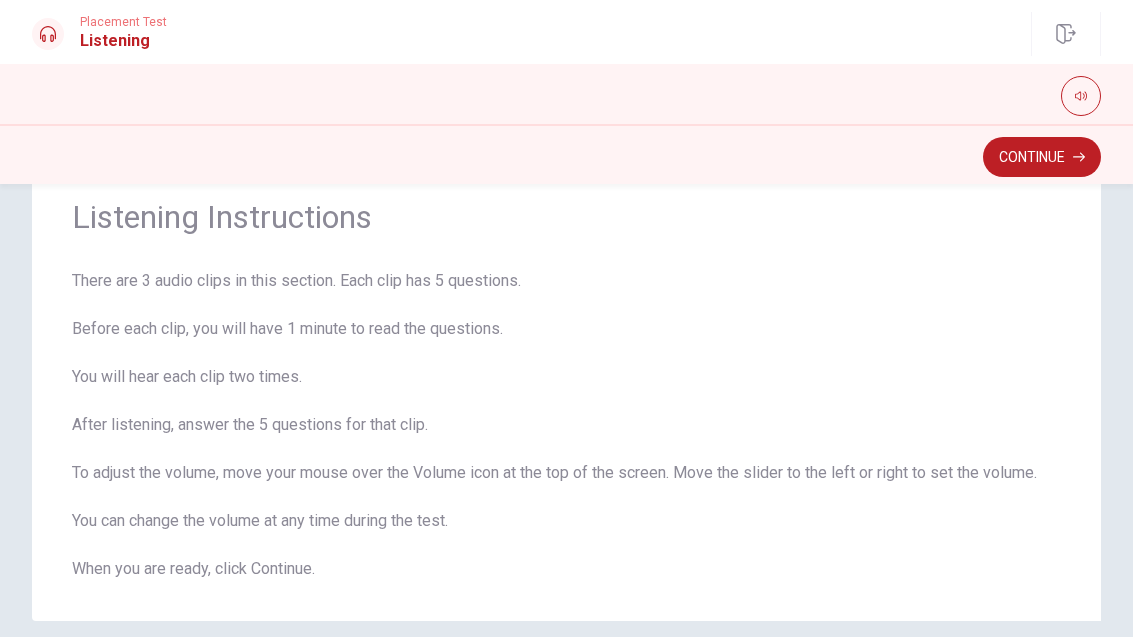 click on "Continue" at bounding box center (1042, 157) 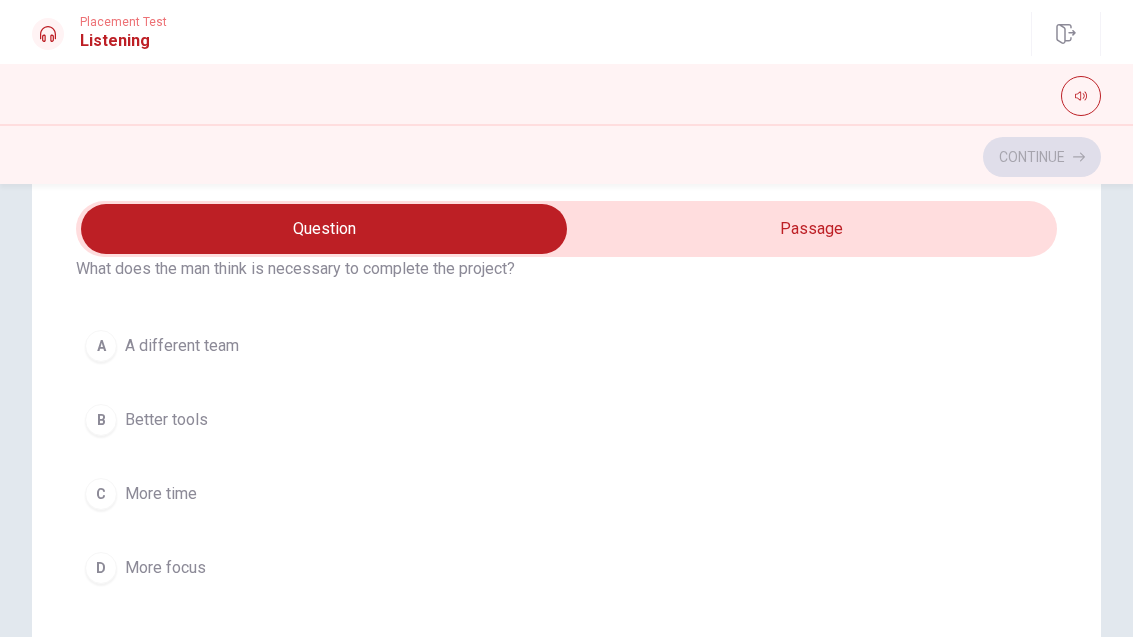 scroll, scrollTop: 84, scrollLeft: 0, axis: vertical 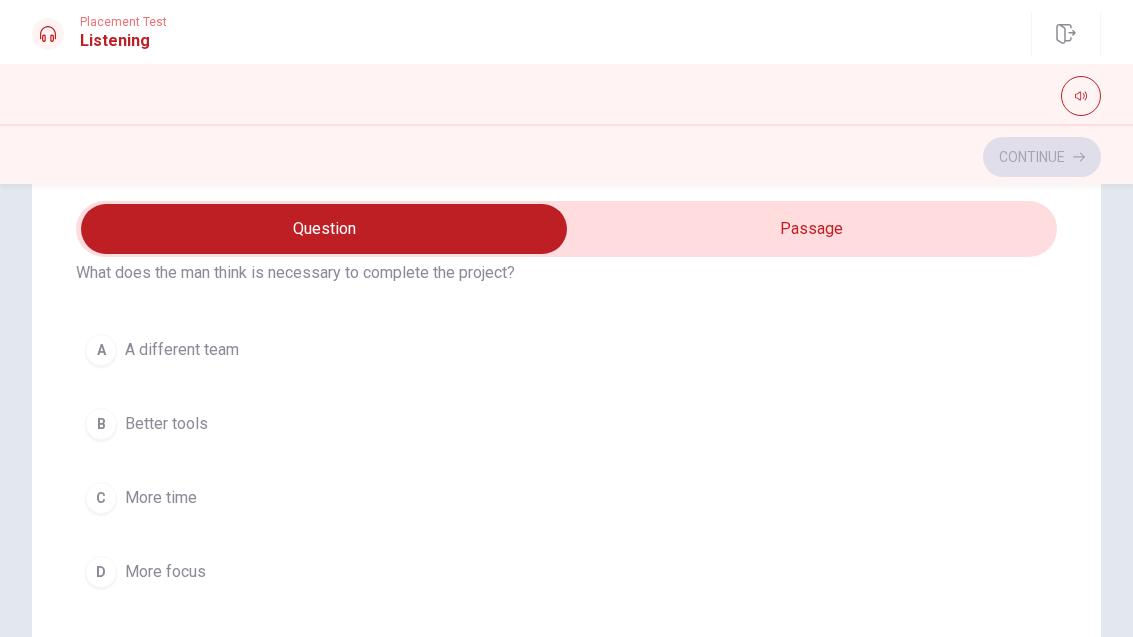 click on "More focus" at bounding box center (165, 572) 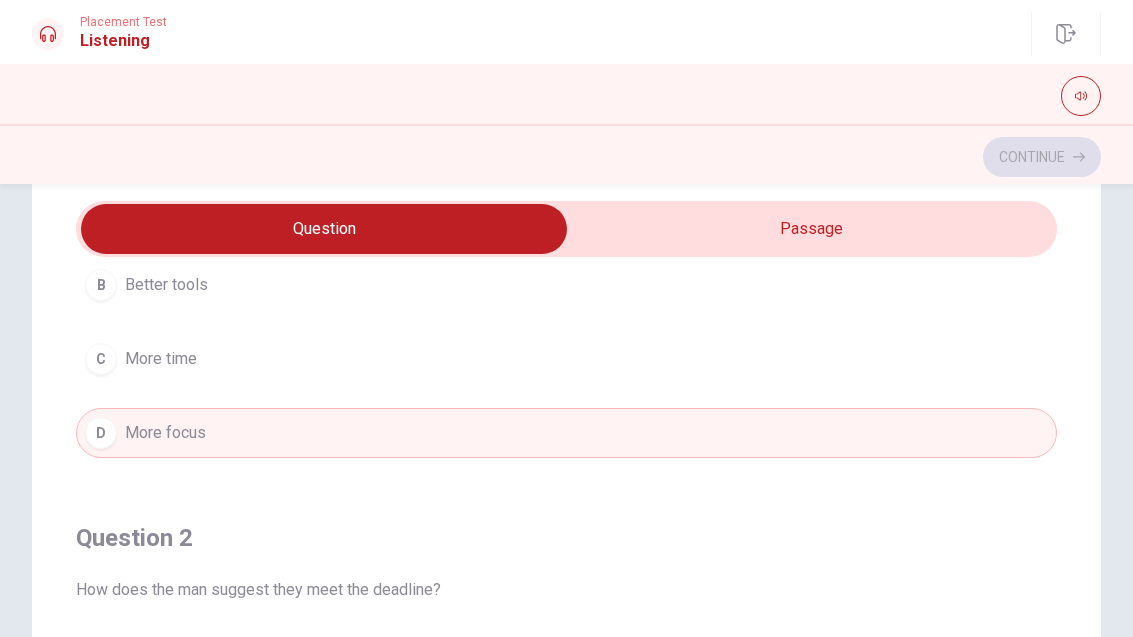 scroll, scrollTop: 207, scrollLeft: 0, axis: vertical 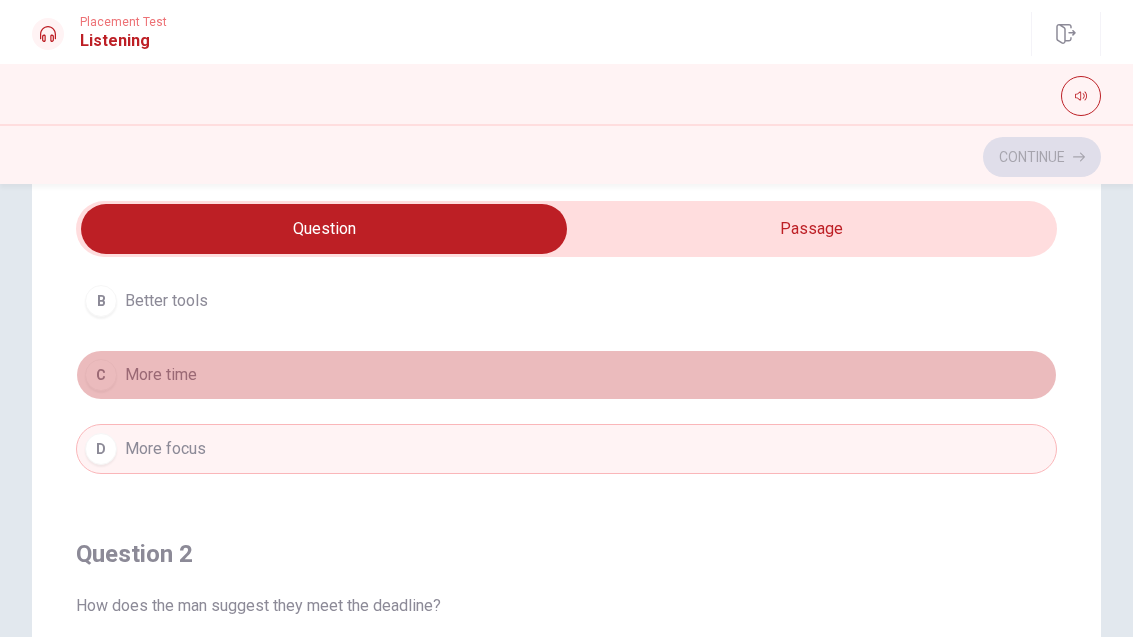 click on "C More time" at bounding box center (566, 375) 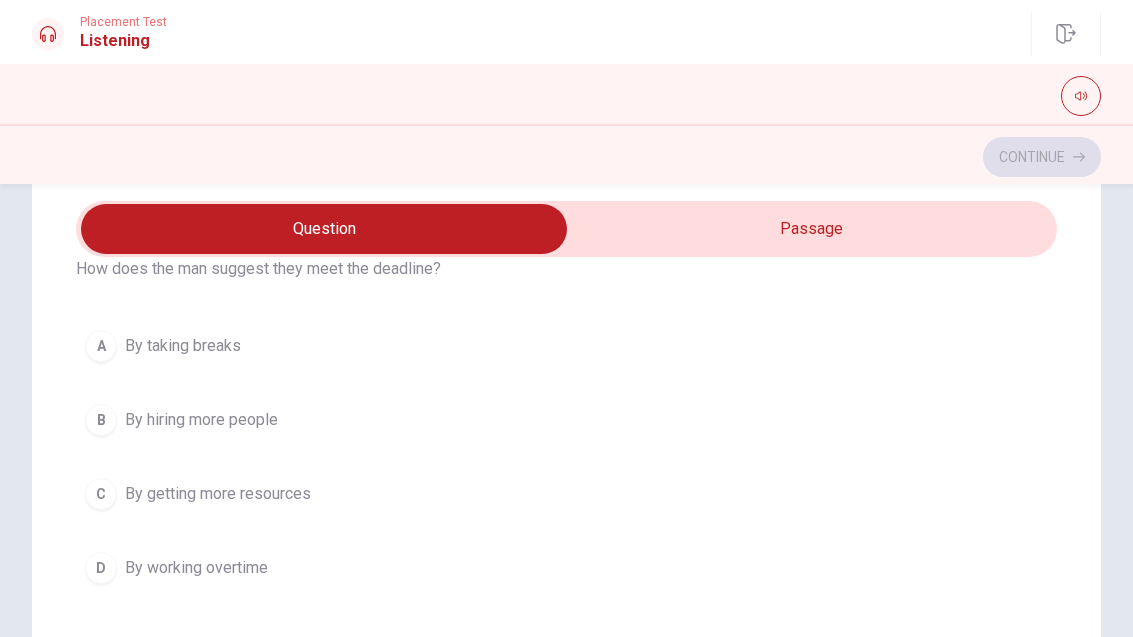 scroll, scrollTop: 549, scrollLeft: 0, axis: vertical 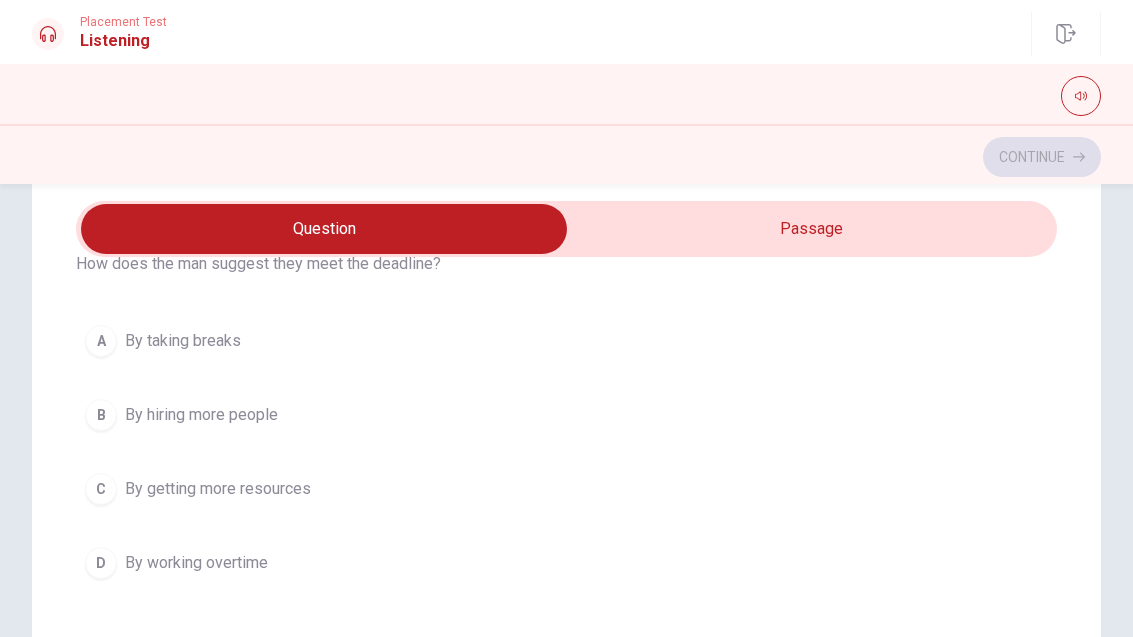click on "Question 1 What does the man think is necessary to complete the project? A A different team B Better tools C More time D More focus Question 2 How does the man suggest they meet the deadline? A By taking breaks B By hiring more people C By getting more resources D By working overtime Question 3 What does the woman decide to do? A Stay late some days B Change the deadline C Work fewer hours D Hire new staff Question 4 What does the woman ask about the resources? A If they are ordering new supplies B If they need more supplies C If they have everything they need D If they are expensive Question 5 How does the woman feel about the project? A Concerned B Excited C Confident D Uninterested Discussing Work Deadlines 00m 41s" at bounding box center [566, 559] 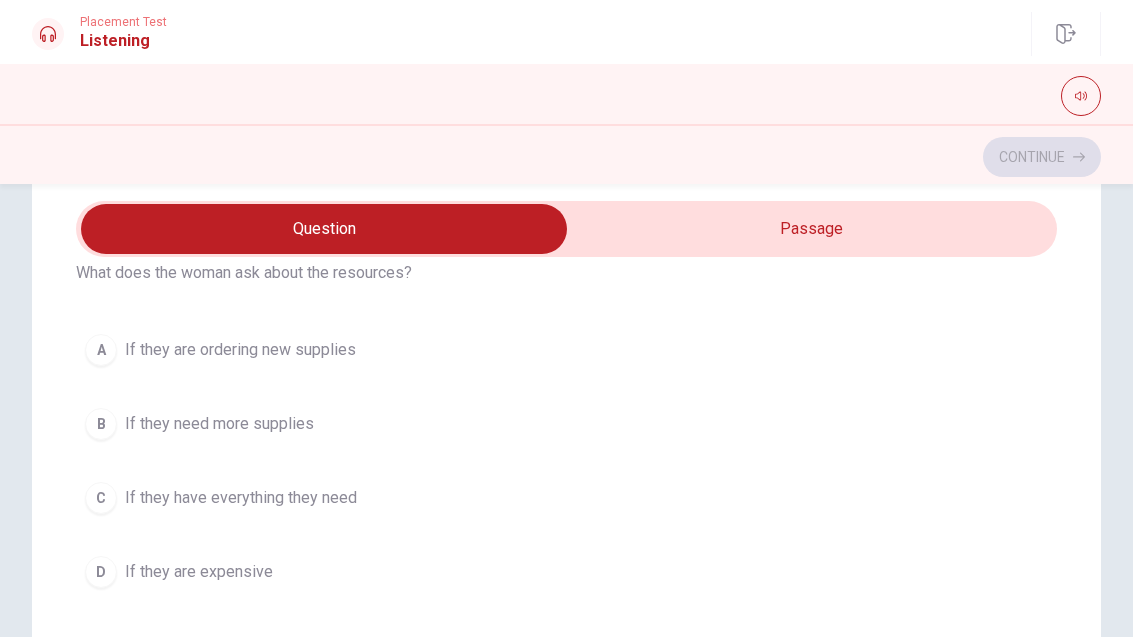 scroll, scrollTop: 1449, scrollLeft: 0, axis: vertical 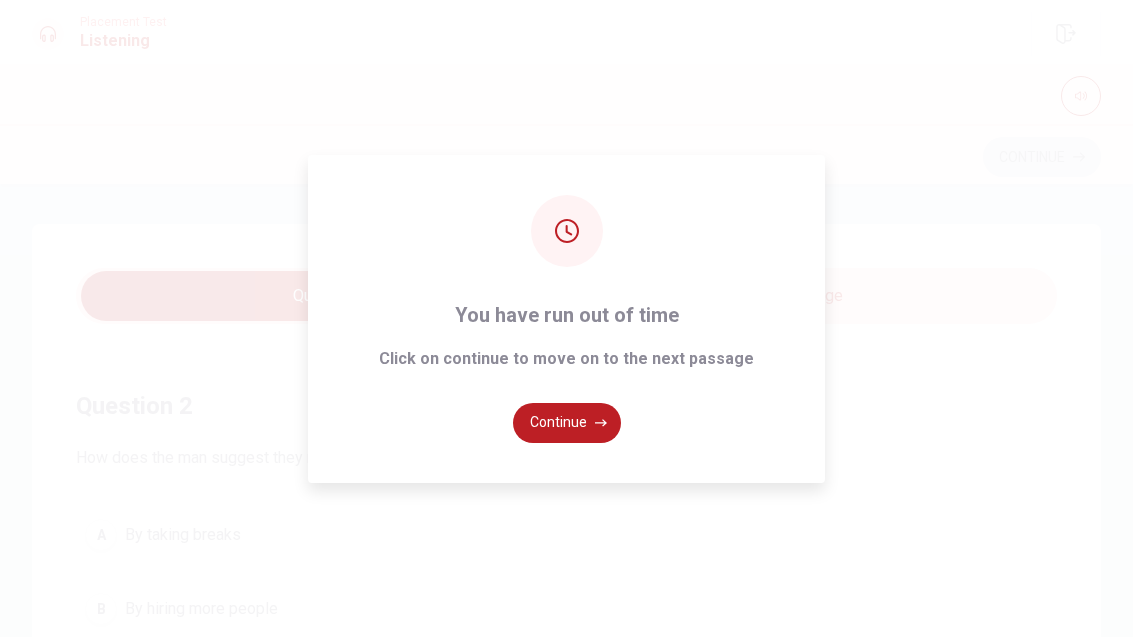 click 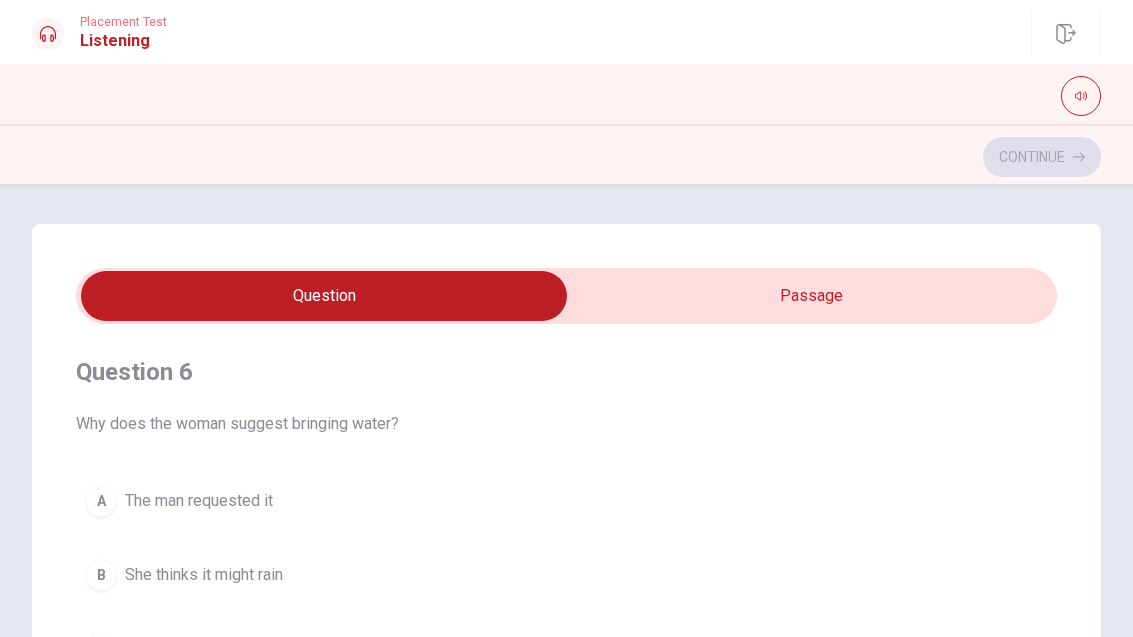 click at bounding box center [1066, 34] 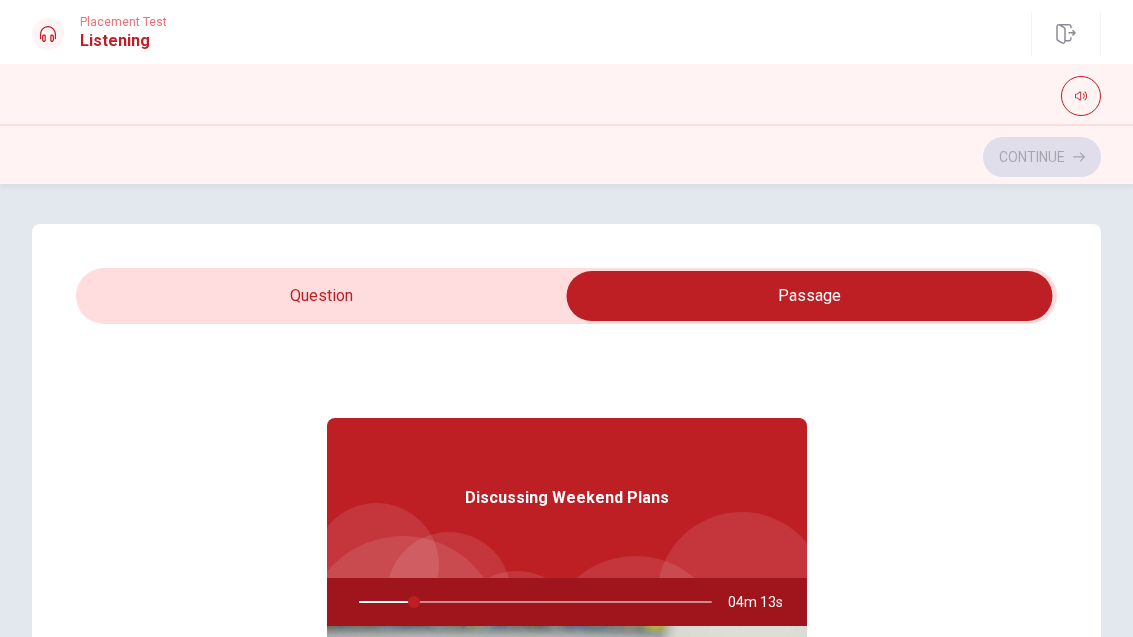 click at bounding box center [810, 296] 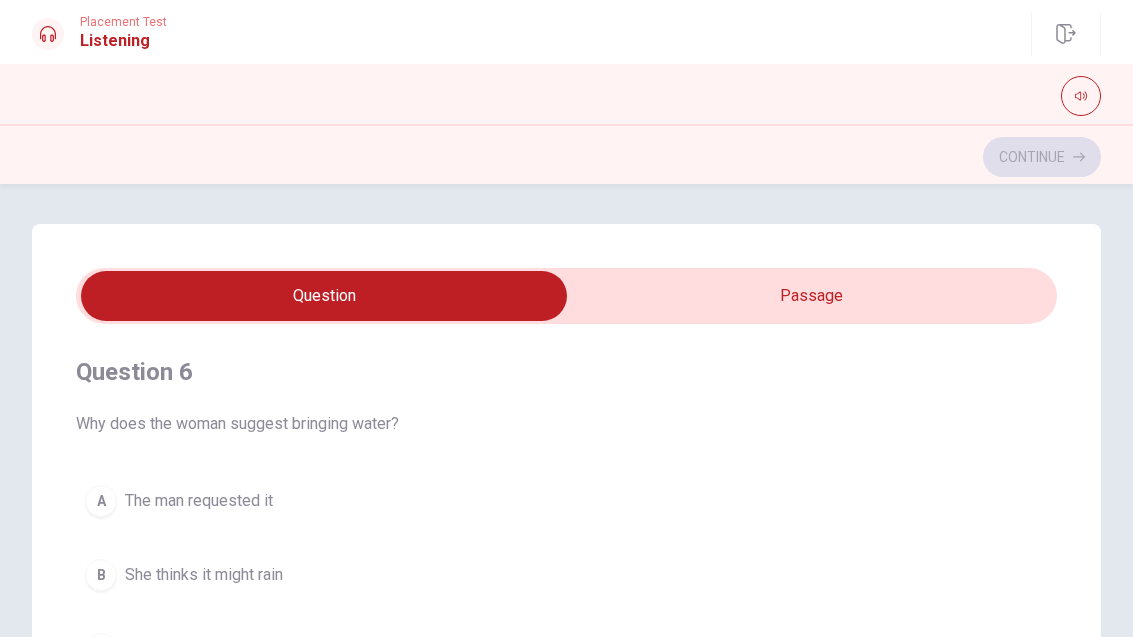 scroll, scrollTop: 0, scrollLeft: 0, axis: both 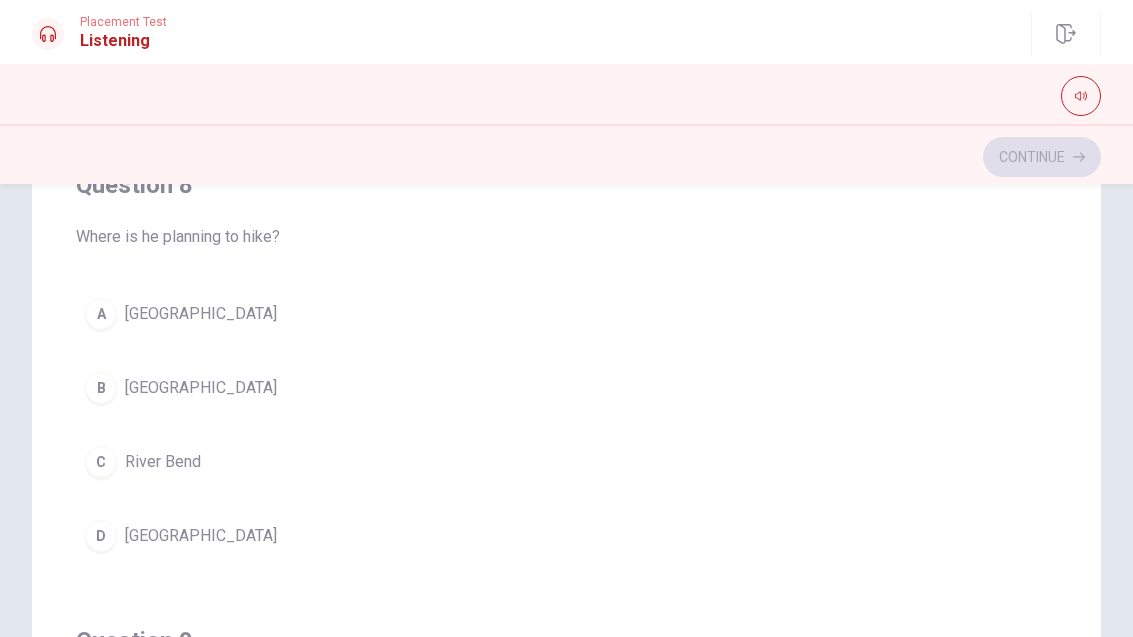 click on "B Blue Lake" at bounding box center [566, 388] 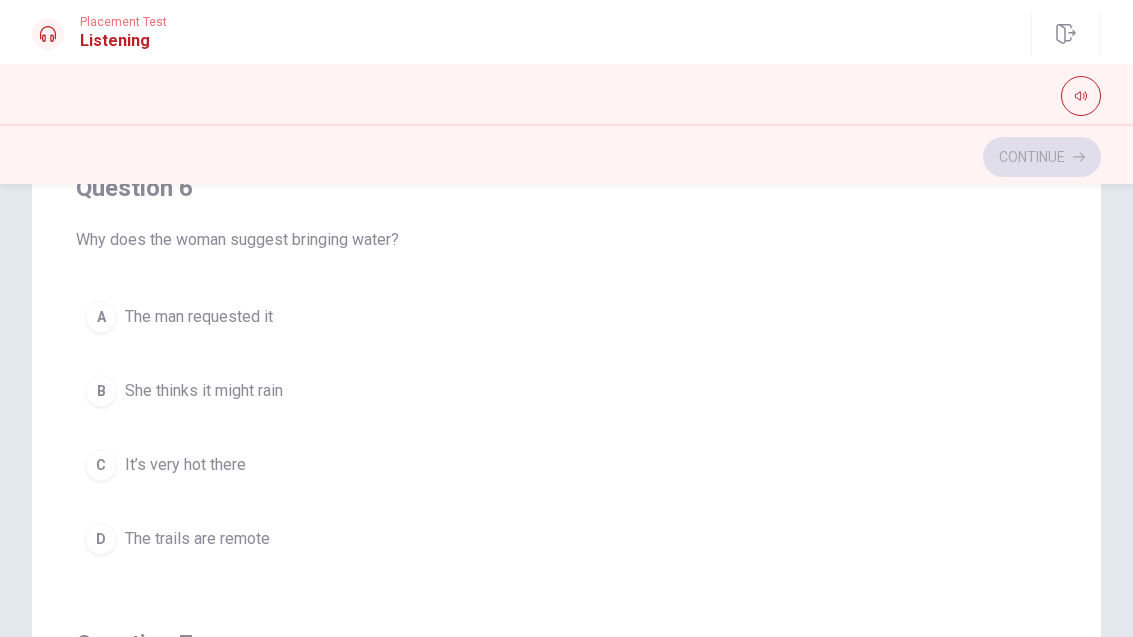scroll, scrollTop: 0, scrollLeft: 0, axis: both 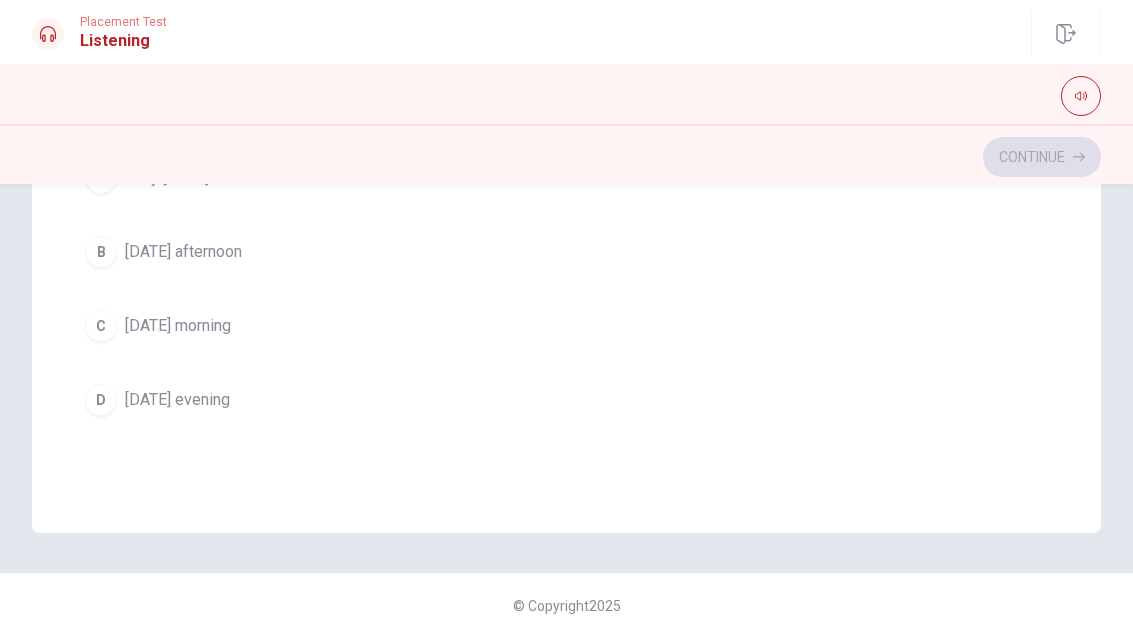 click on "C [DATE] morning" at bounding box center [566, 326] 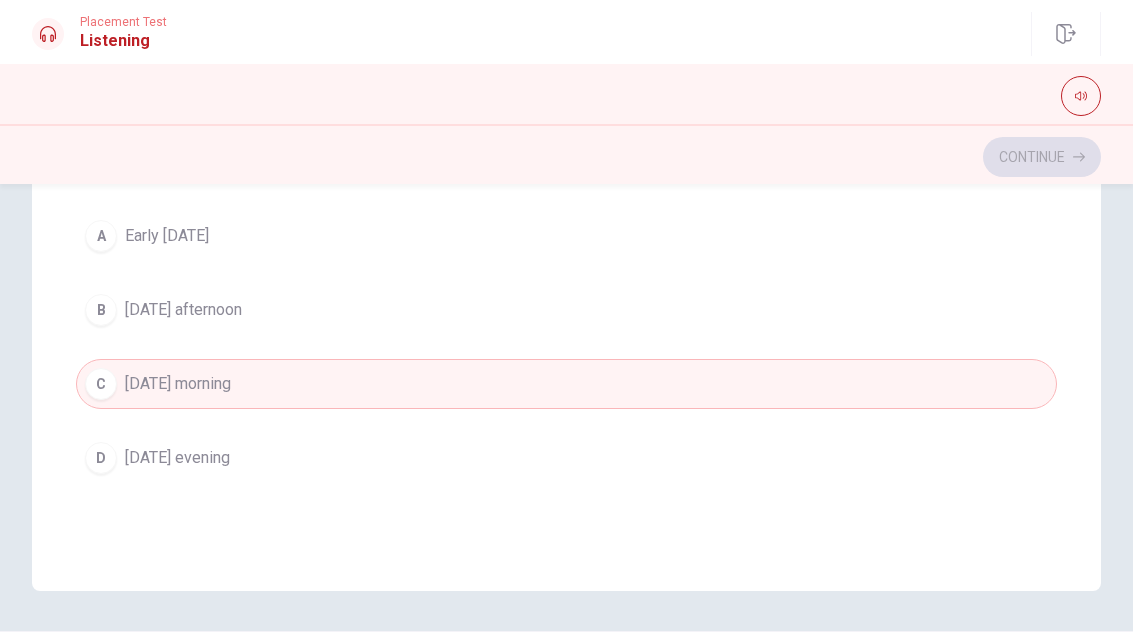 scroll, scrollTop: 436, scrollLeft: 0, axis: vertical 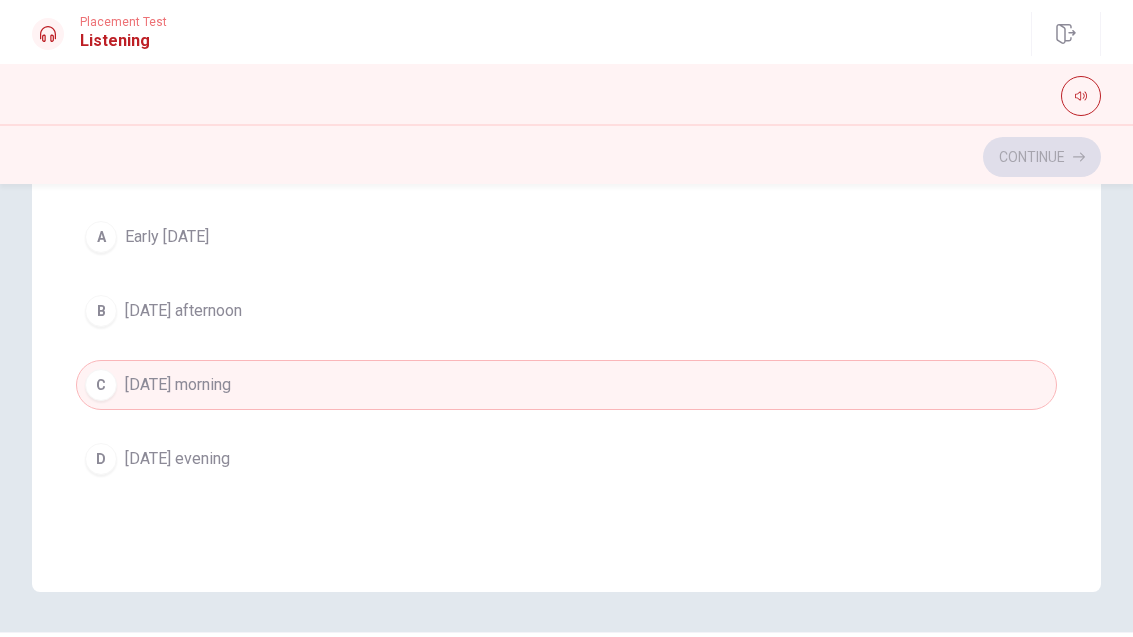 click on "A Early [DATE]" at bounding box center (566, 237) 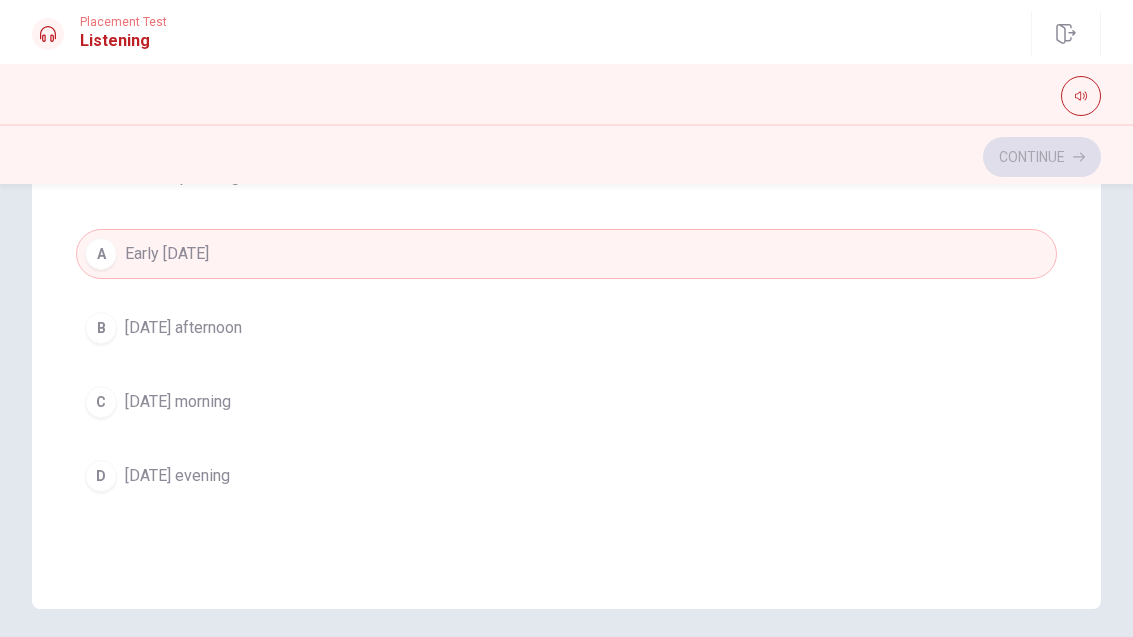 scroll, scrollTop: 416, scrollLeft: 0, axis: vertical 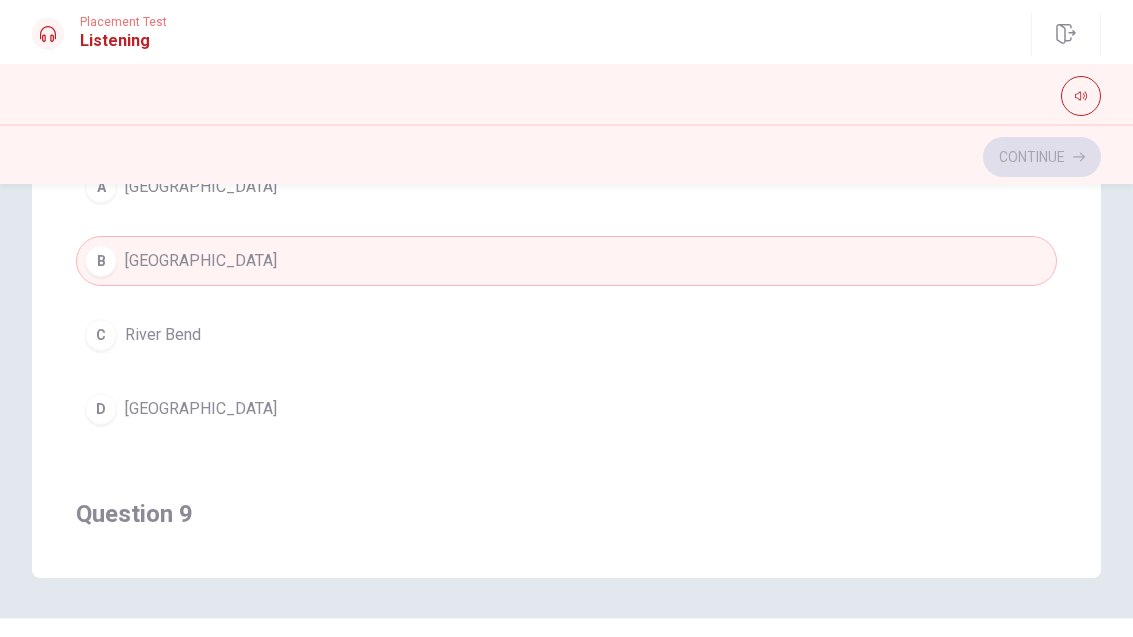 click on "D" at bounding box center [101, 409] 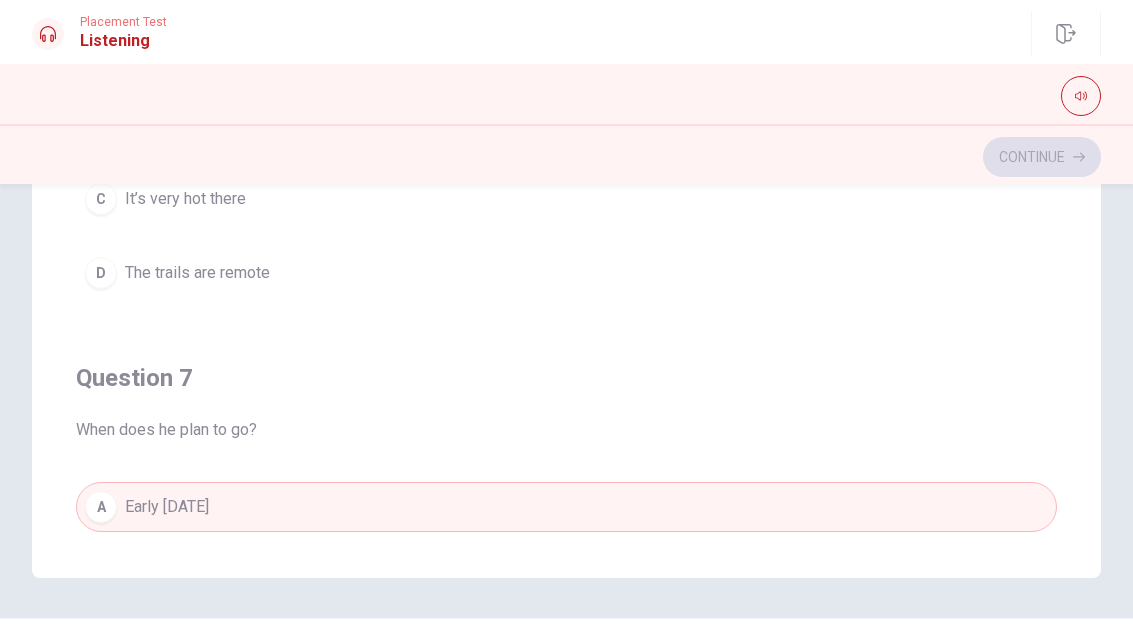 scroll, scrollTop: 0, scrollLeft: 0, axis: both 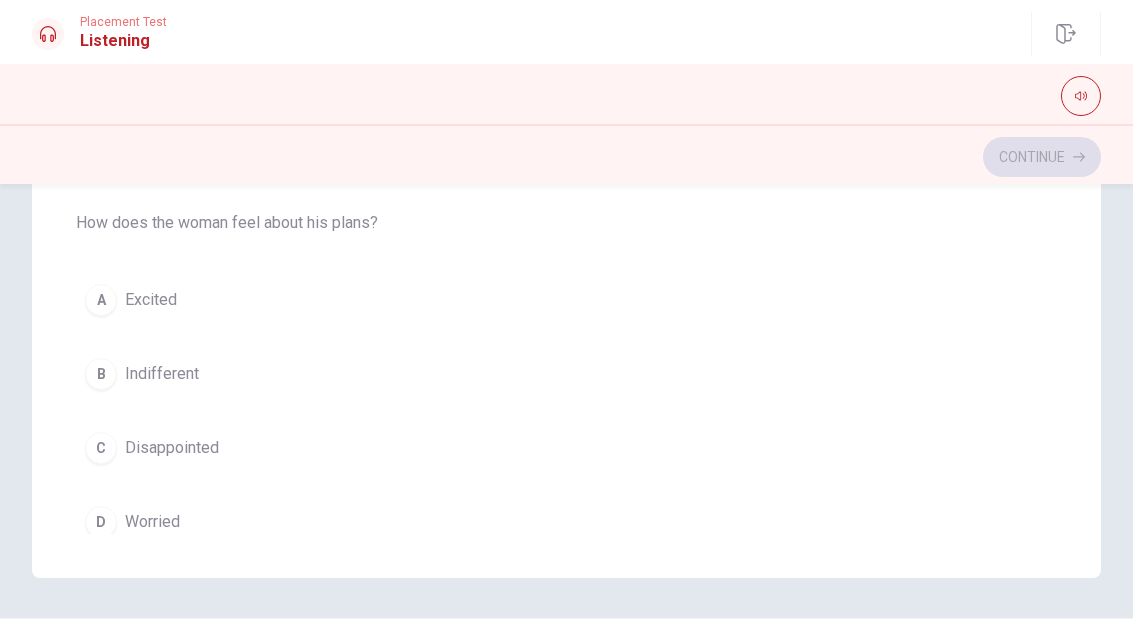 click on "A Excited" at bounding box center [566, 300] 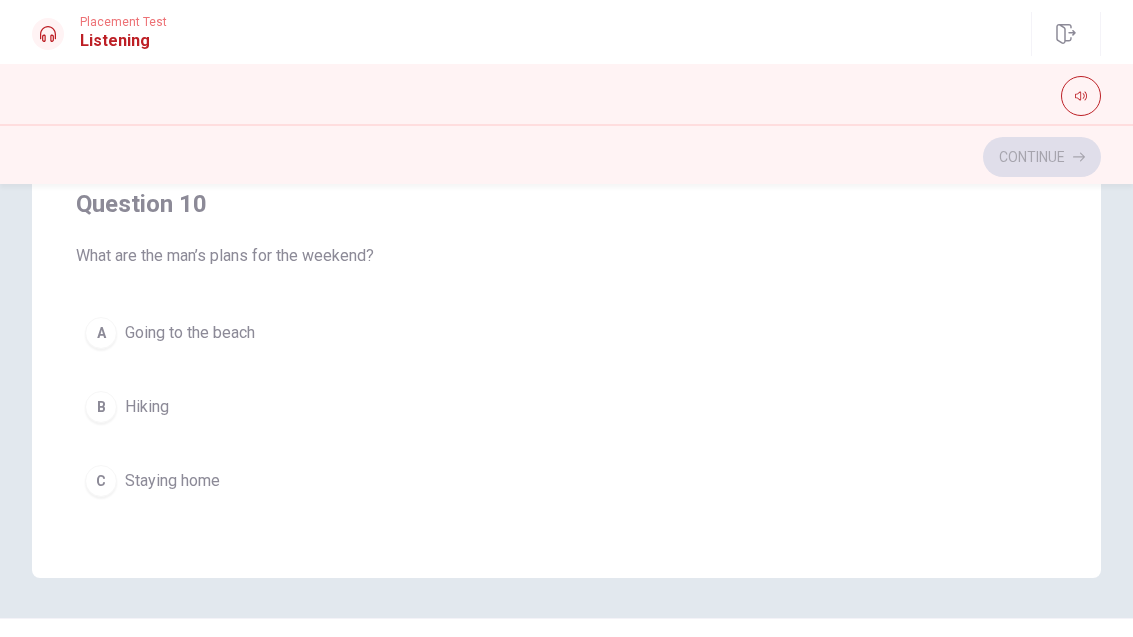 scroll, scrollTop: 1541, scrollLeft: 0, axis: vertical 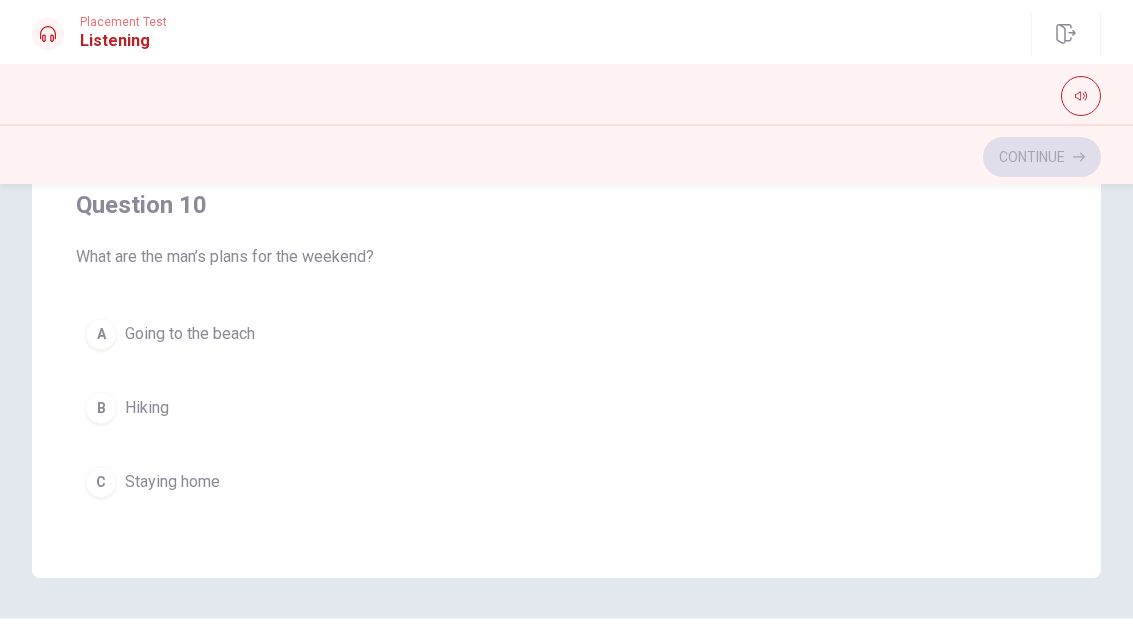 click on "B Hiking" at bounding box center (566, 408) 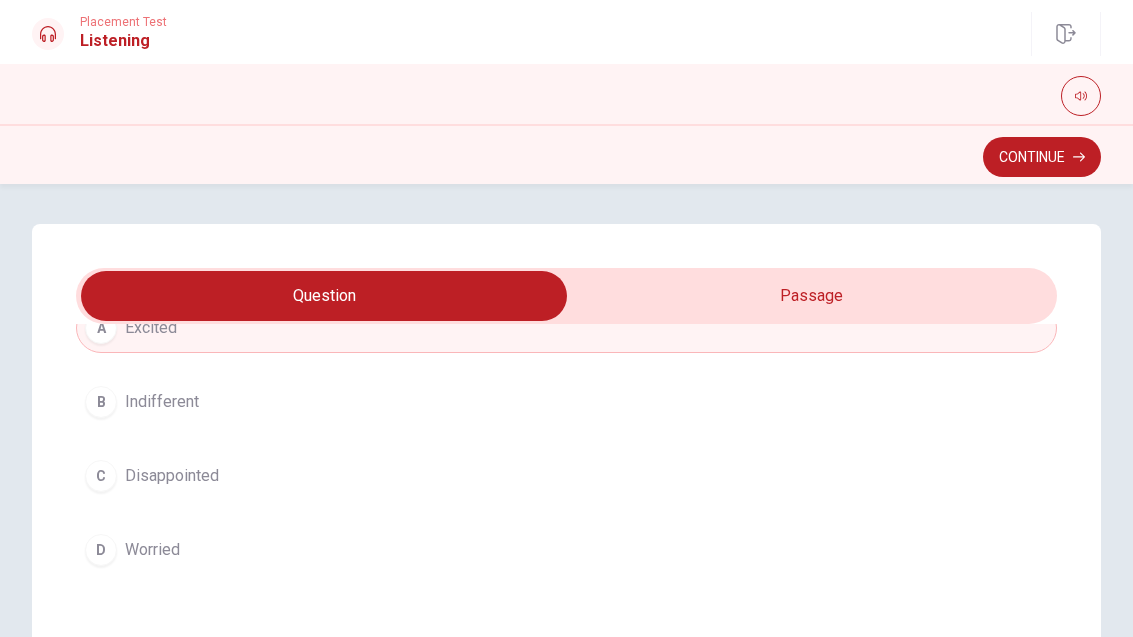 scroll, scrollTop: 0, scrollLeft: 0, axis: both 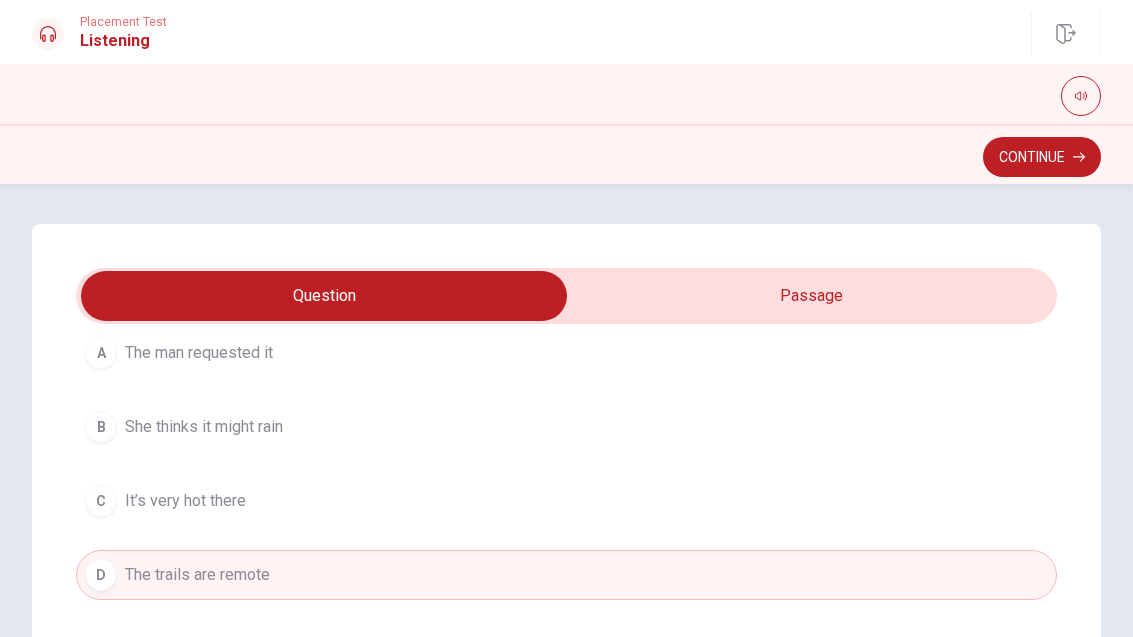 click on "Continue" at bounding box center (1042, 157) 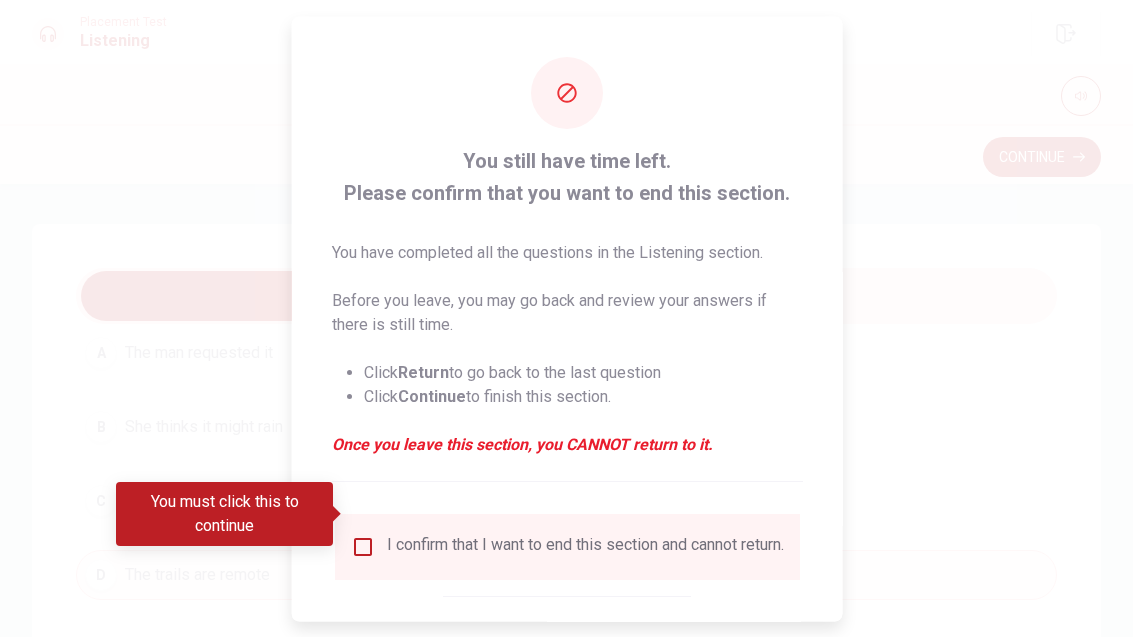 click on "I confirm that I want to end this section and cannot return." at bounding box center (566, 546) 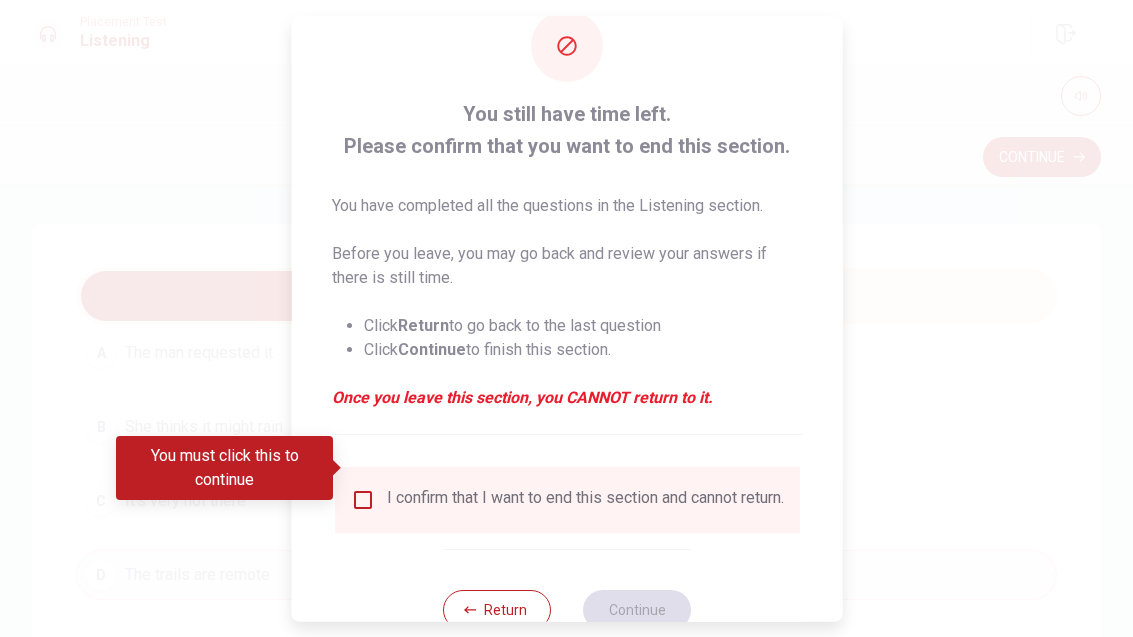 scroll, scrollTop: 45, scrollLeft: 0, axis: vertical 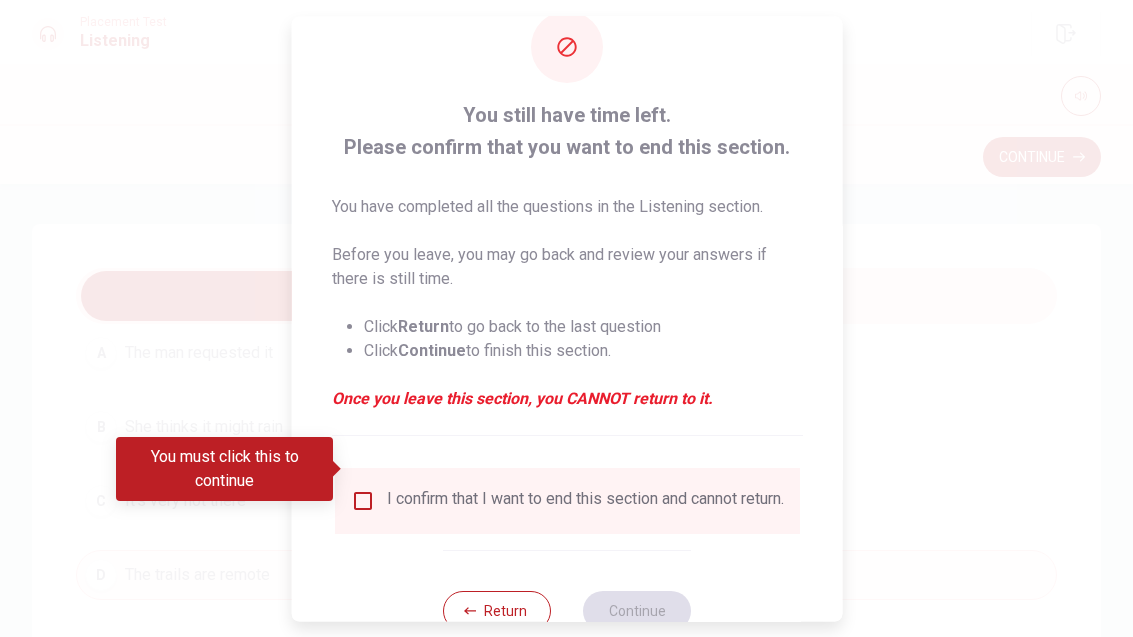 click at bounding box center [362, 501] 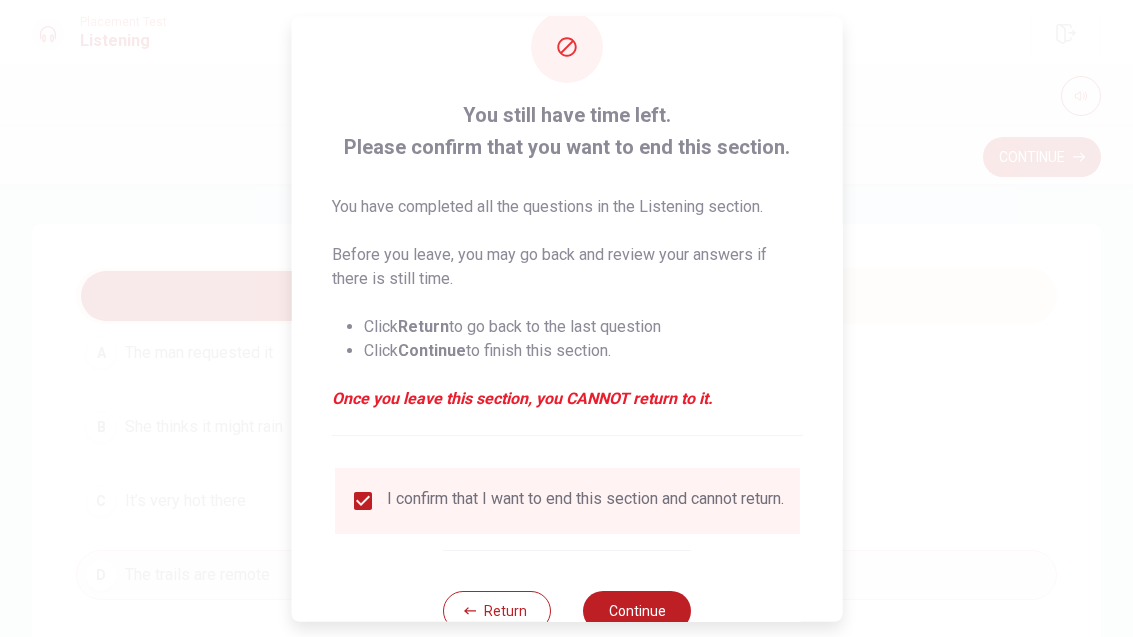 click on "Continue" at bounding box center (637, 611) 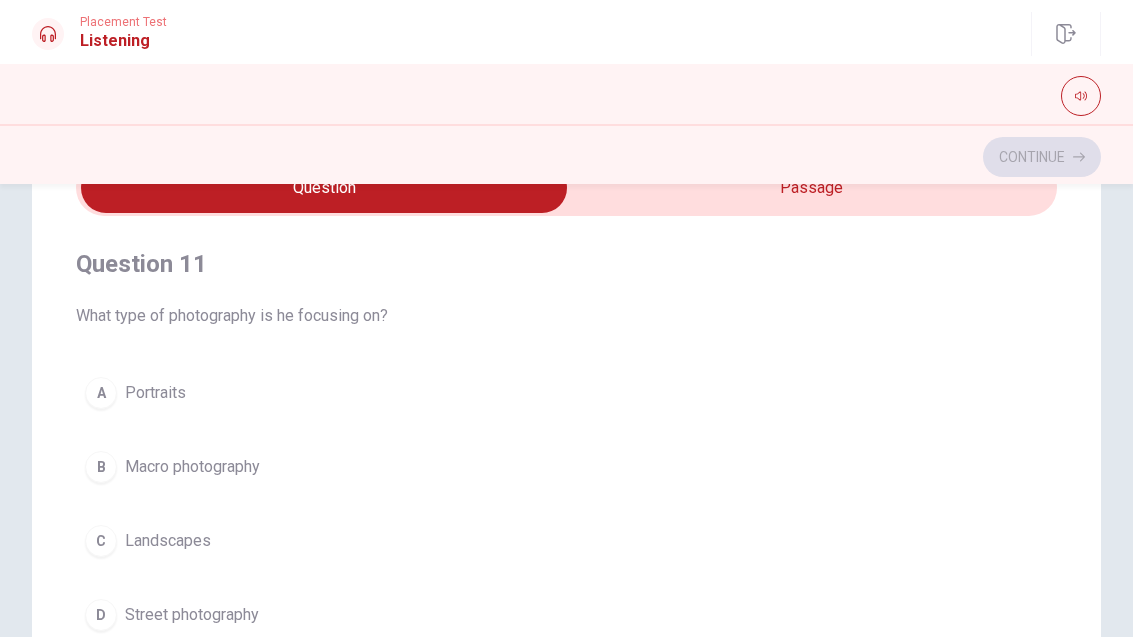 scroll, scrollTop: 109, scrollLeft: 0, axis: vertical 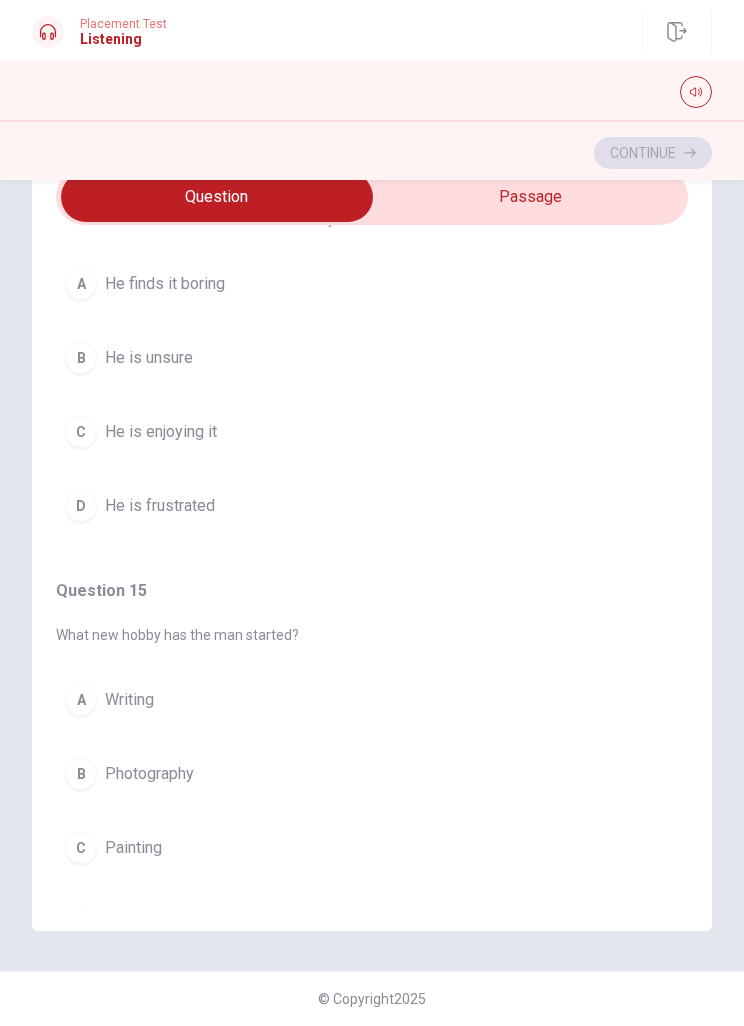 click on "B Photography" at bounding box center (372, 774) 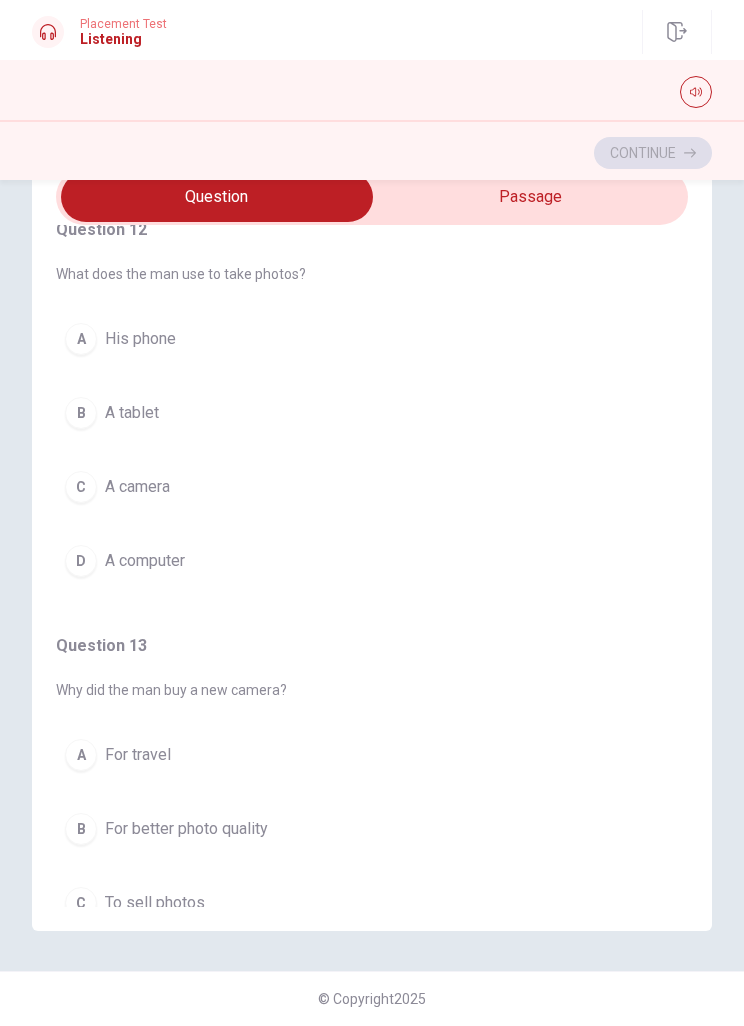 scroll, scrollTop: 426, scrollLeft: 0, axis: vertical 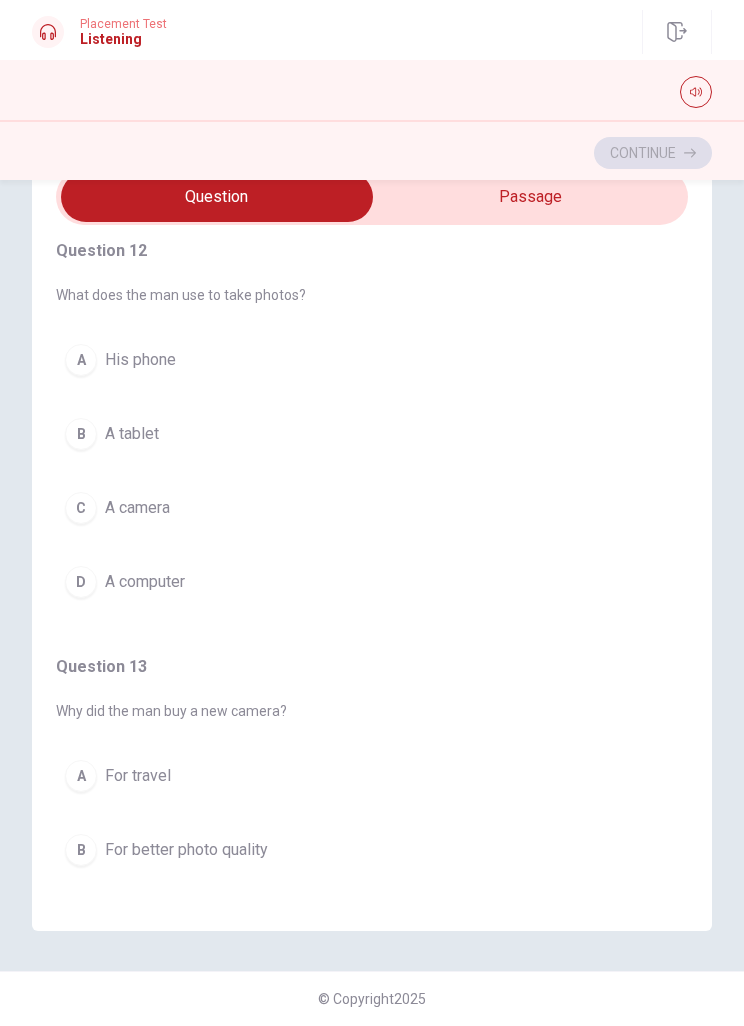click on "C A camera" at bounding box center (372, 508) 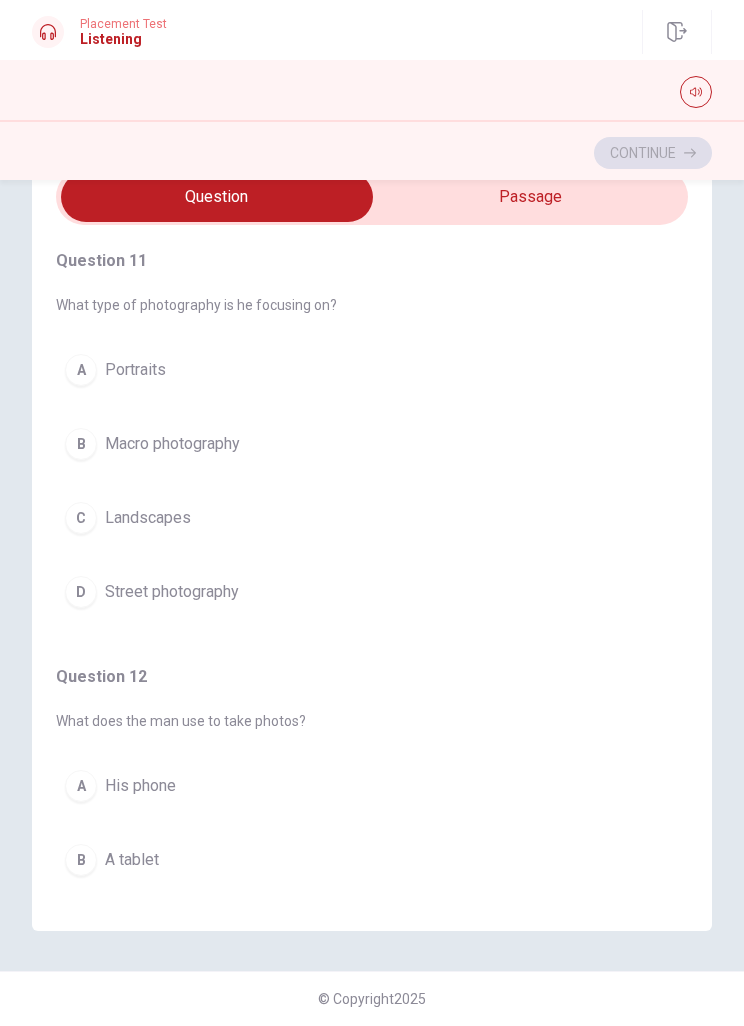 scroll, scrollTop: 0, scrollLeft: 0, axis: both 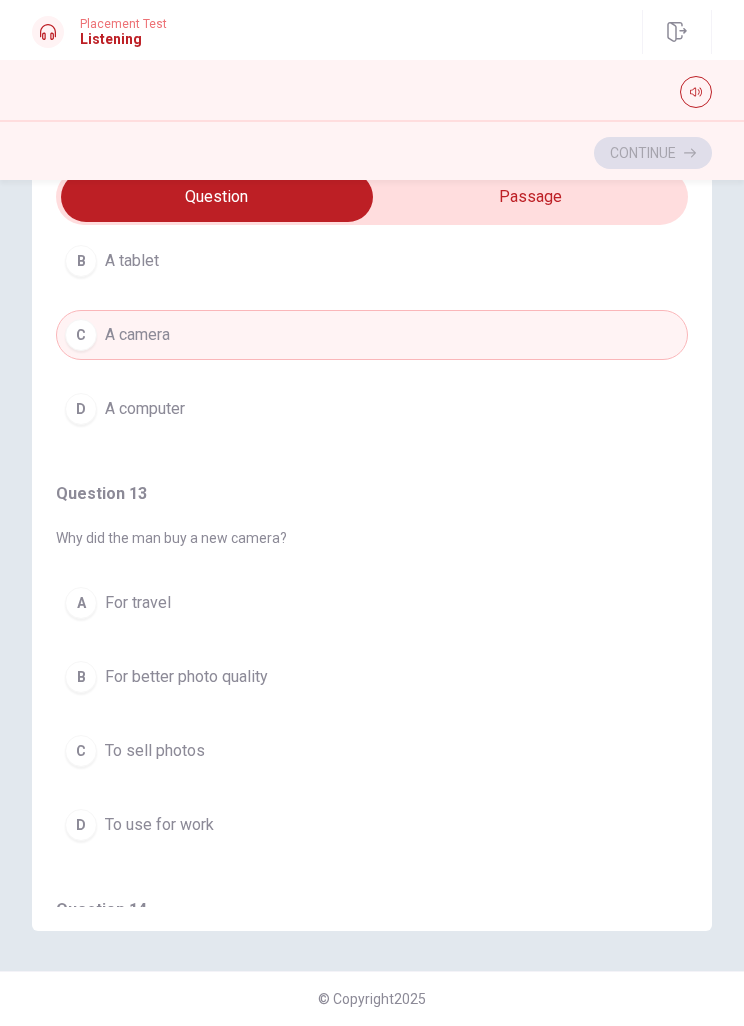 click on "B For better photo quality" at bounding box center [372, 677] 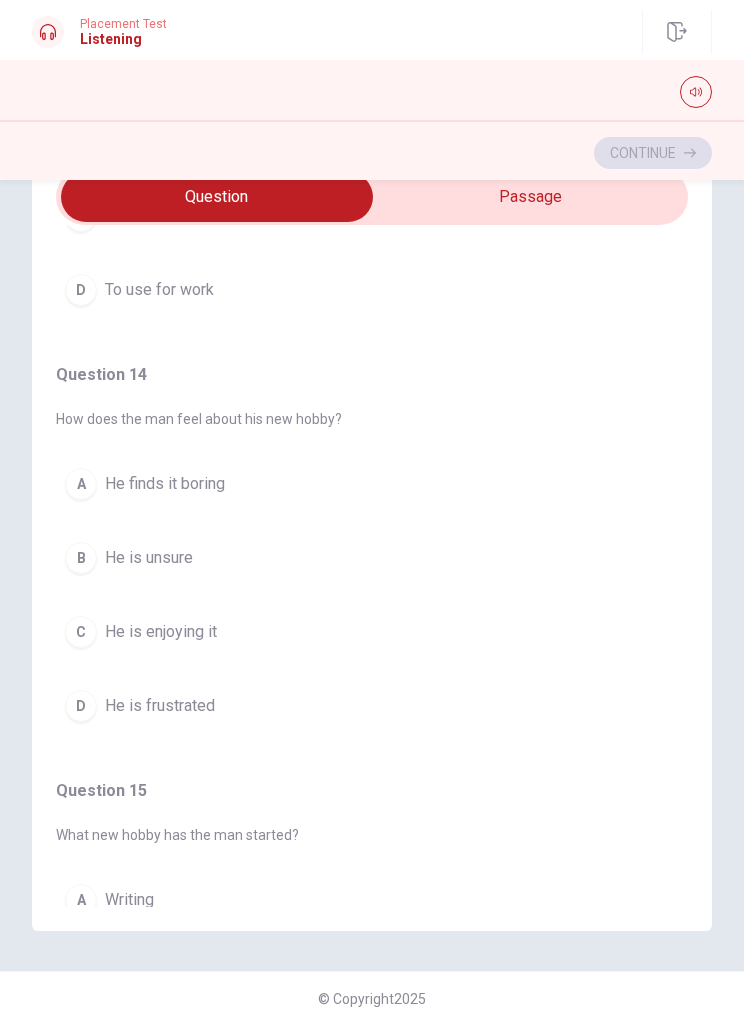 scroll, scrollTop: 1133, scrollLeft: 0, axis: vertical 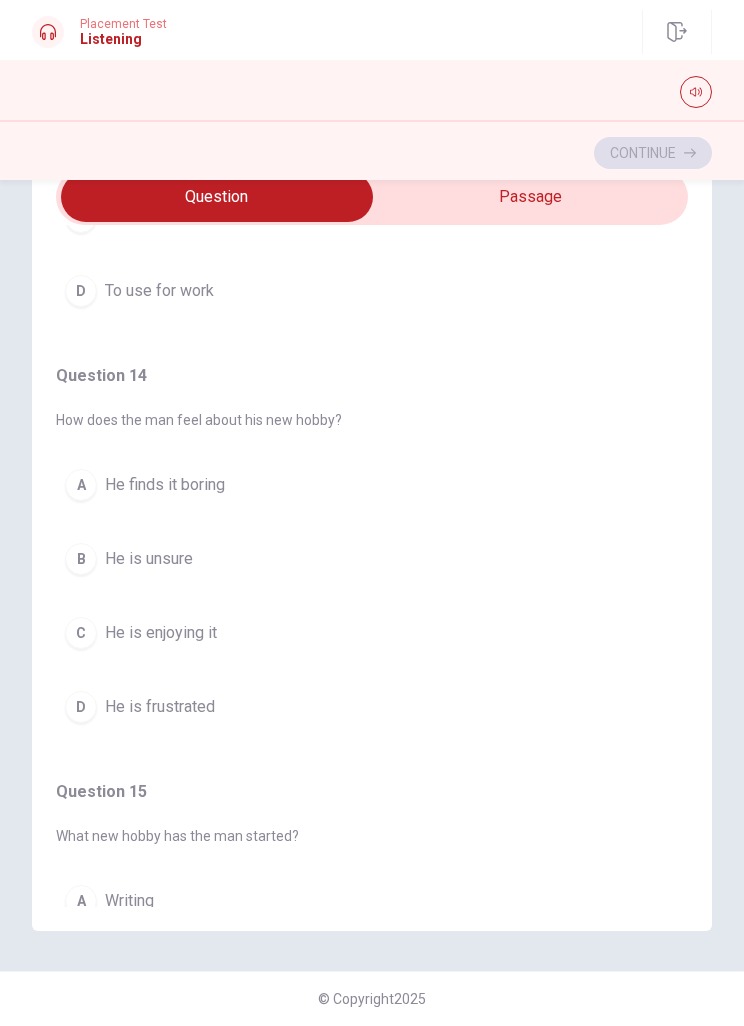 click on "C He is enjoying it" at bounding box center [372, 633] 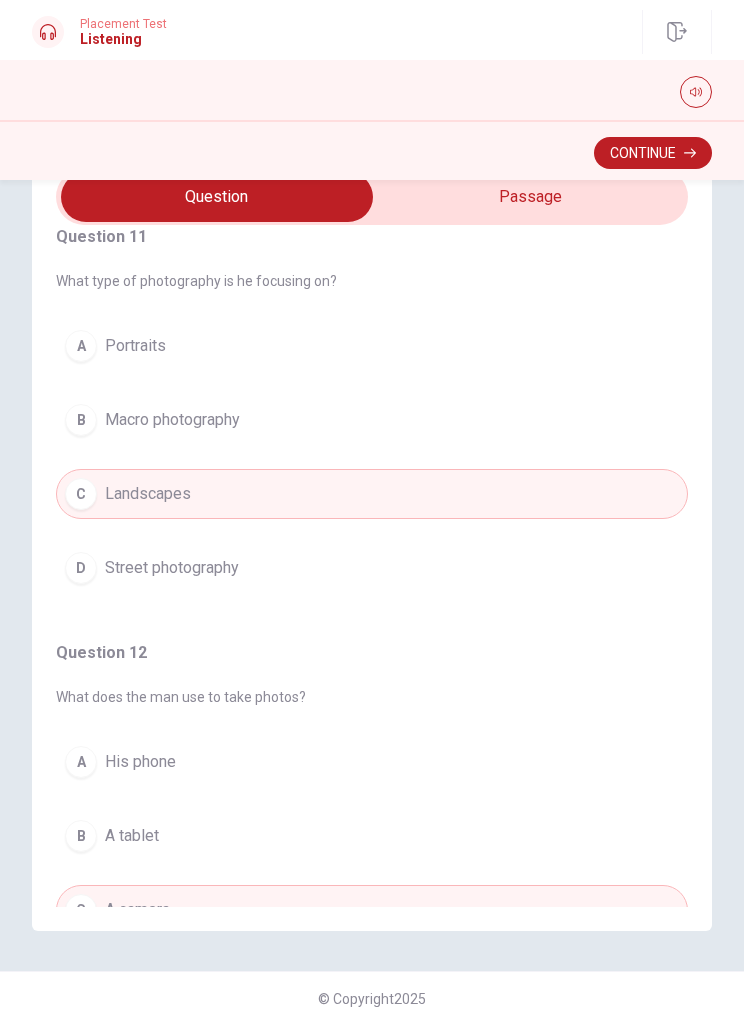 scroll, scrollTop: 25, scrollLeft: 0, axis: vertical 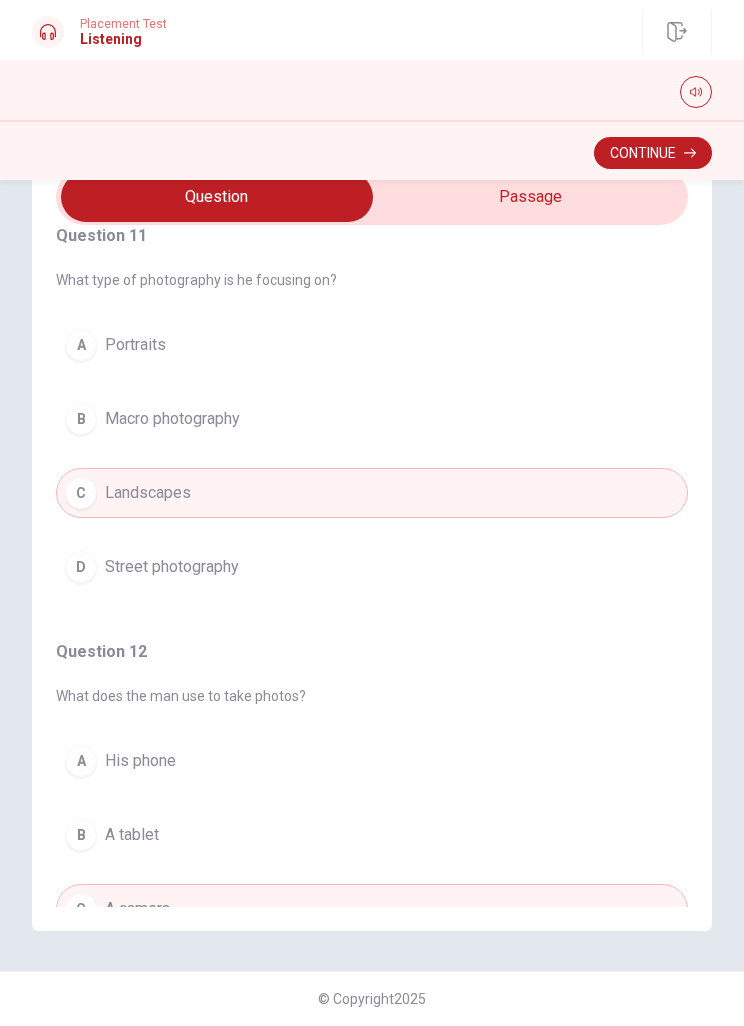 click on "Continue" at bounding box center (653, 153) 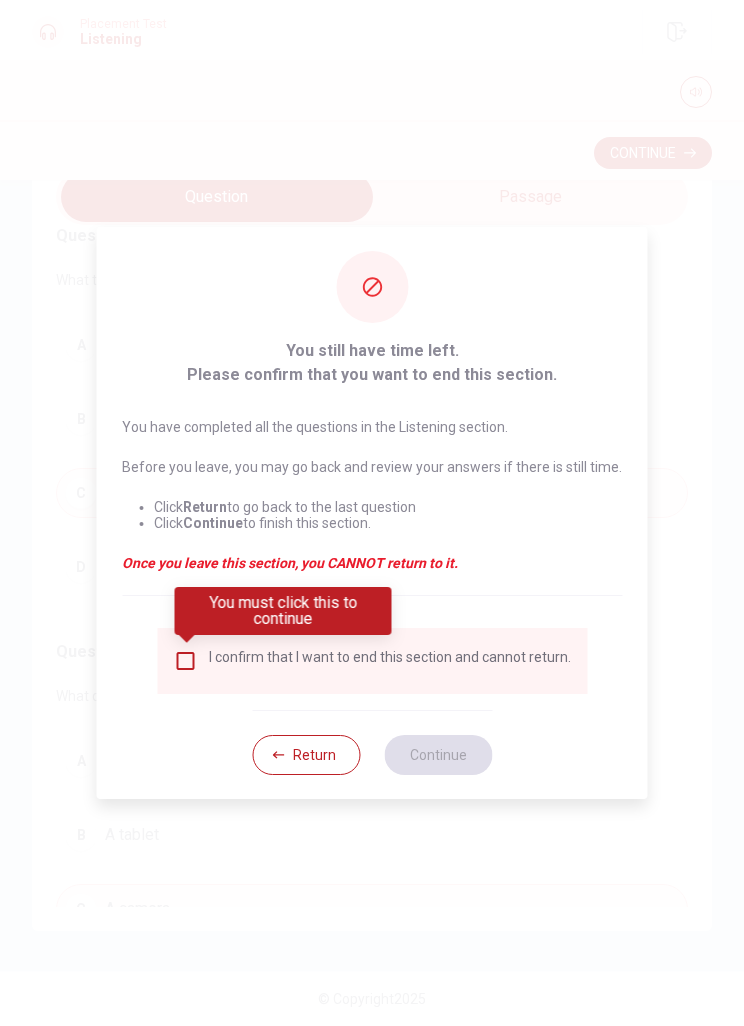click on "I confirm that I want to end this section and cannot return." at bounding box center (390, 661) 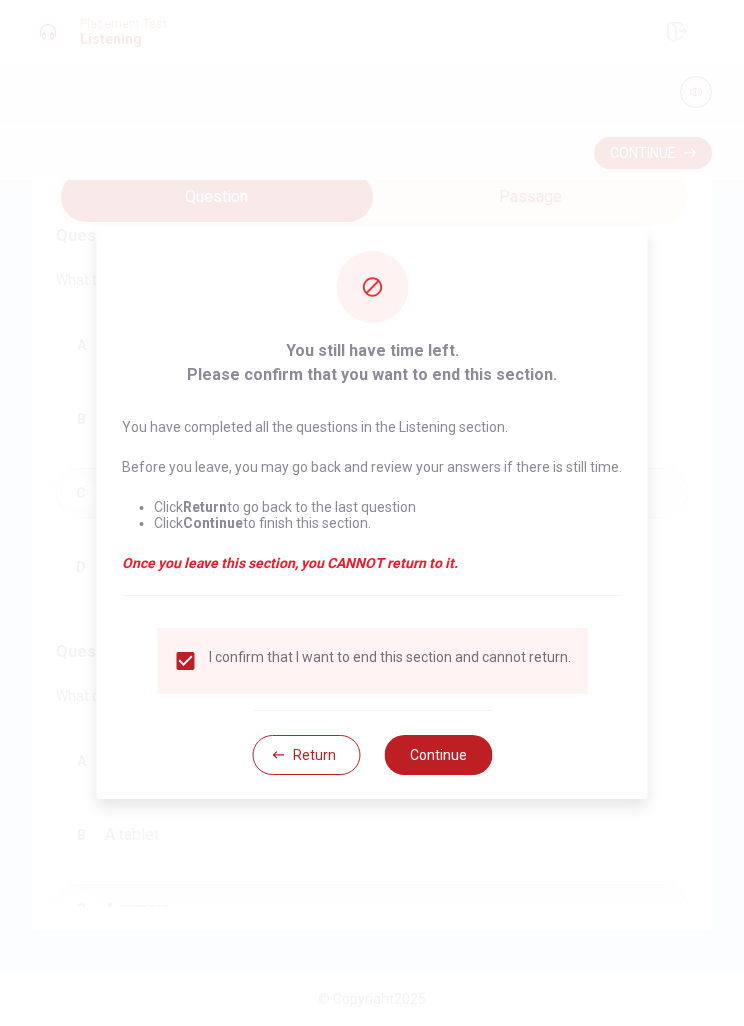 click on "Continue" at bounding box center [438, 755] 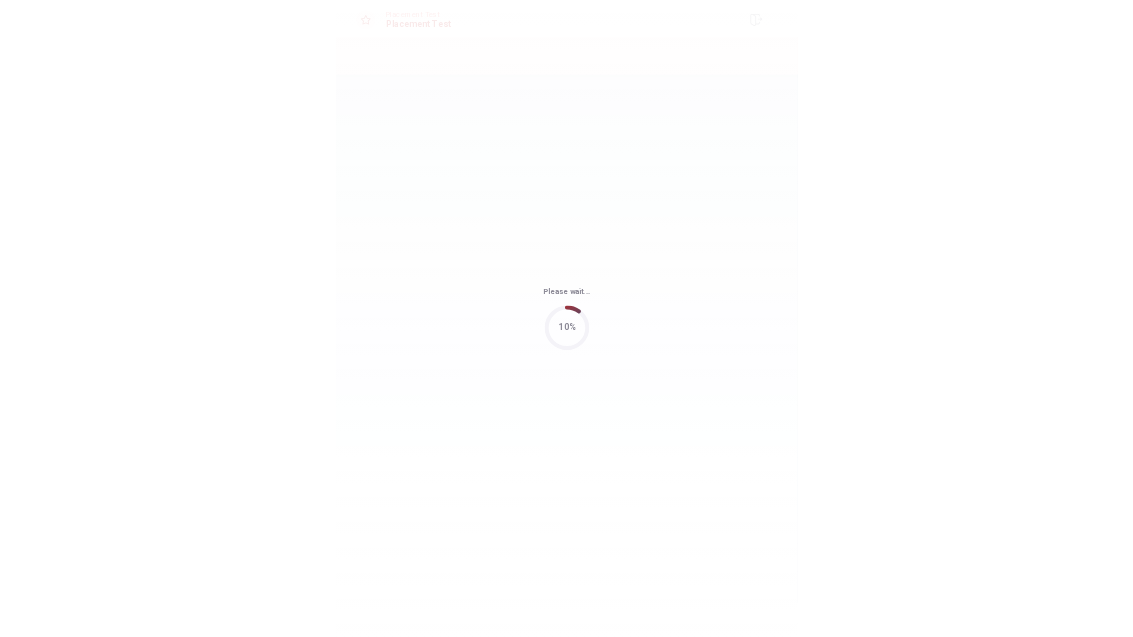 scroll, scrollTop: 0, scrollLeft: 0, axis: both 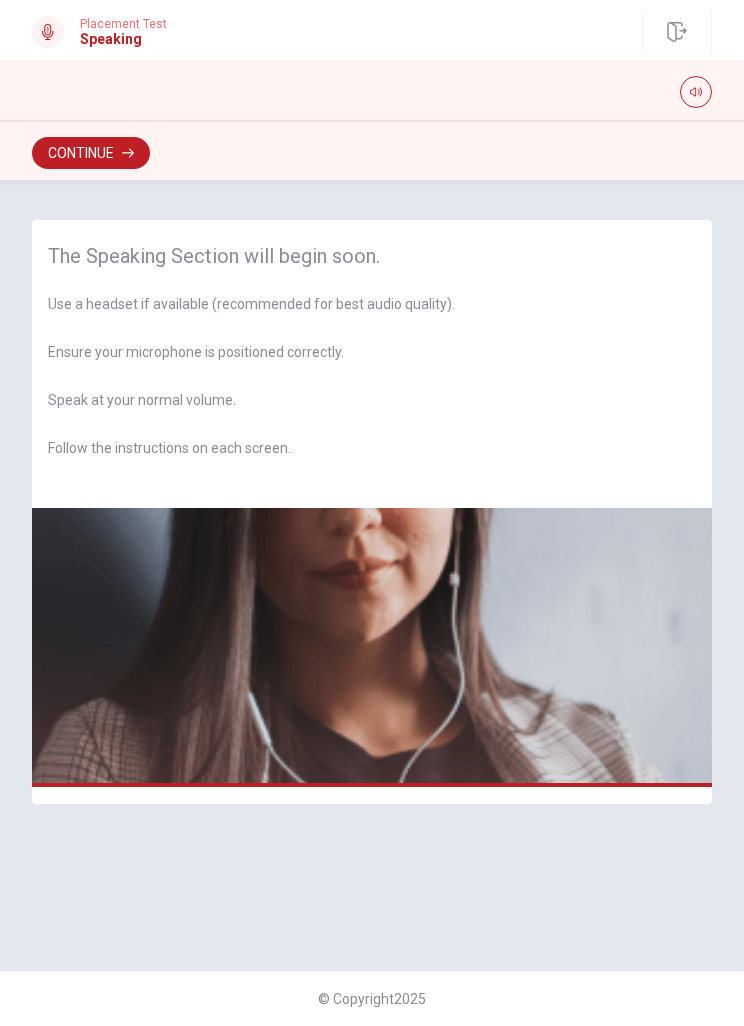click on "Continue" at bounding box center (372, 150) 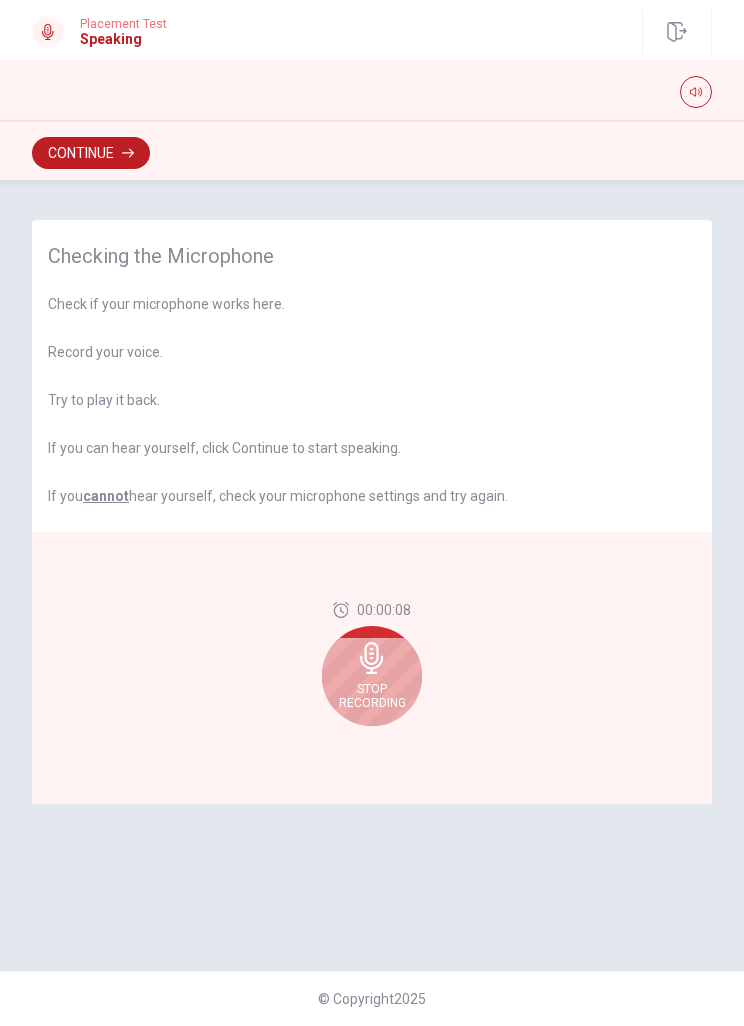 click 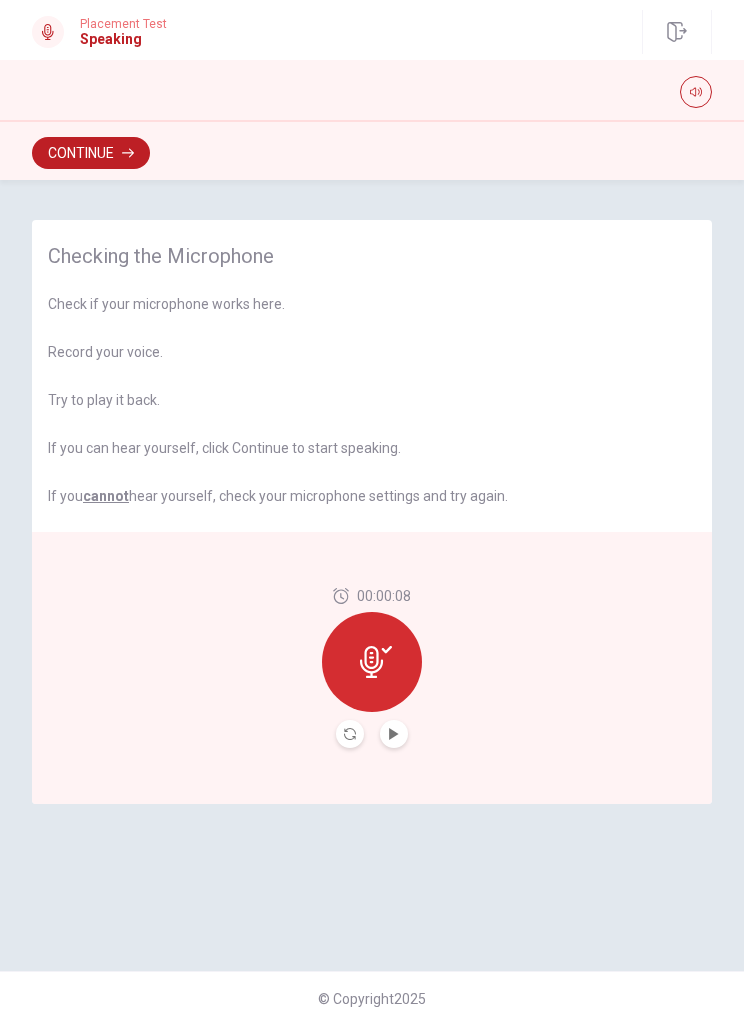 click 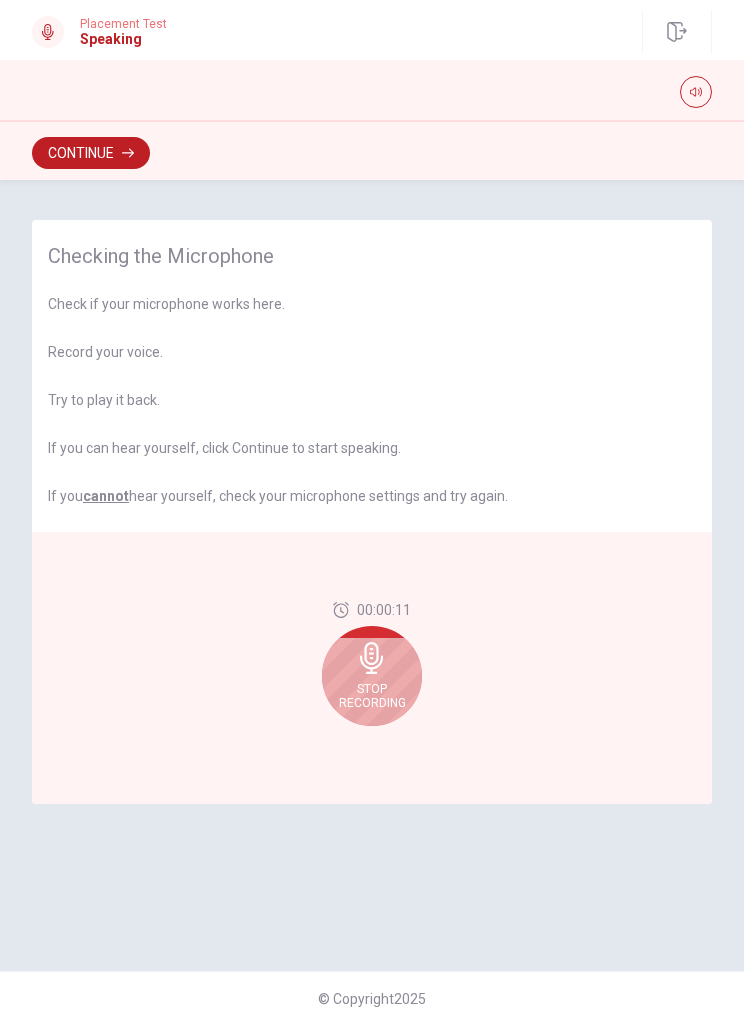 click on "Stop   Recording" at bounding box center (372, 696) 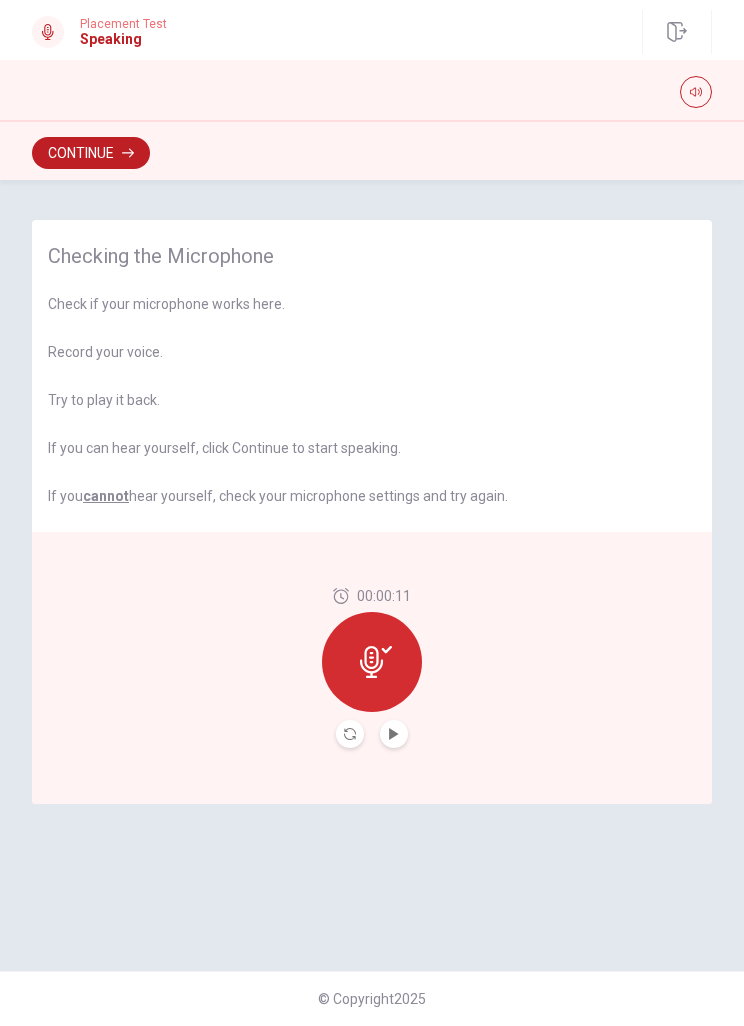 click at bounding box center [394, 734] 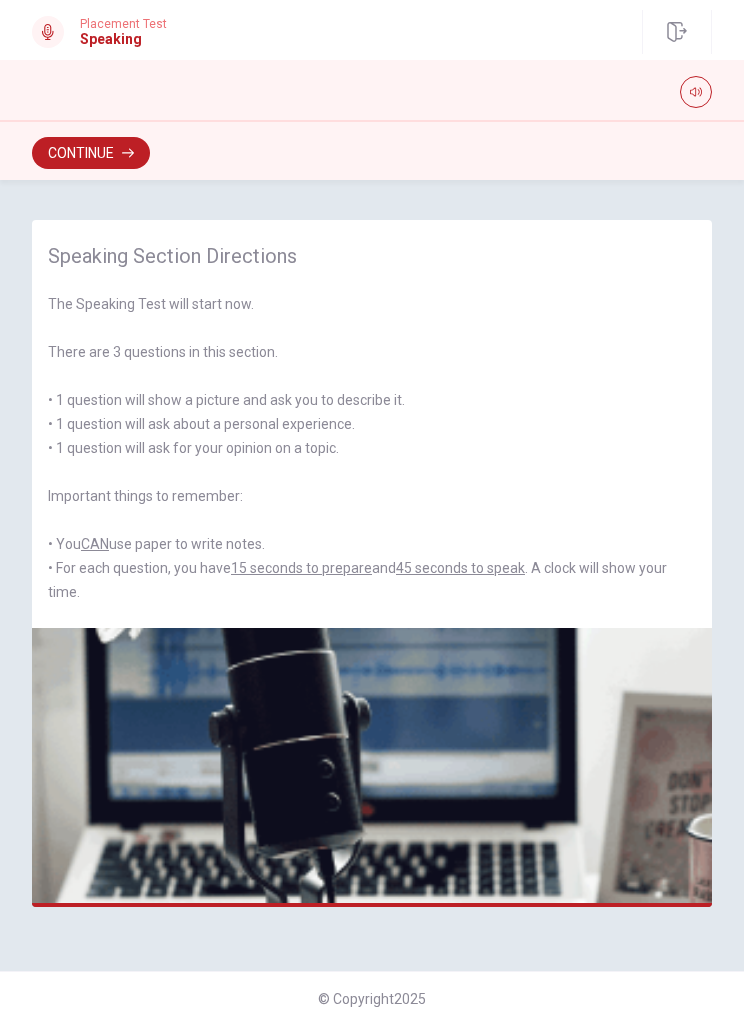 click on "Continue" at bounding box center [91, 153] 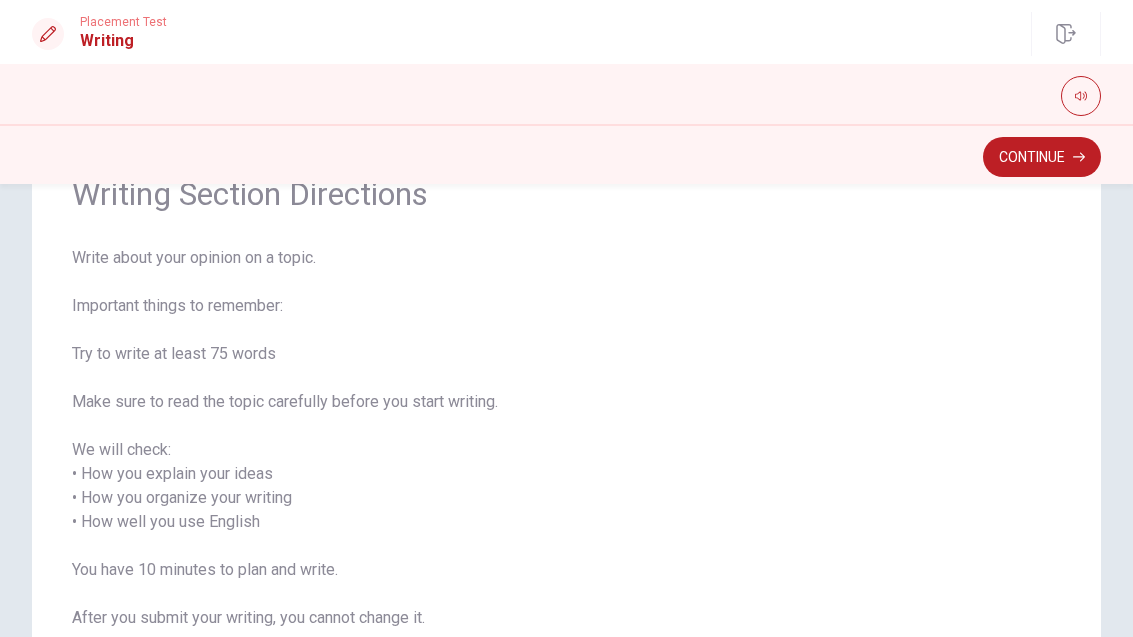 scroll, scrollTop: 105, scrollLeft: 0, axis: vertical 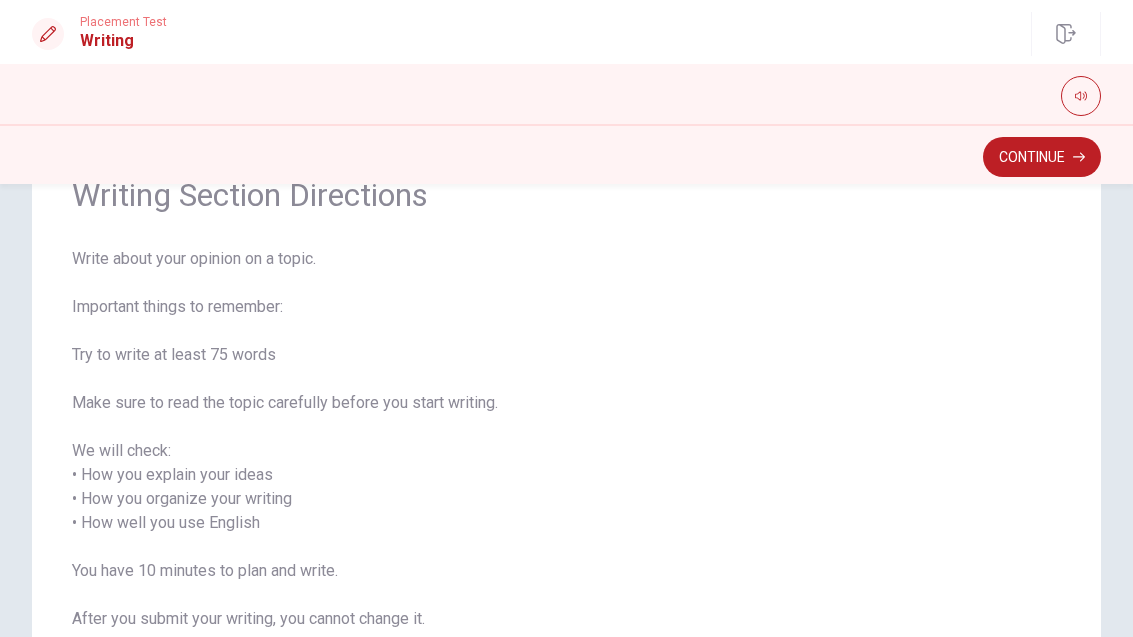 click on "Continue" at bounding box center (1042, 157) 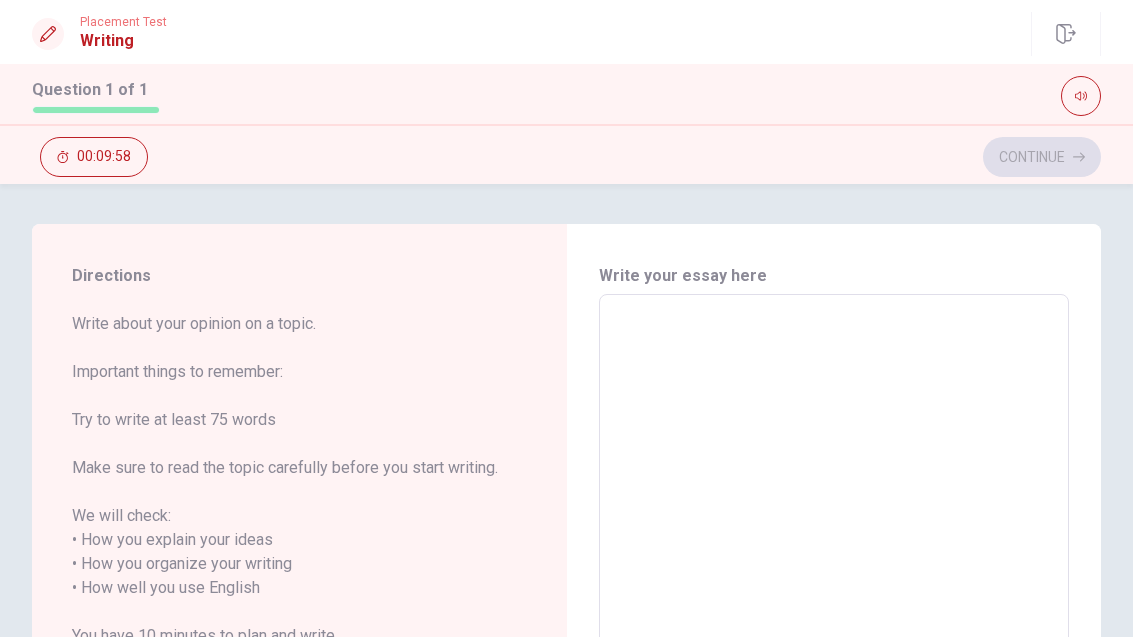 scroll, scrollTop: 0, scrollLeft: 0, axis: both 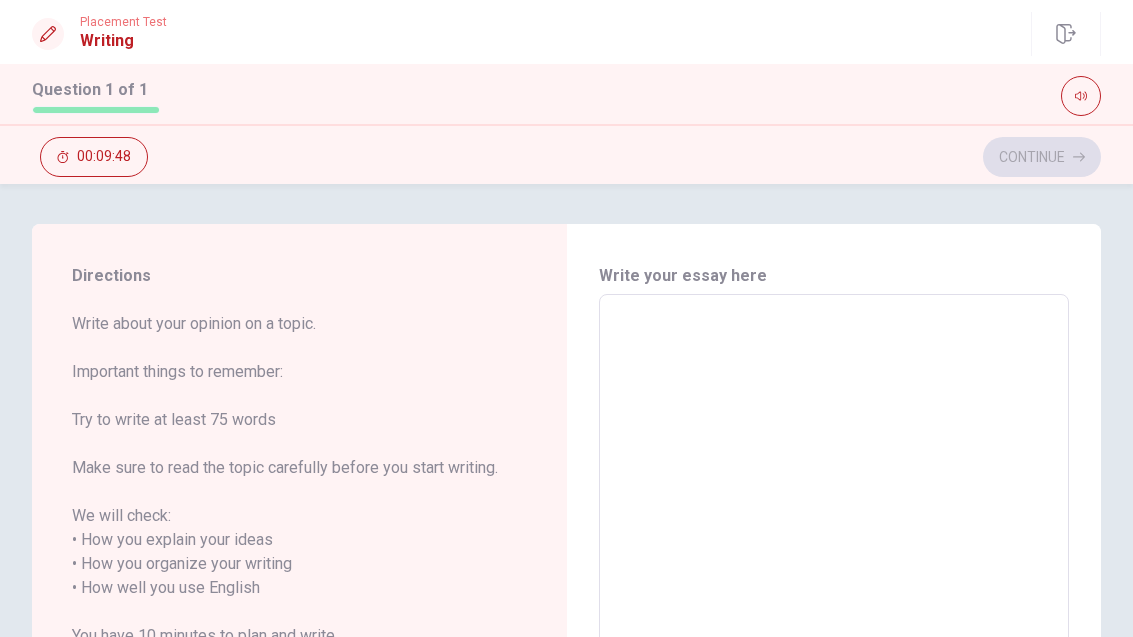 click at bounding box center [834, 588] 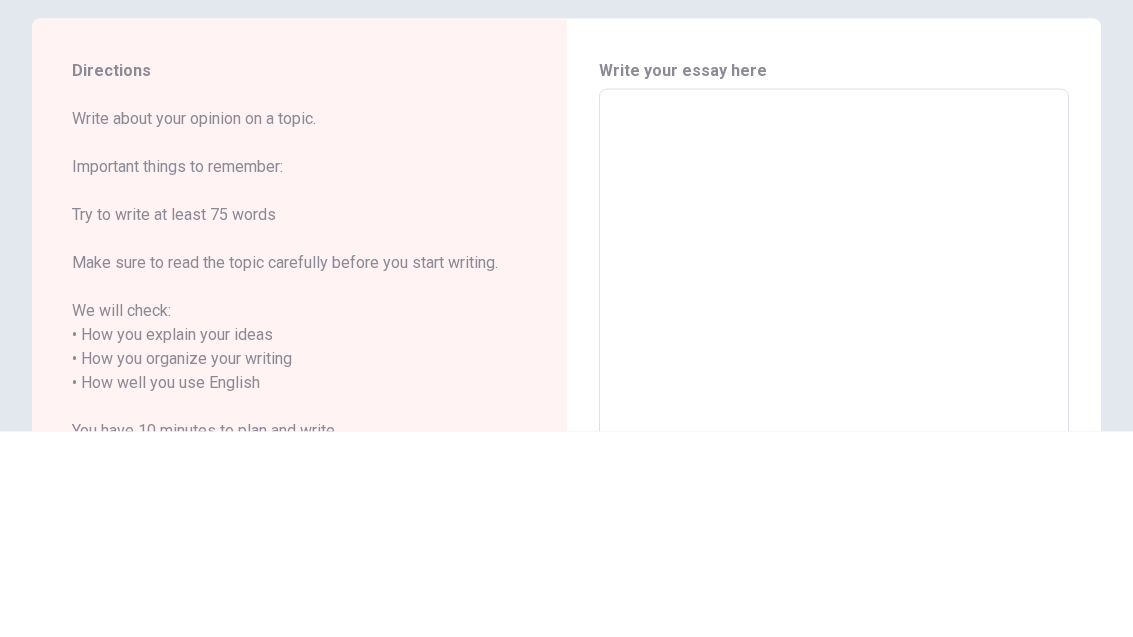 type on "I" 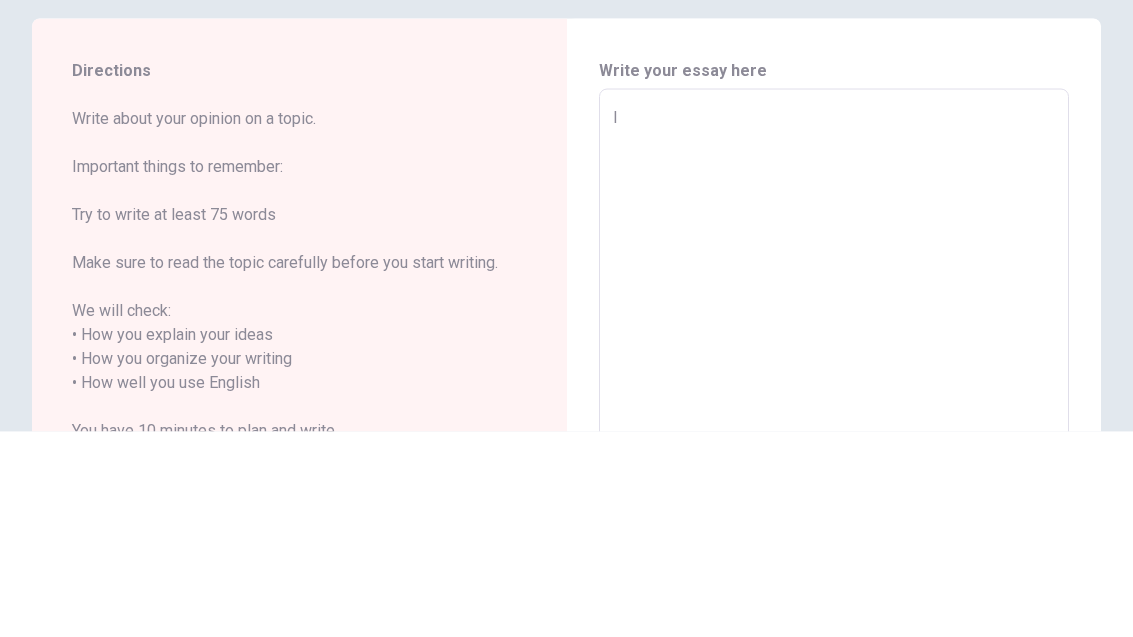 type on "x" 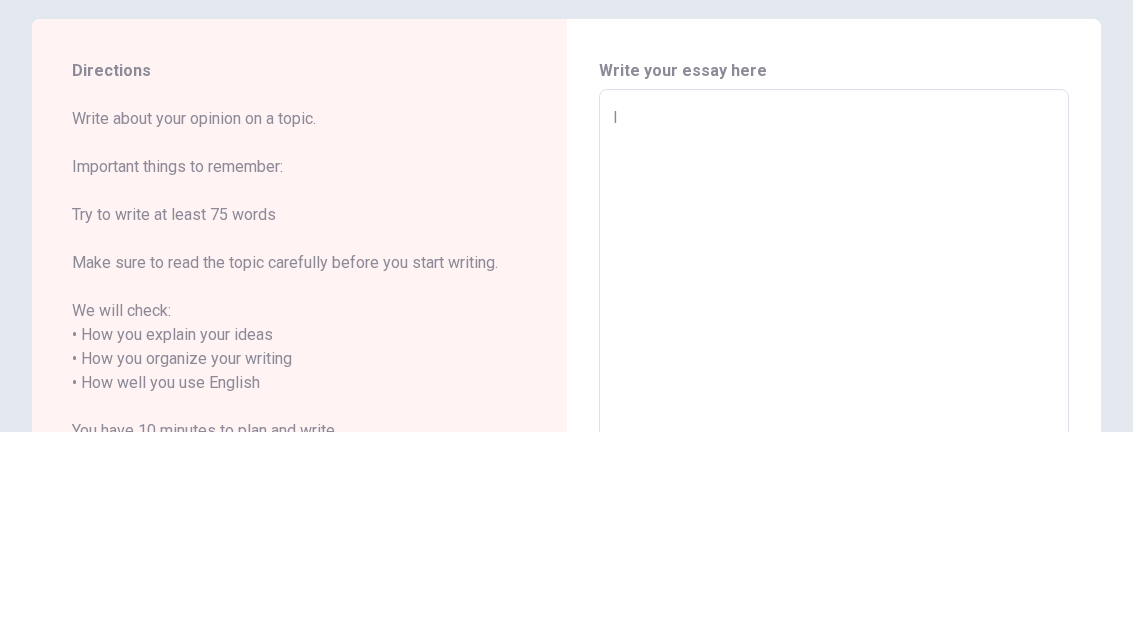 type on "In" 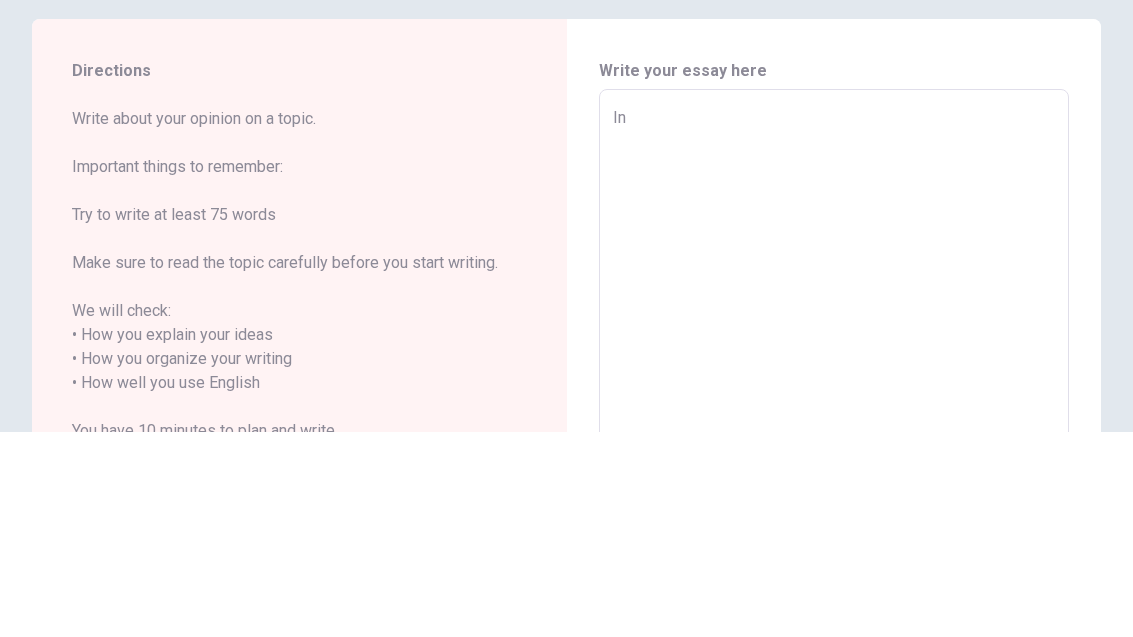 type on "x" 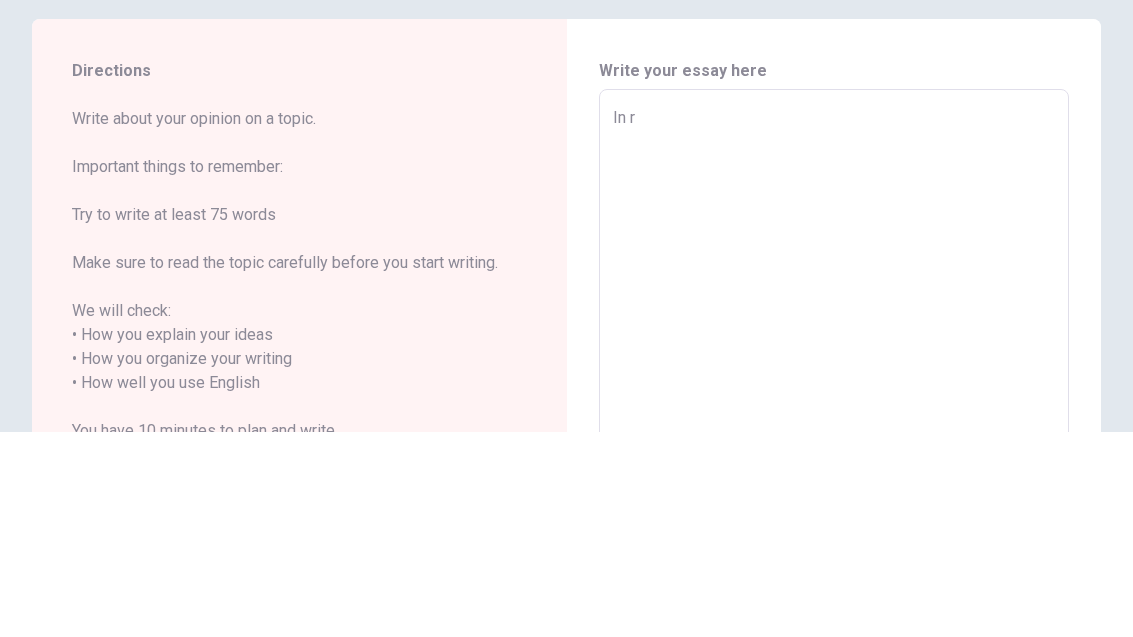 type on "x" 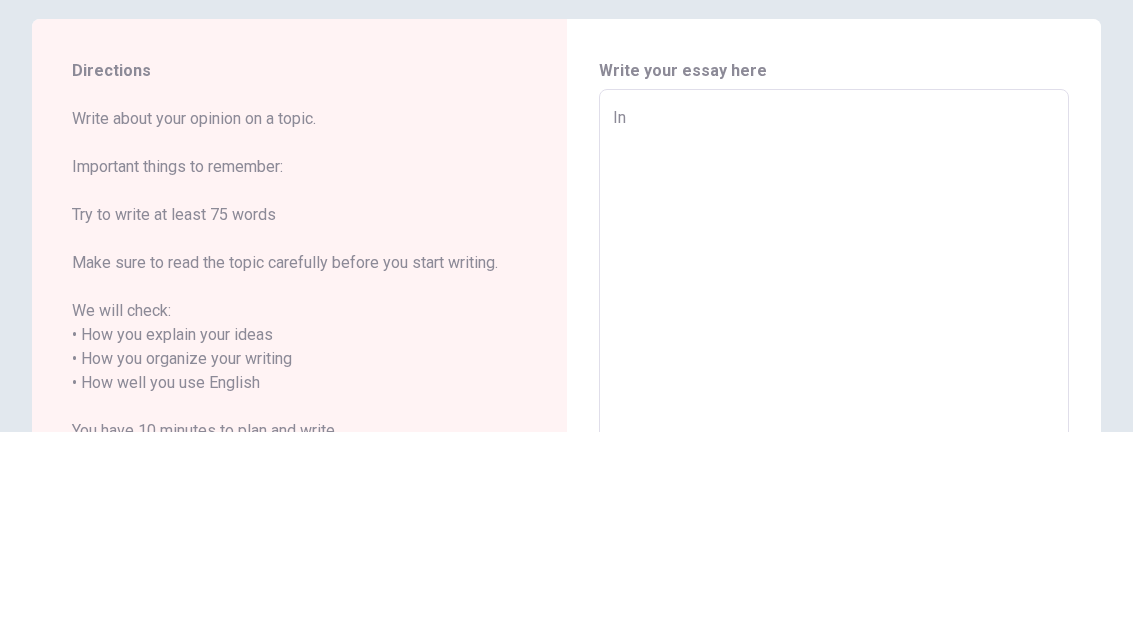 type on "x" 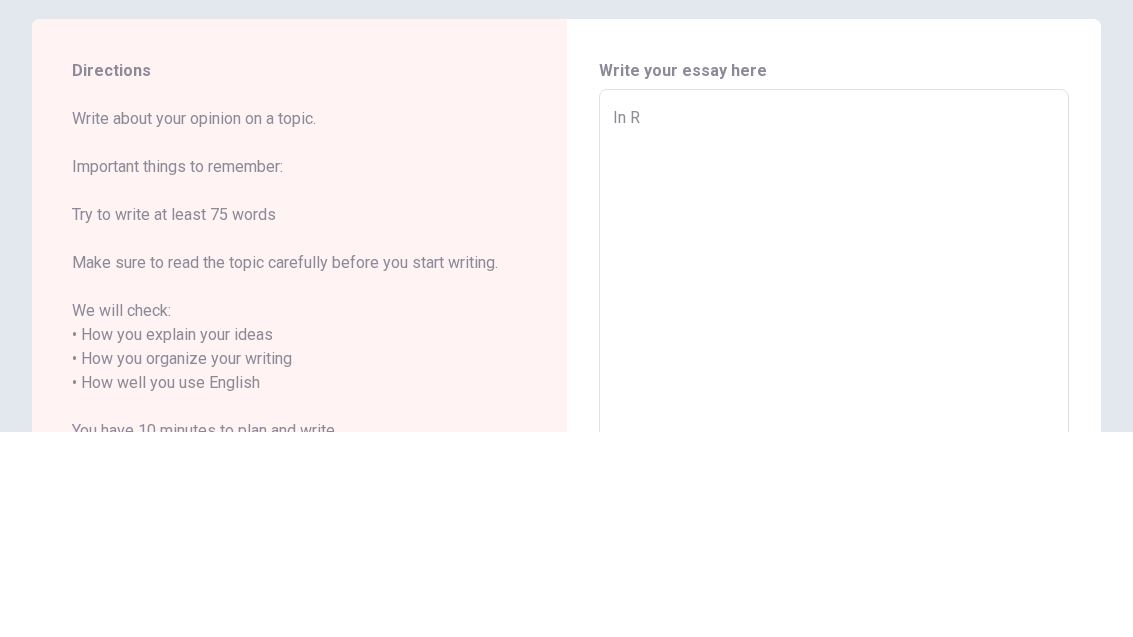 type on "x" 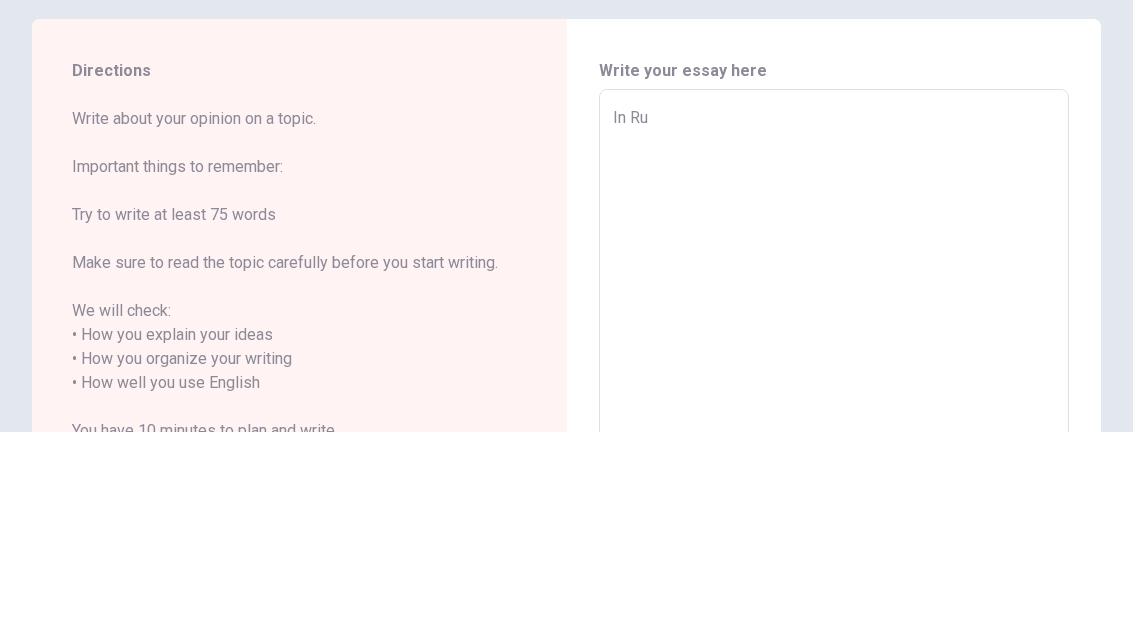 type on "x" 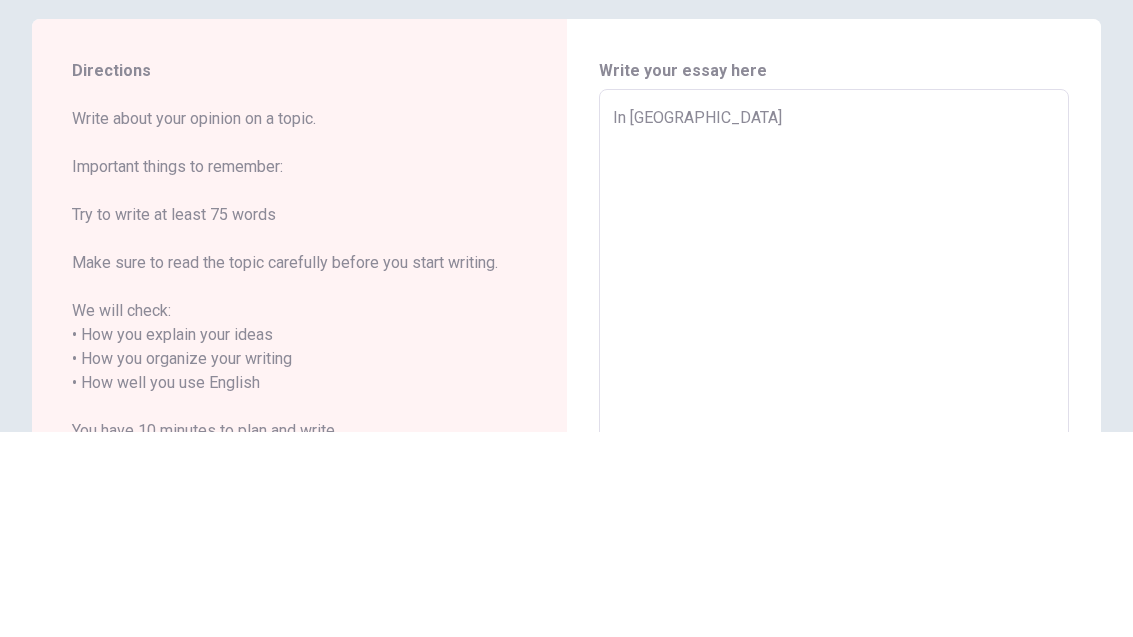 type on "x" 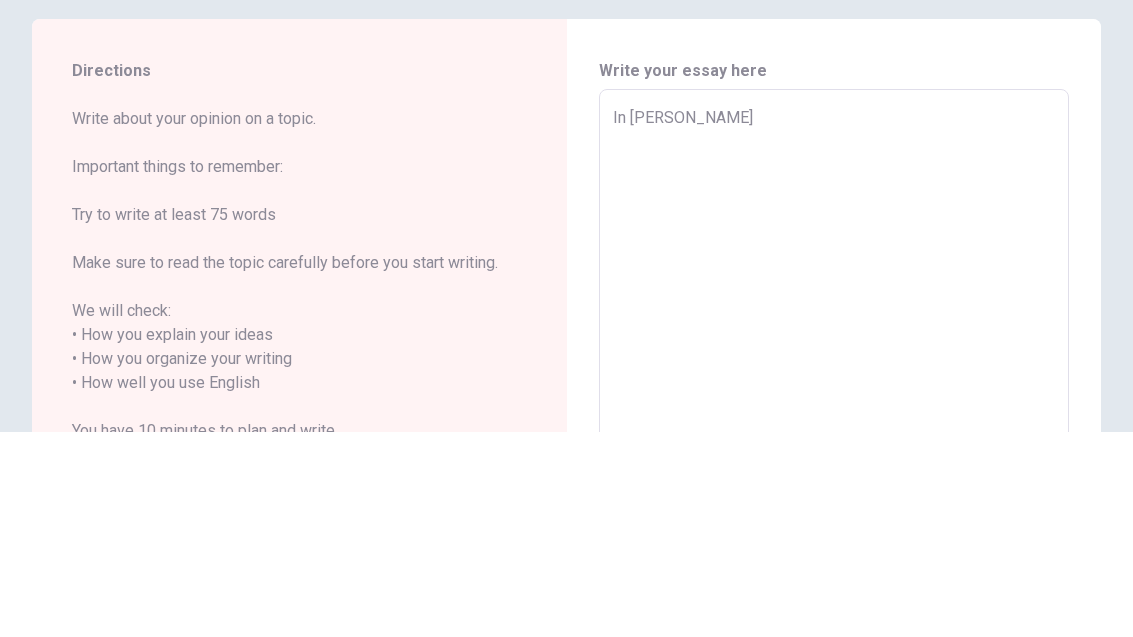 type on "x" 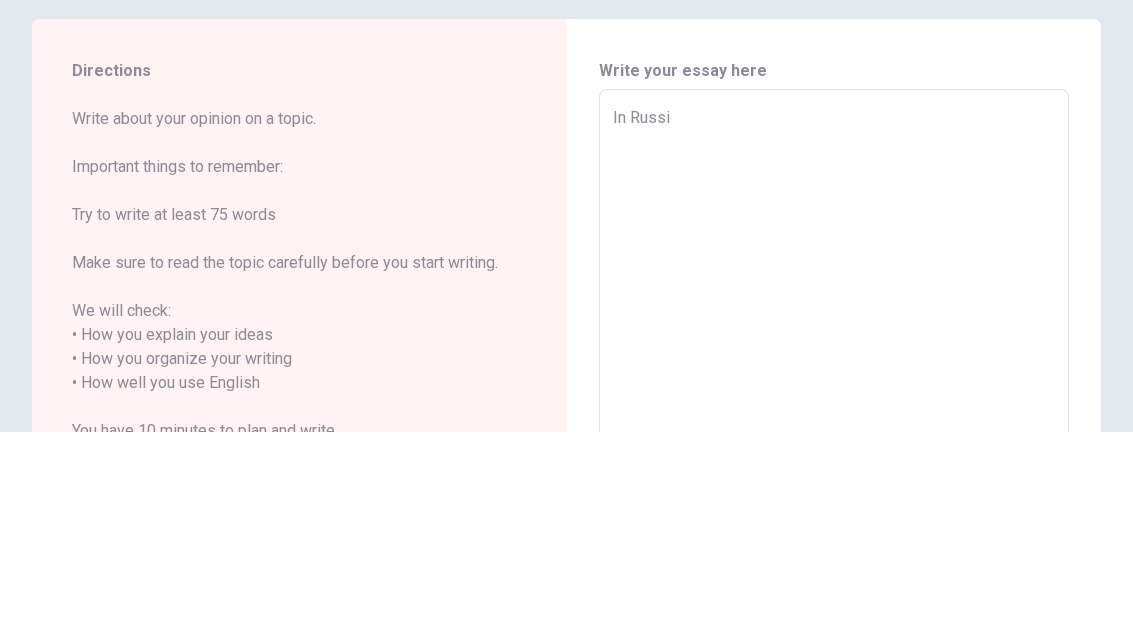 type on "x" 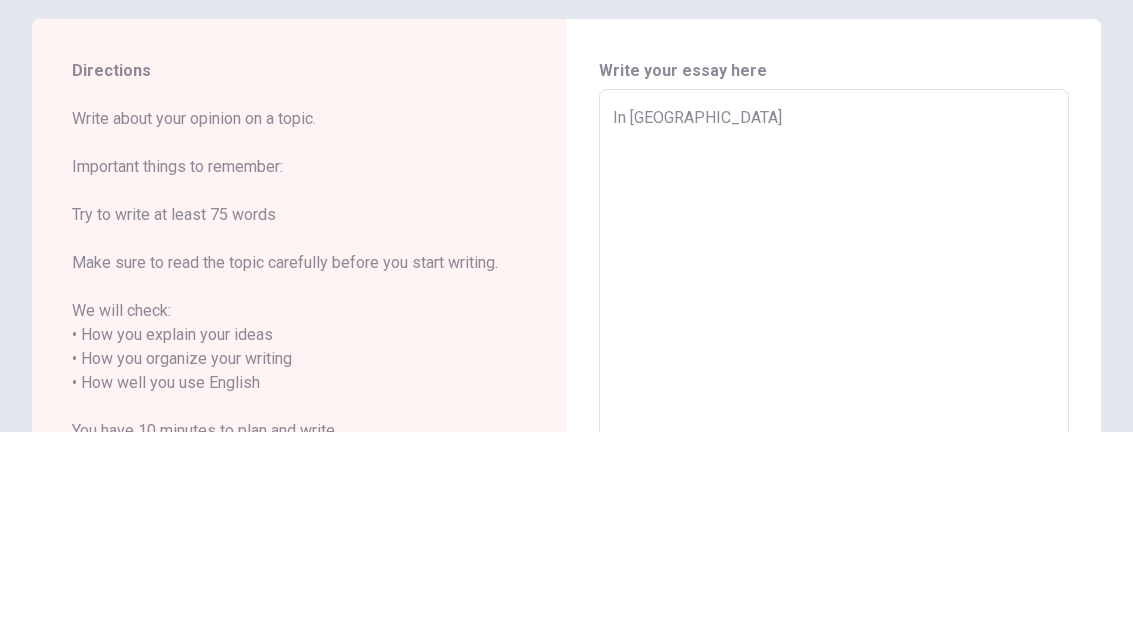 type on "x" 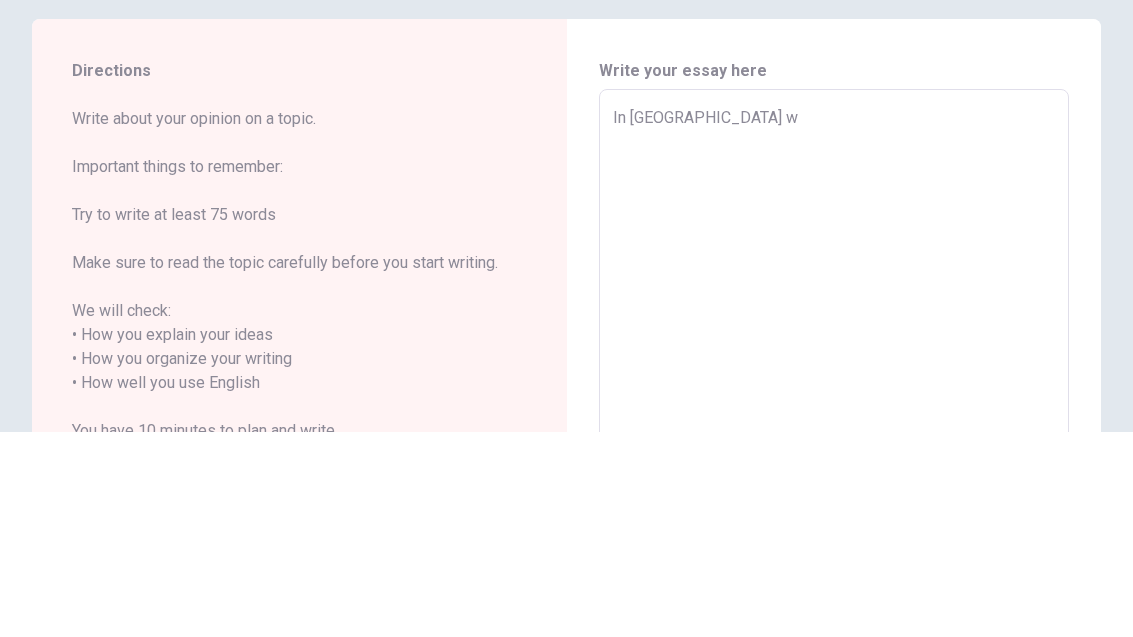 type on "x" 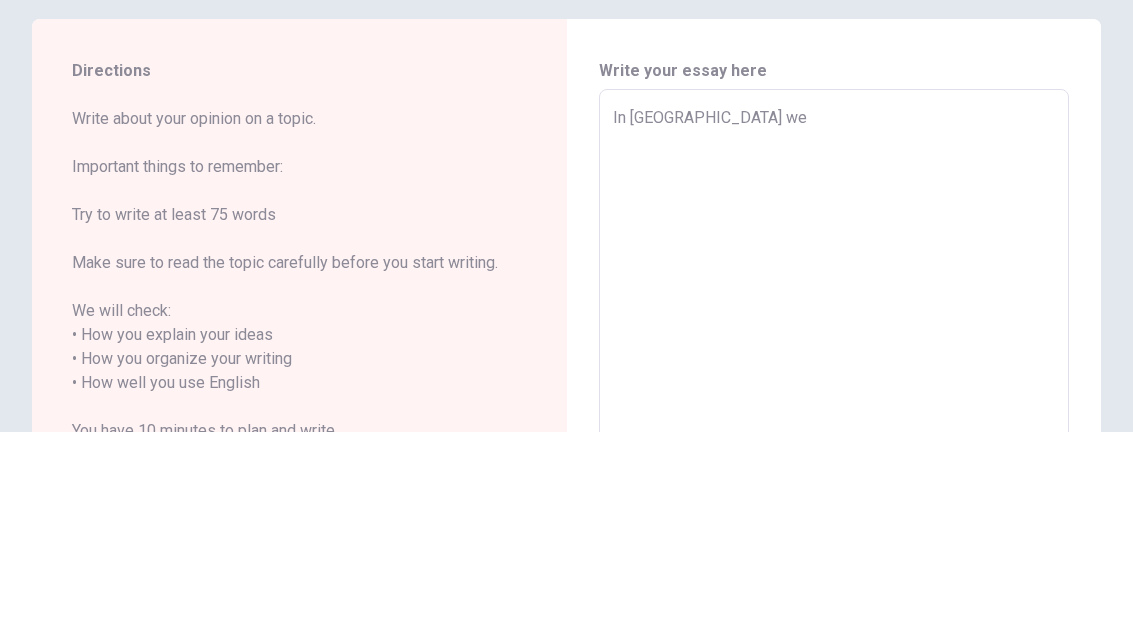 type on "x" 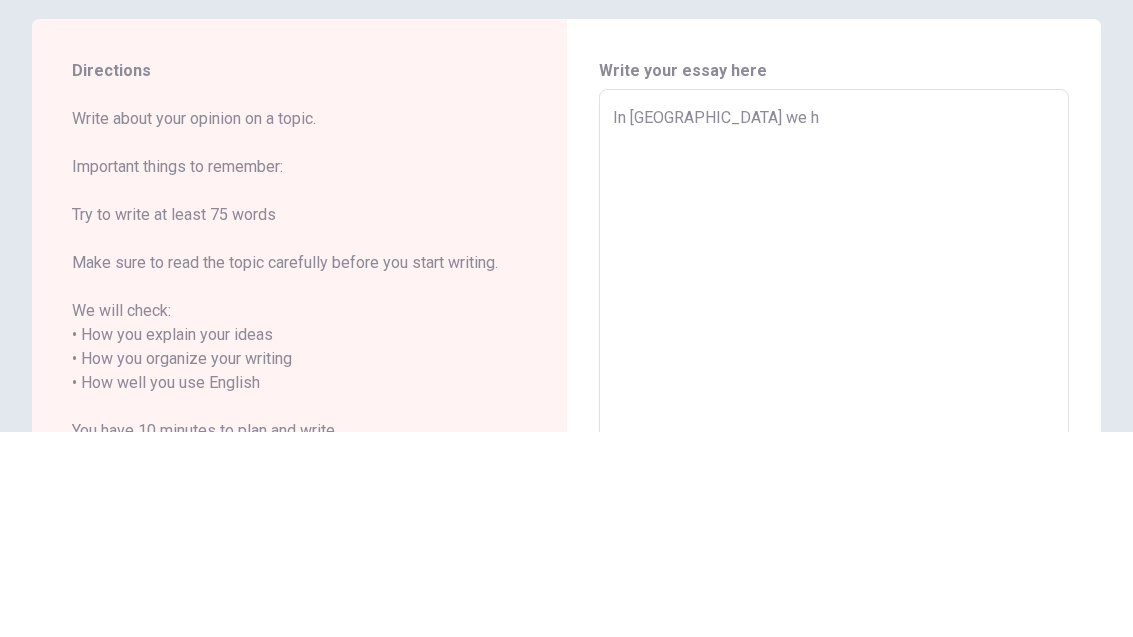 type on "x" 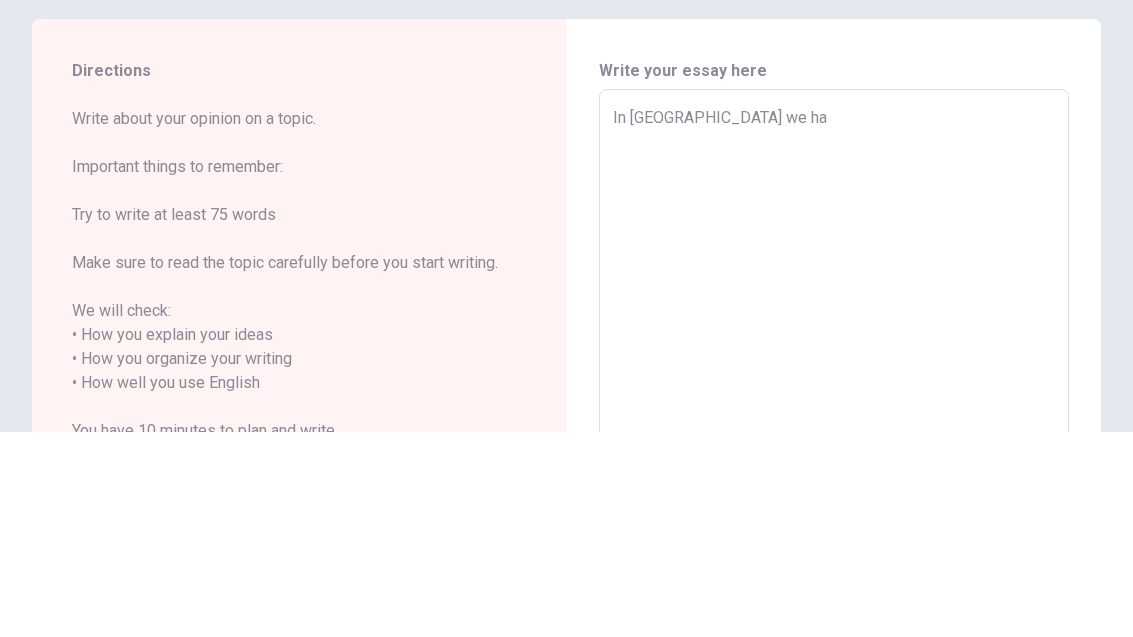 type on "x" 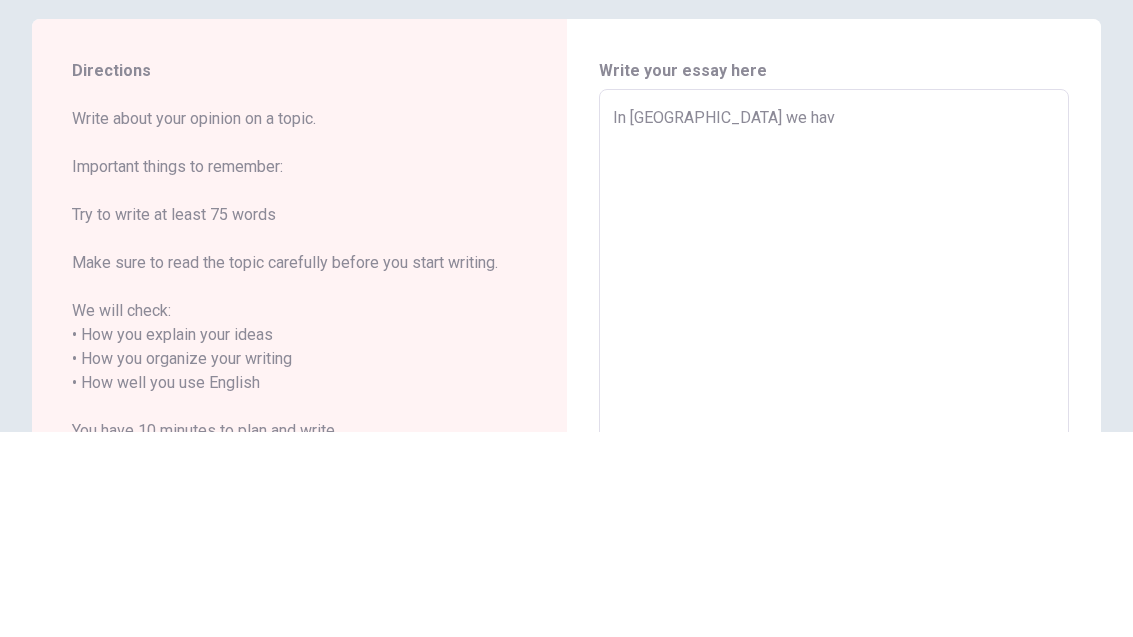 type on "x" 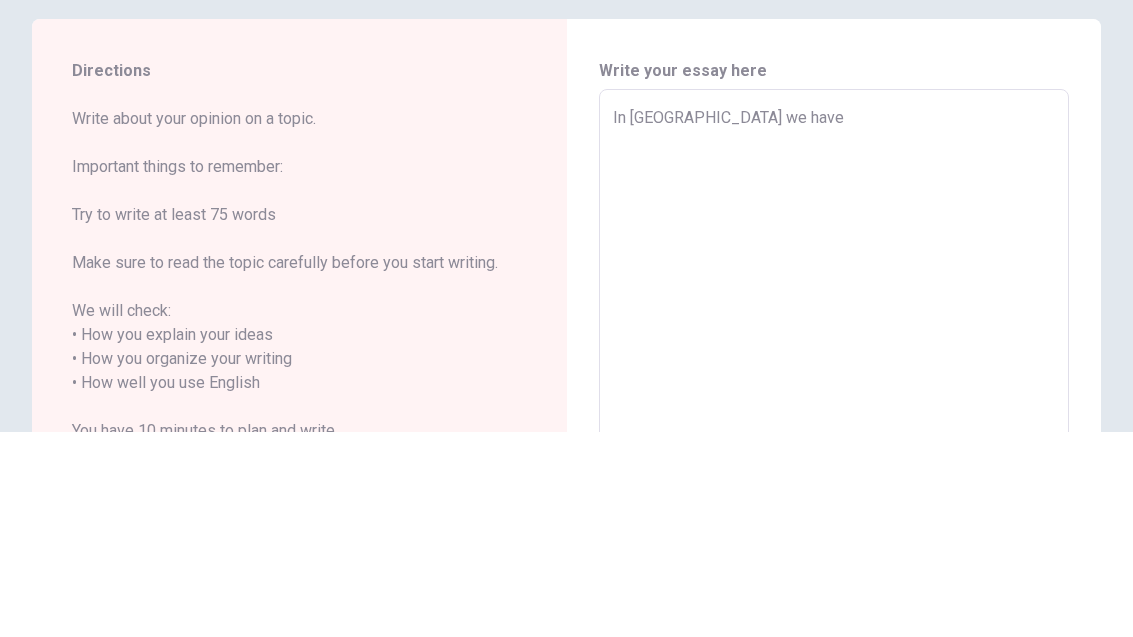 type on "x" 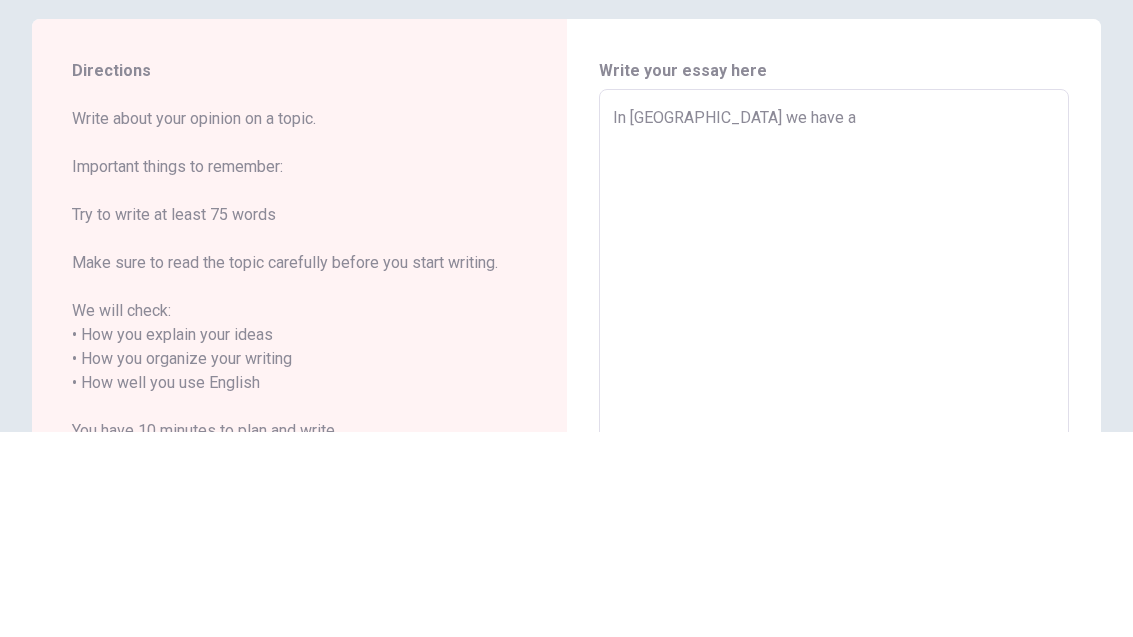 type on "x" 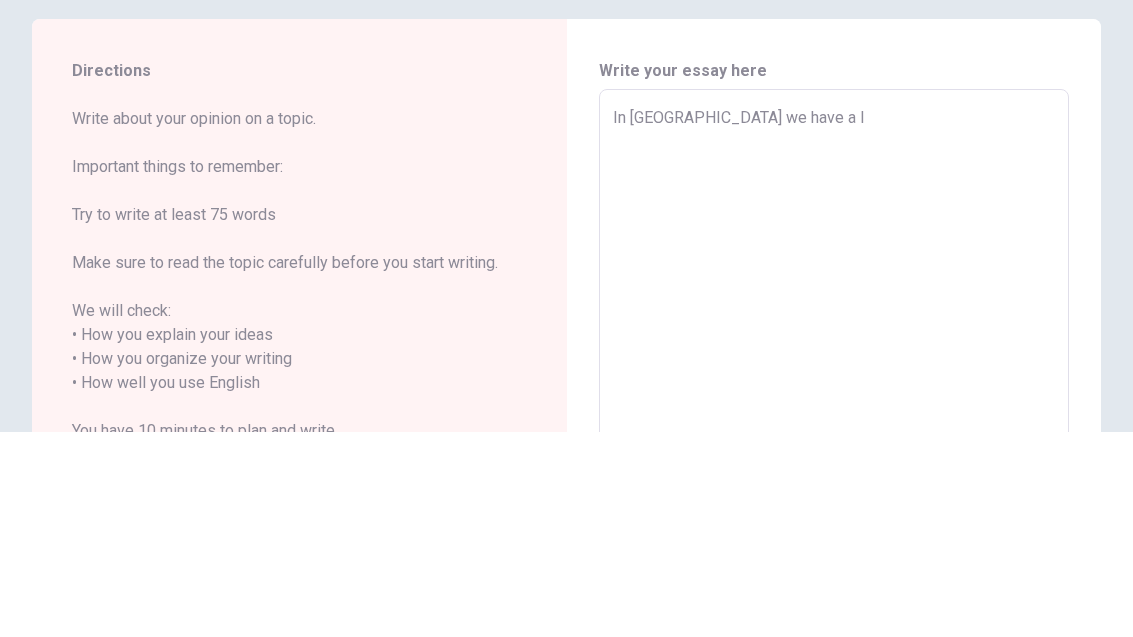 type on "x" 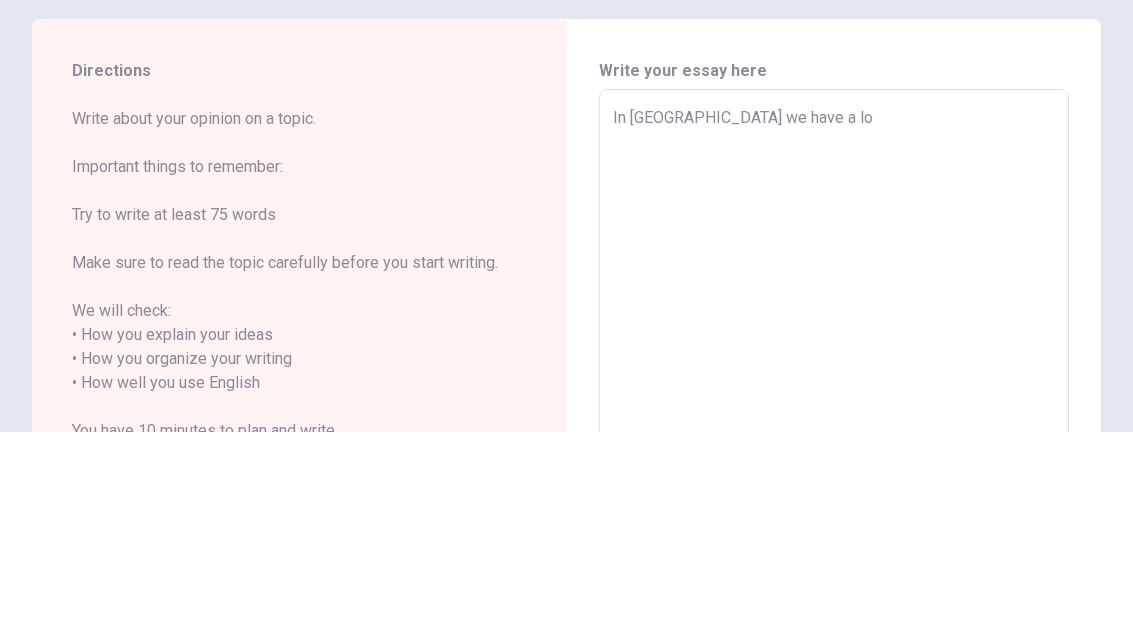 type on "x" 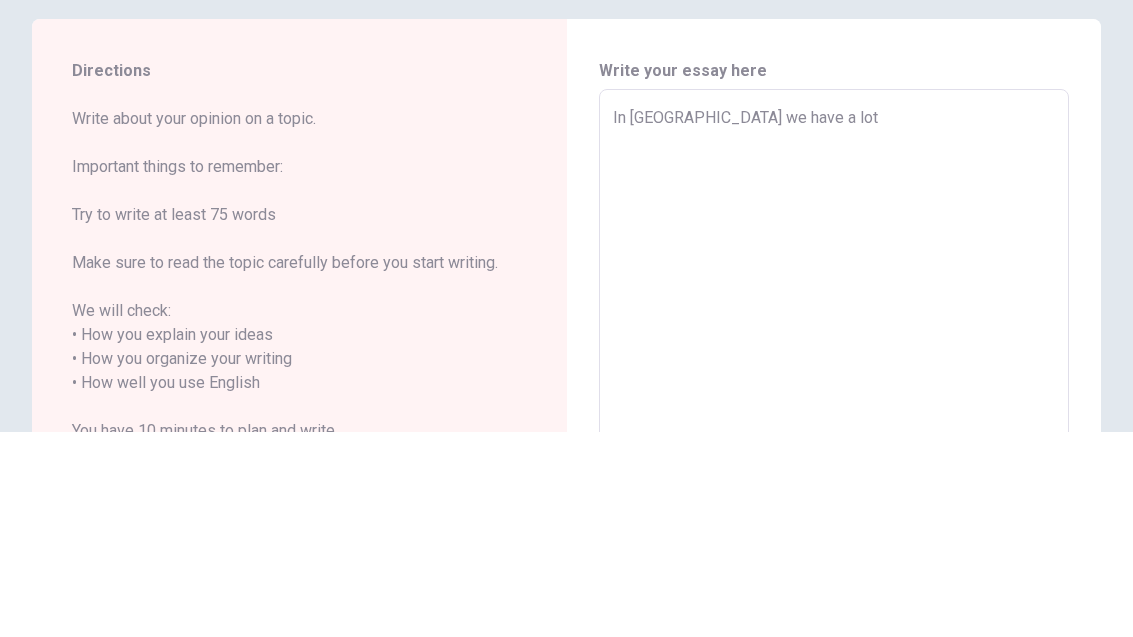 type on "x" 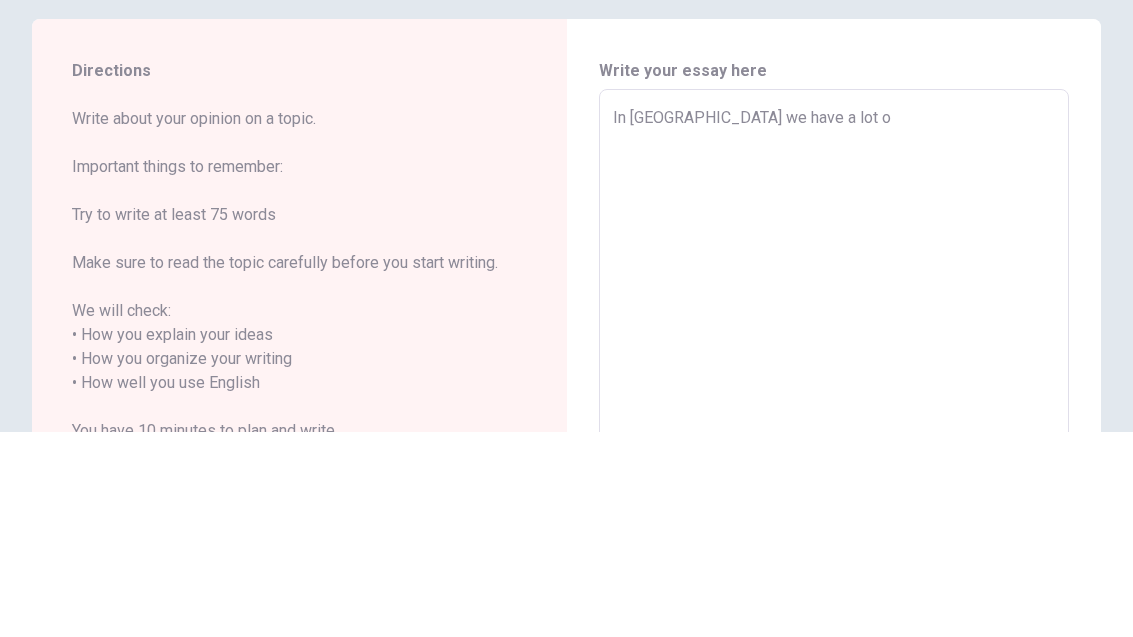 type on "x" 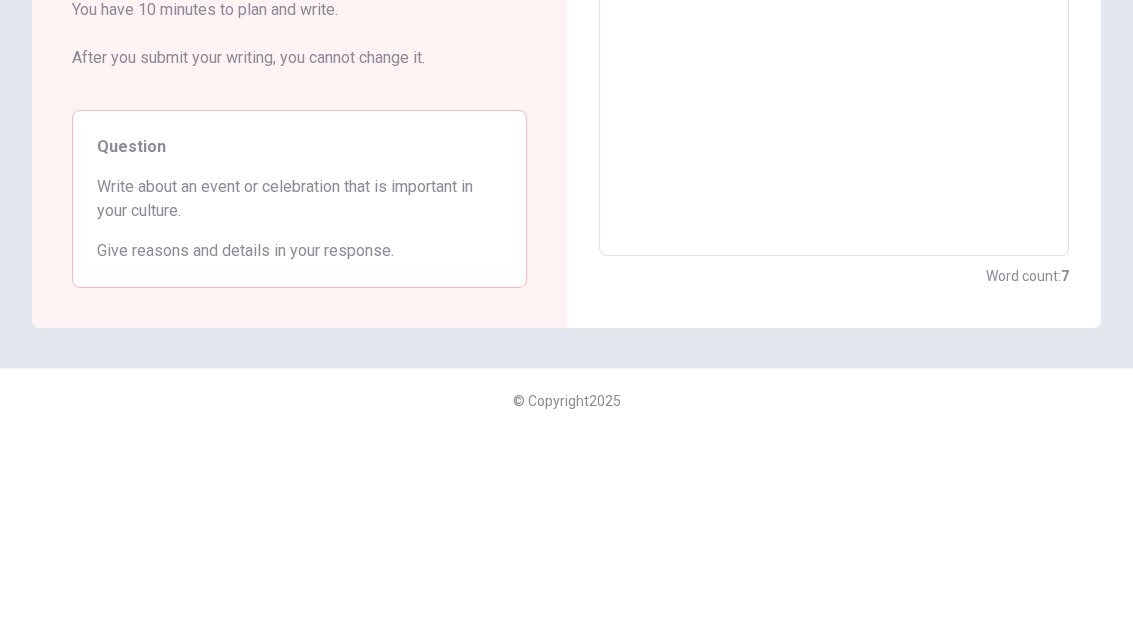 type on "x" 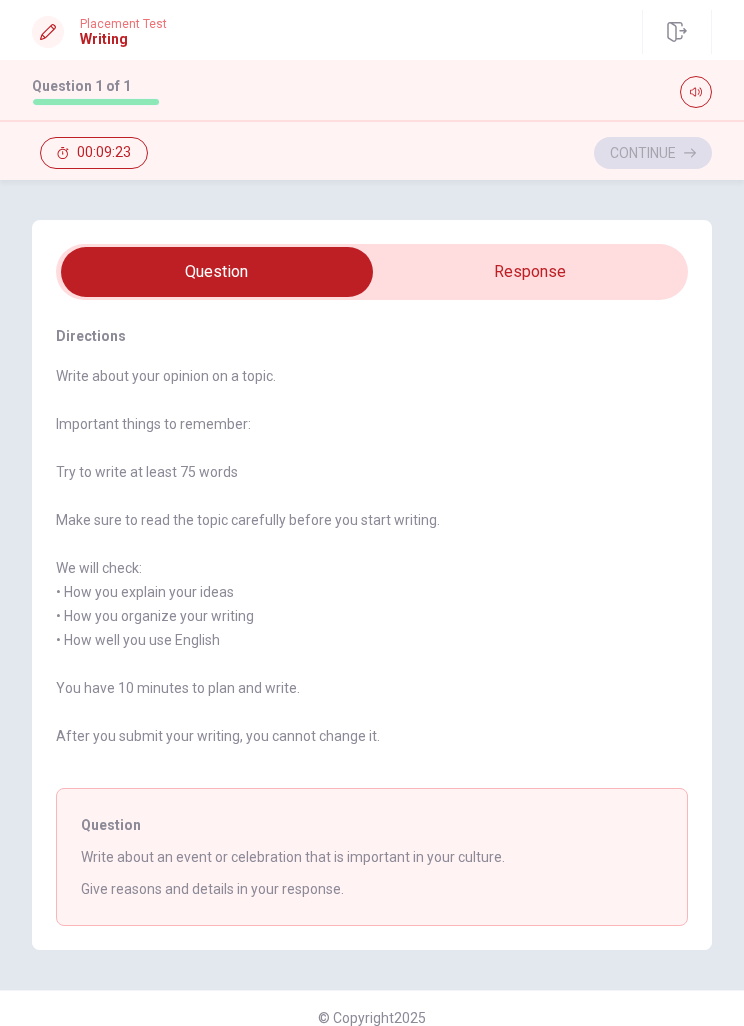 scroll, scrollTop: 0, scrollLeft: 0, axis: both 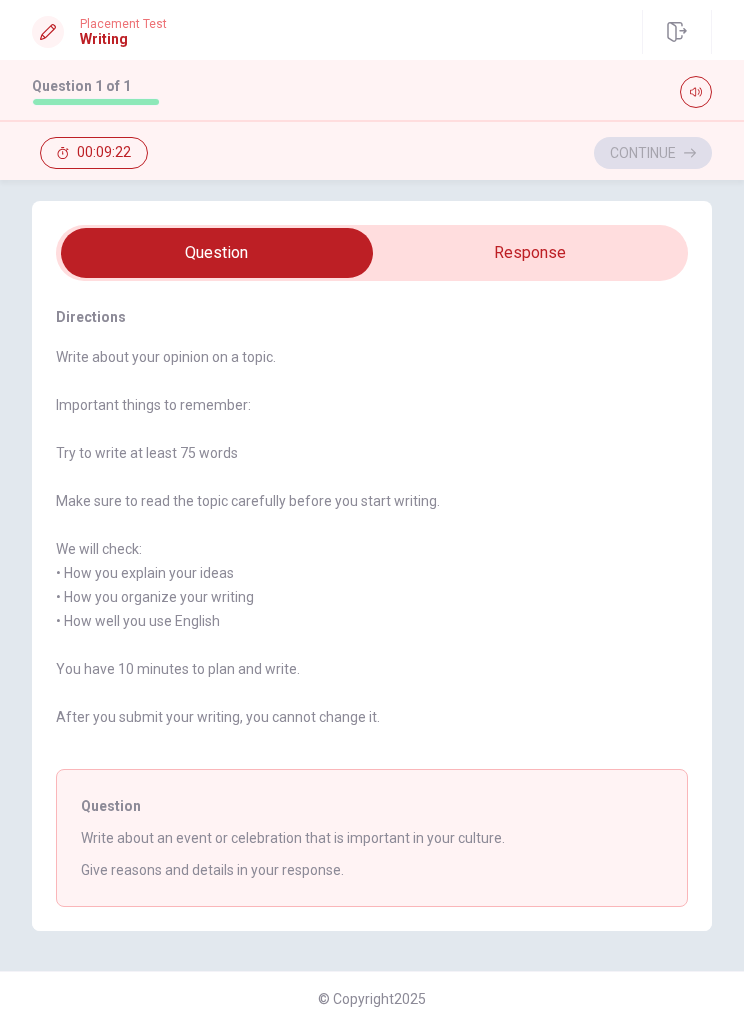 type on "x" 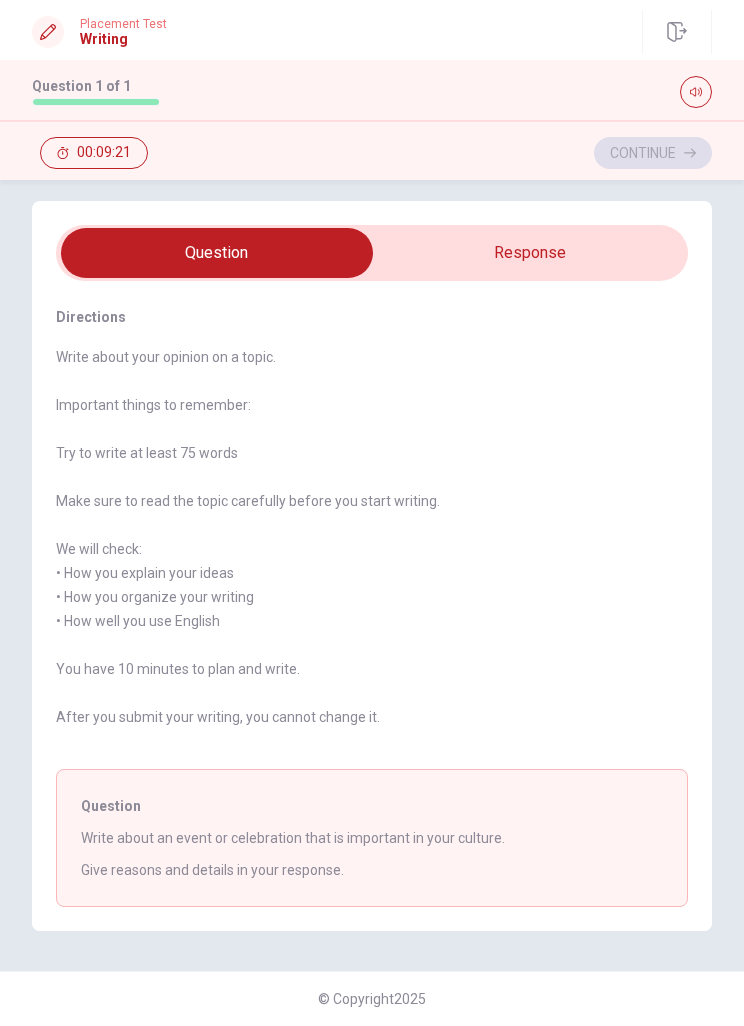 scroll, scrollTop: 19, scrollLeft: 0, axis: vertical 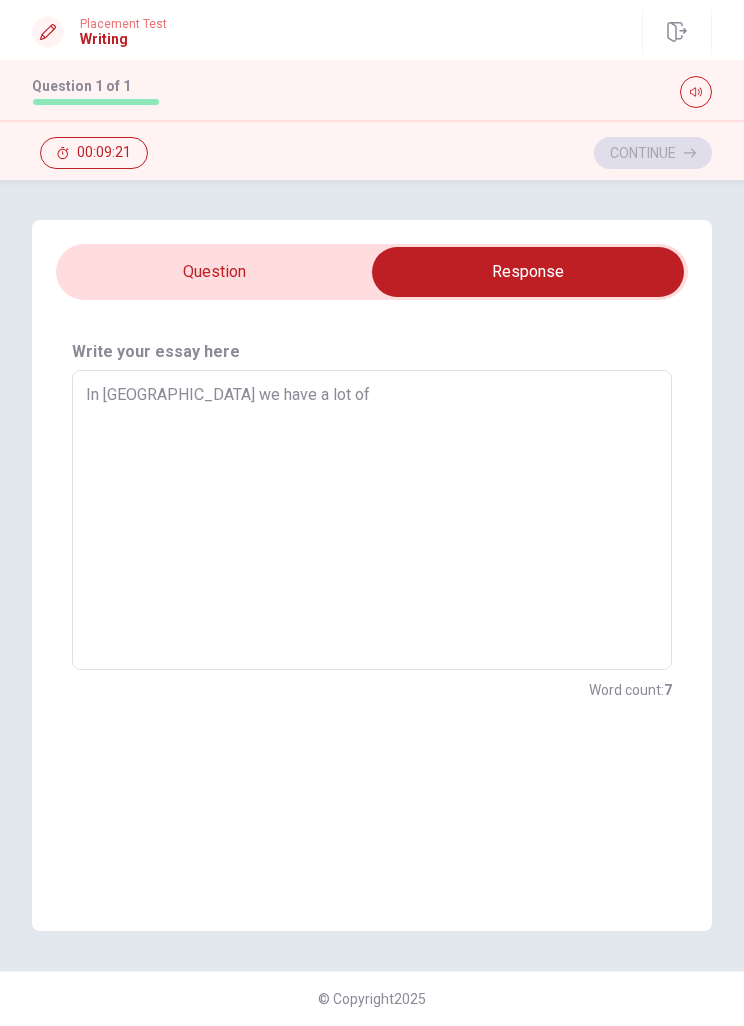 click on "In [GEOGRAPHIC_DATA] we have a lot of" at bounding box center [372, 520] 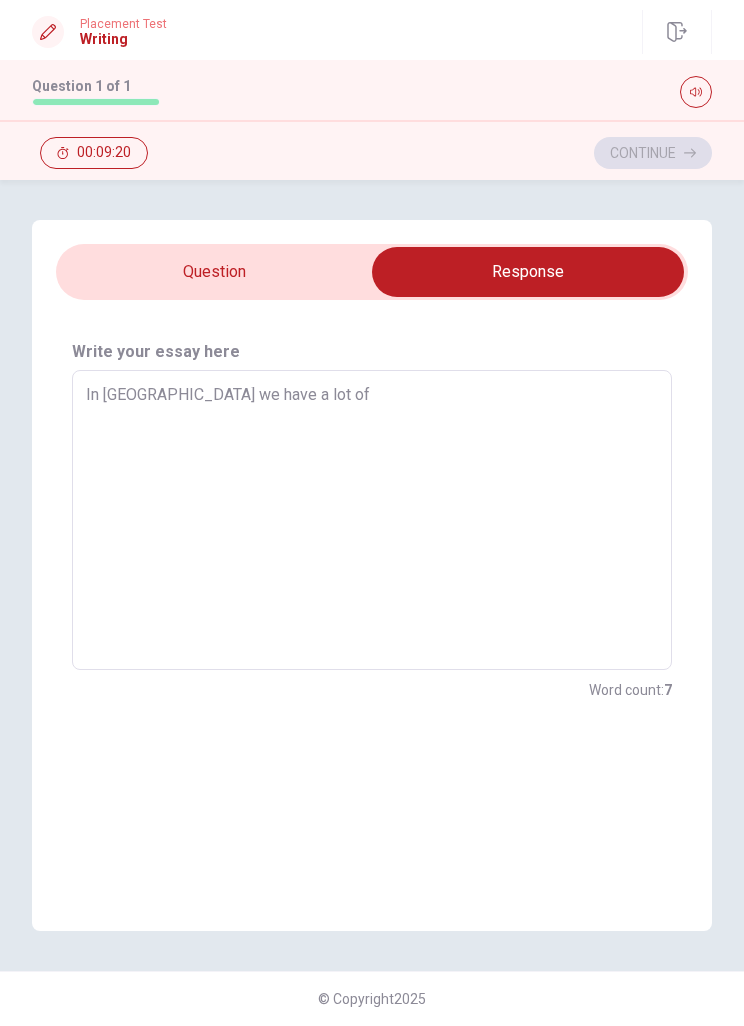 type on "In [GEOGRAPHIC_DATA] we have a lot of" 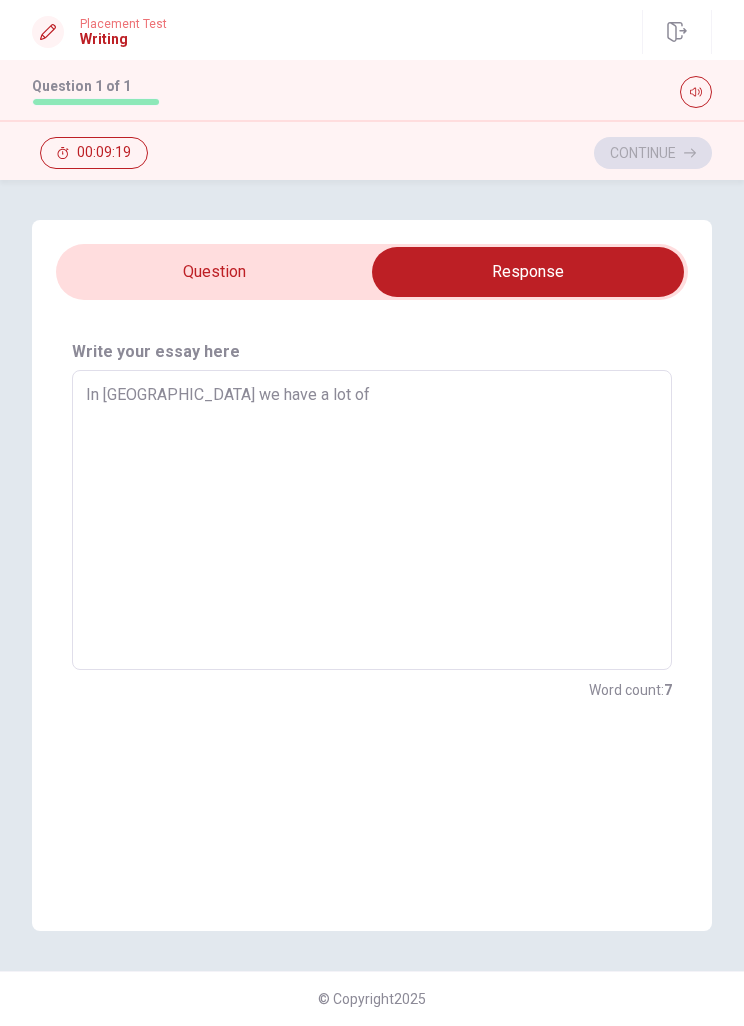 type on "In [GEOGRAPHIC_DATA] we have a lot of e" 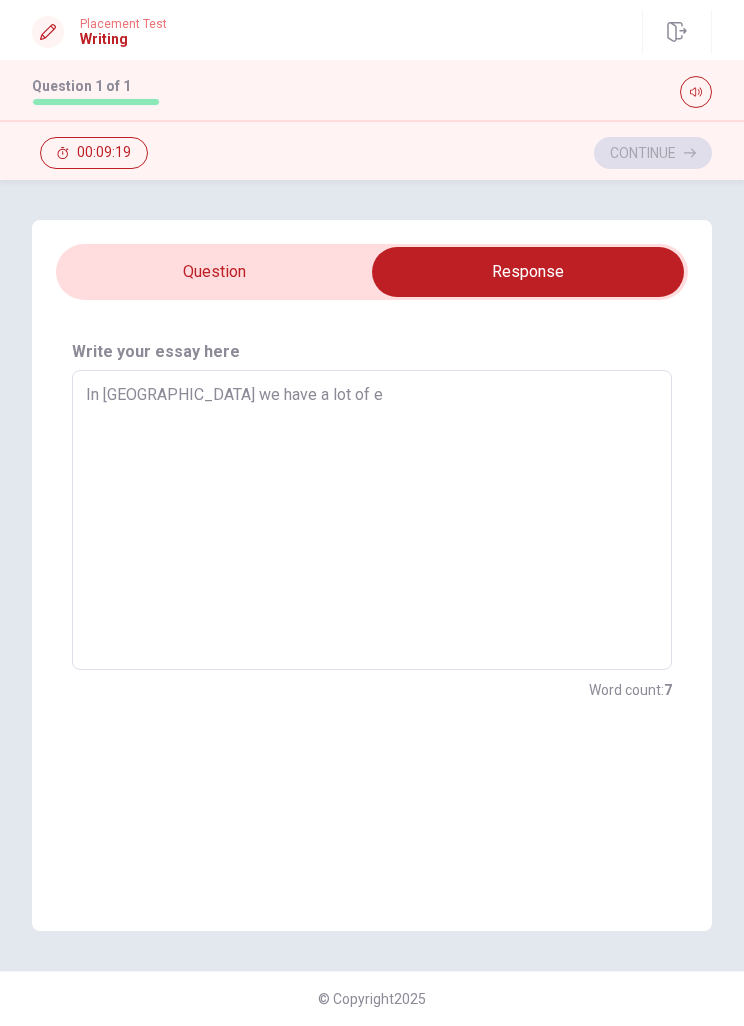 type on "x" 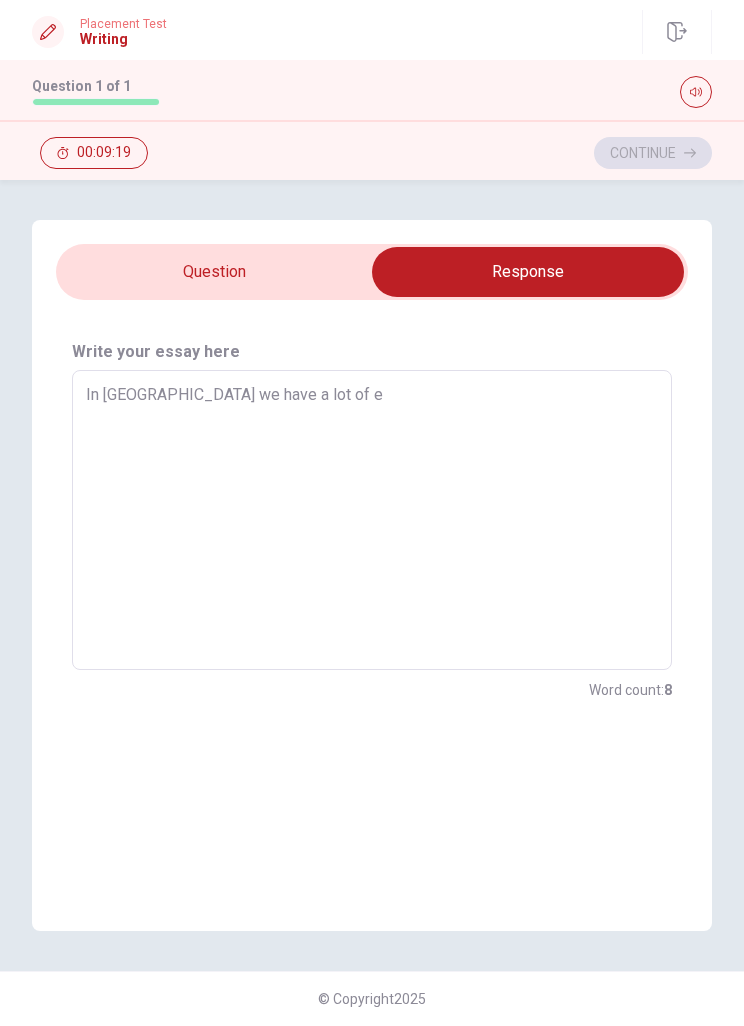 type on "In [GEOGRAPHIC_DATA] we have a lot of ev" 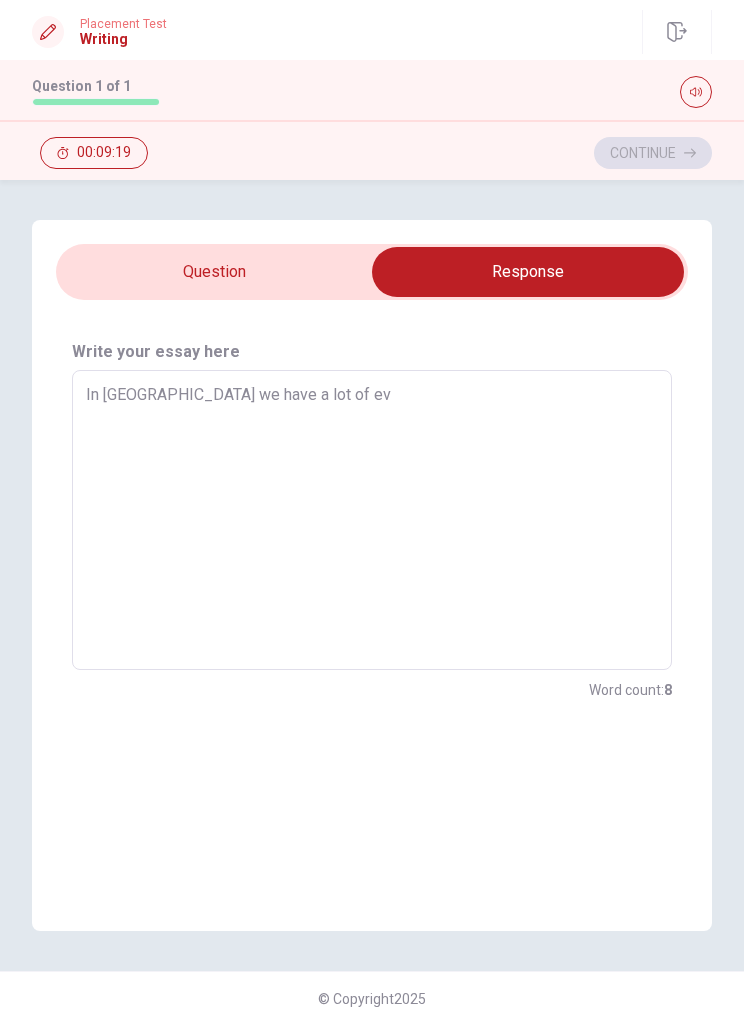 type on "x" 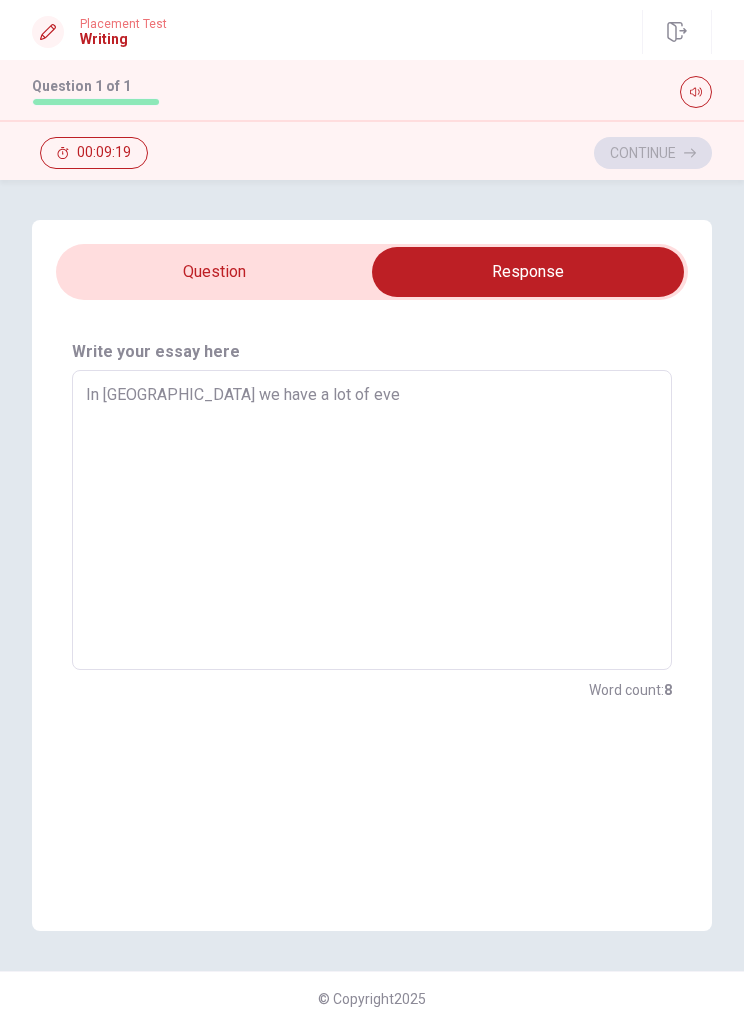 type on "x" 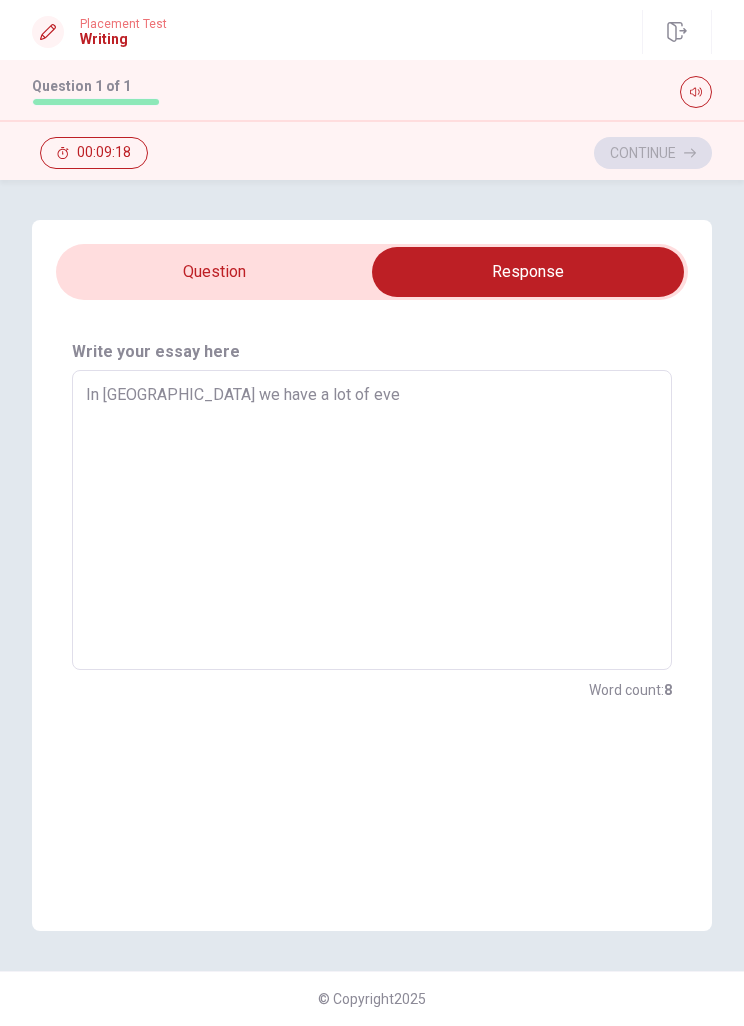 type on "In [GEOGRAPHIC_DATA] we have a lot of even" 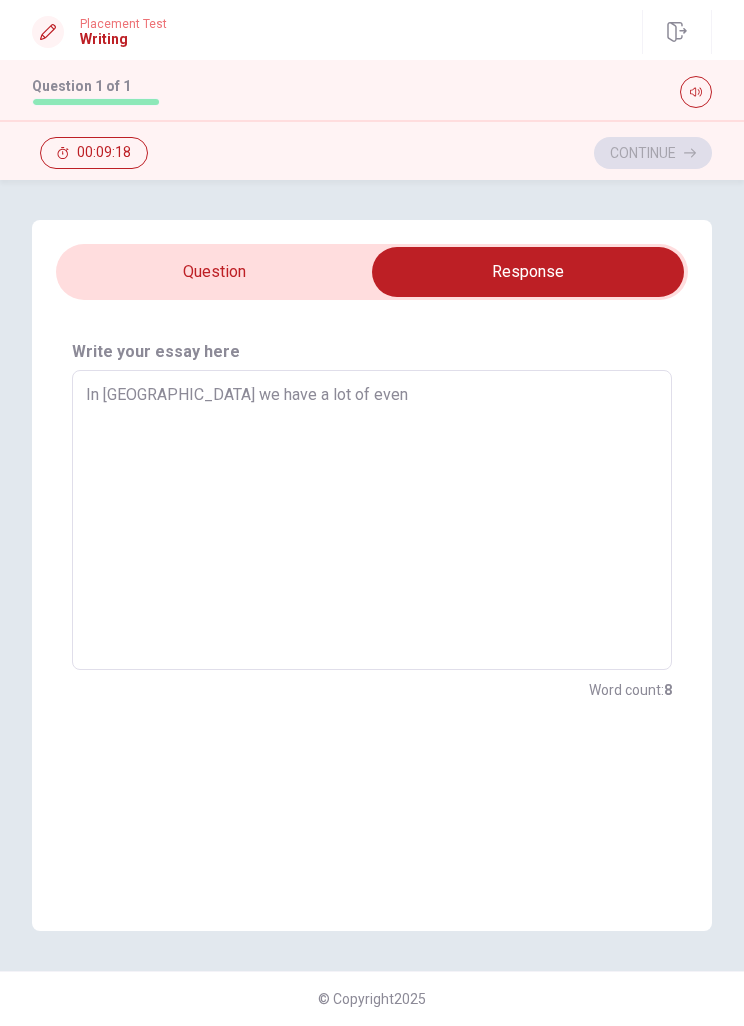type on "x" 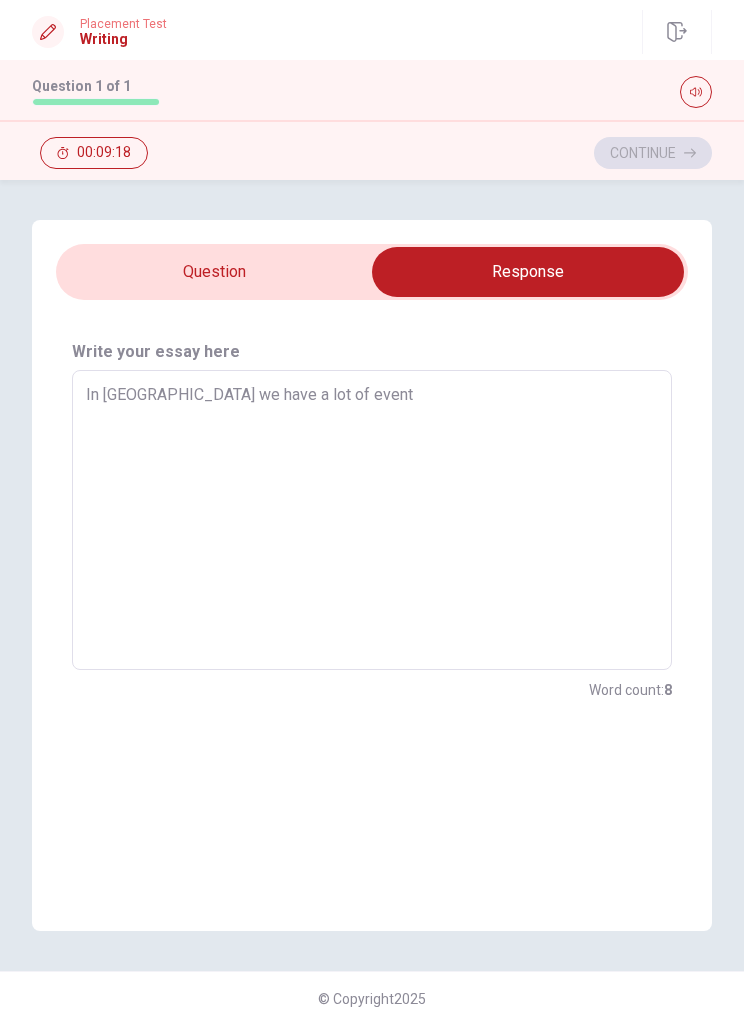 type on "x" 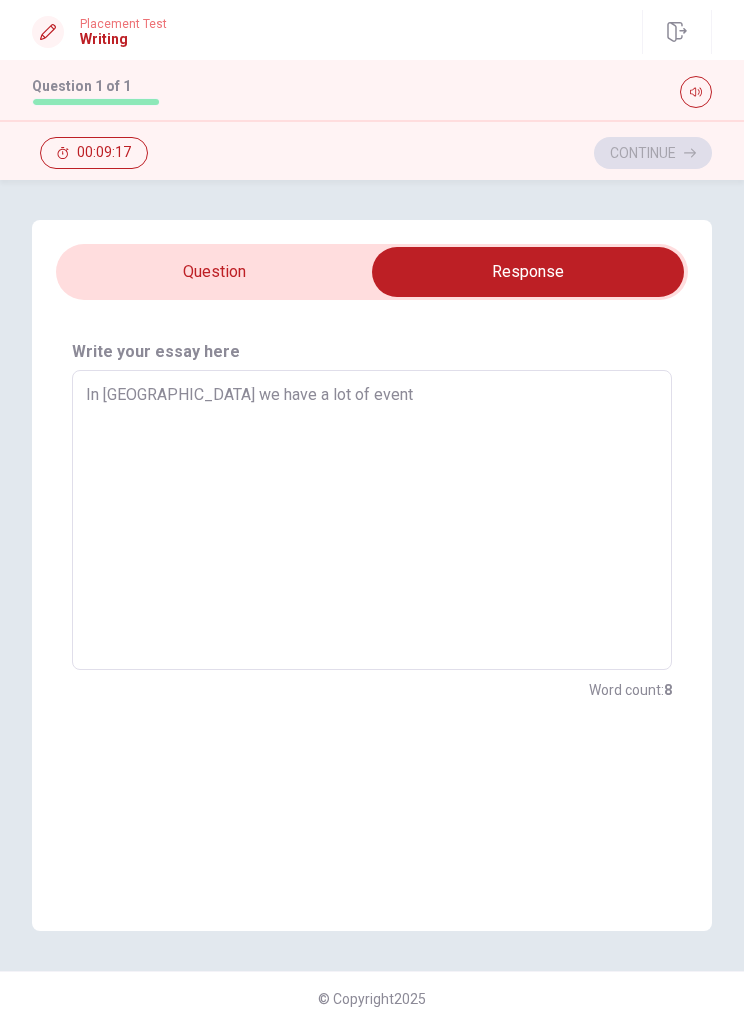 type on "In [GEOGRAPHIC_DATA] we have a lot of events" 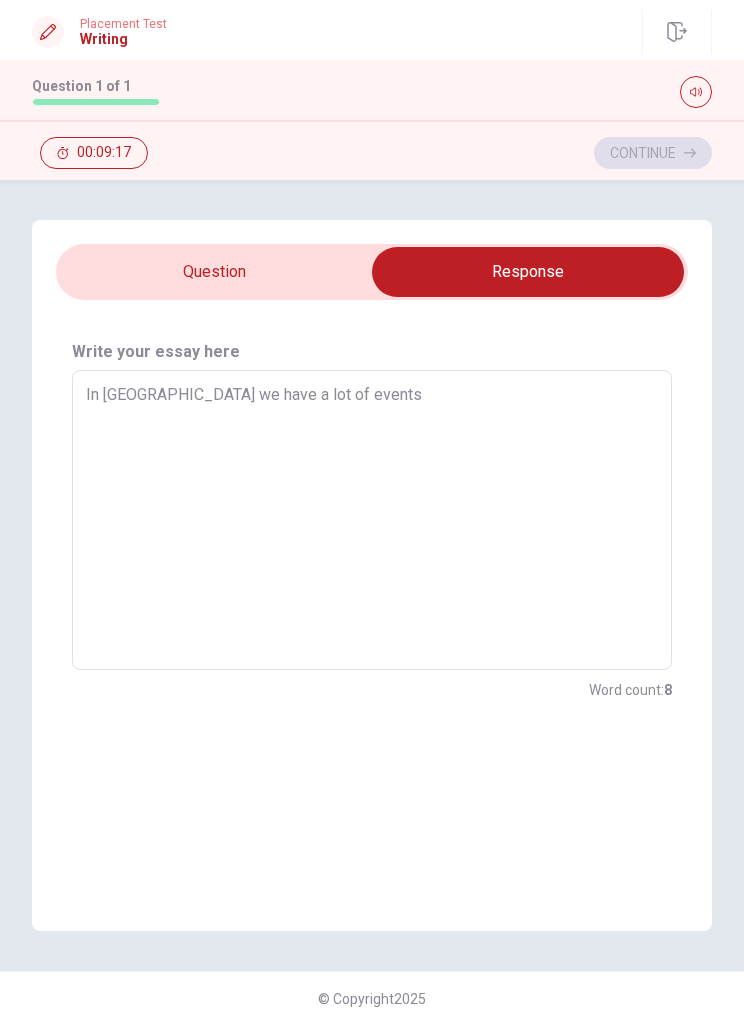 type on "x" 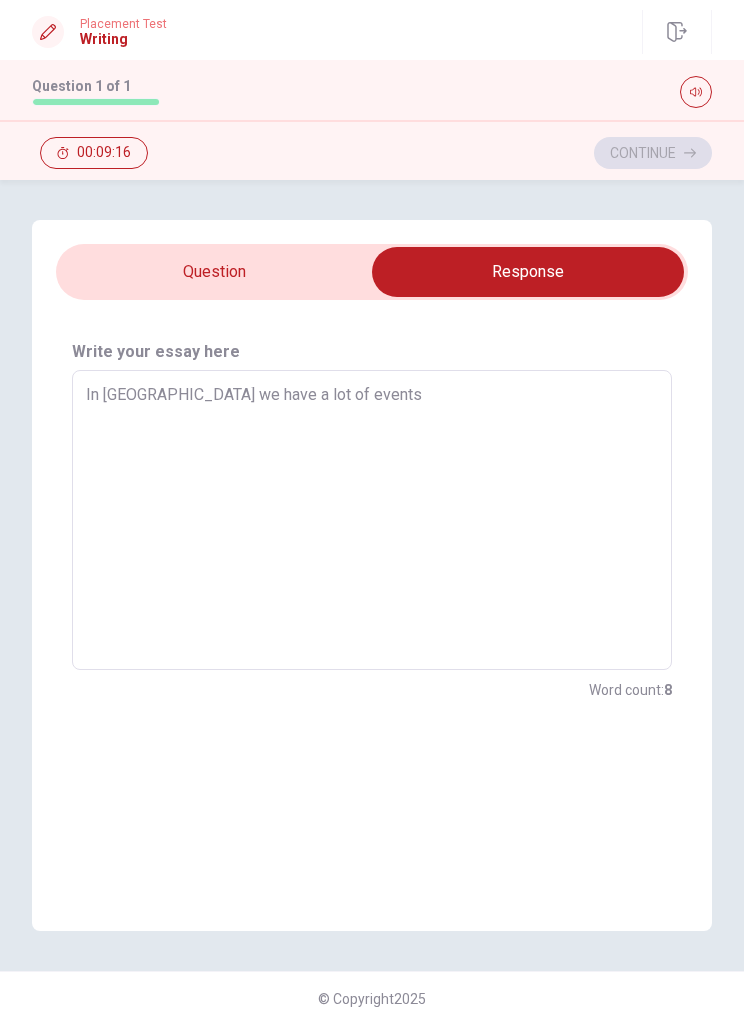 type on "In [GEOGRAPHIC_DATA] we have a lot of events." 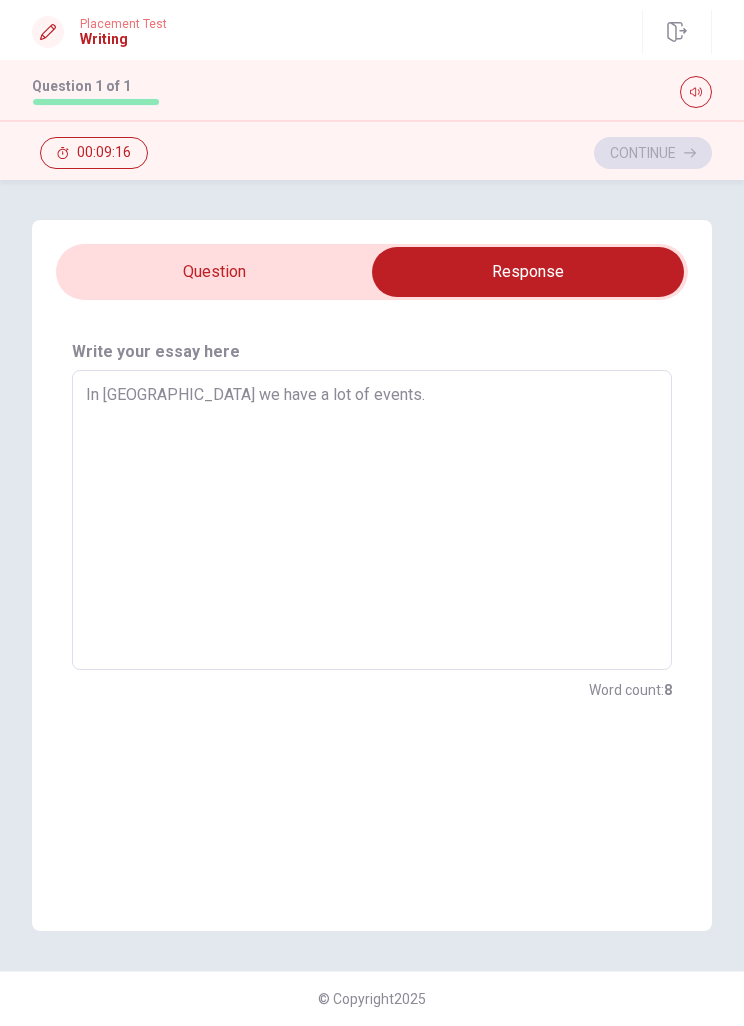 type on "x" 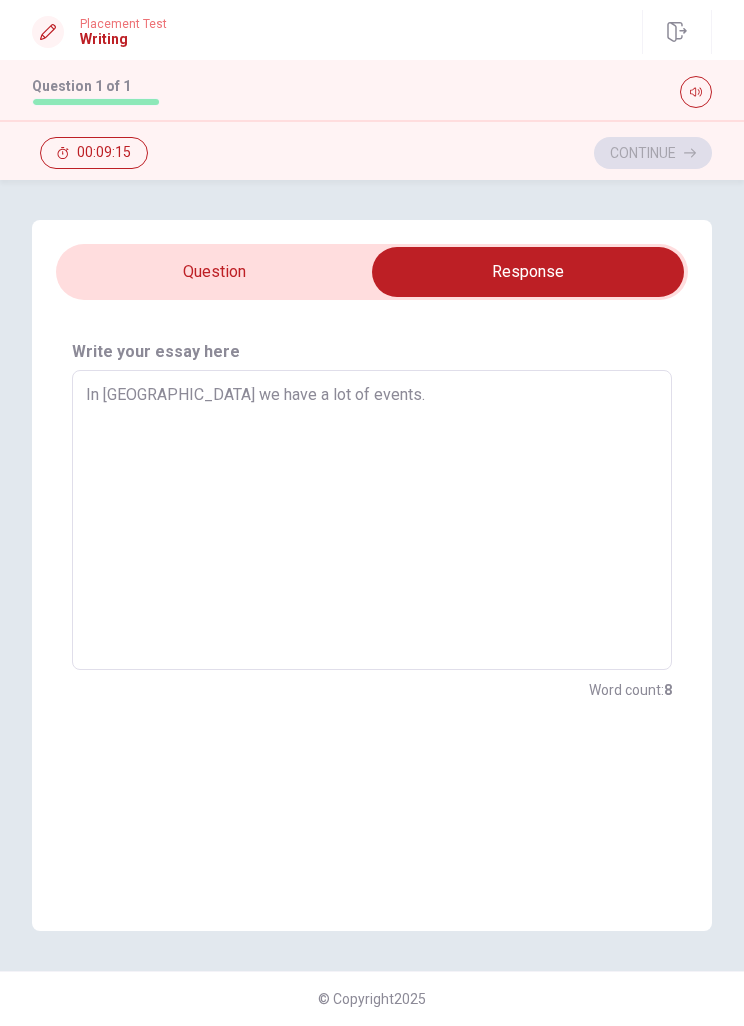 type on "In [GEOGRAPHIC_DATA] we have a lot of events." 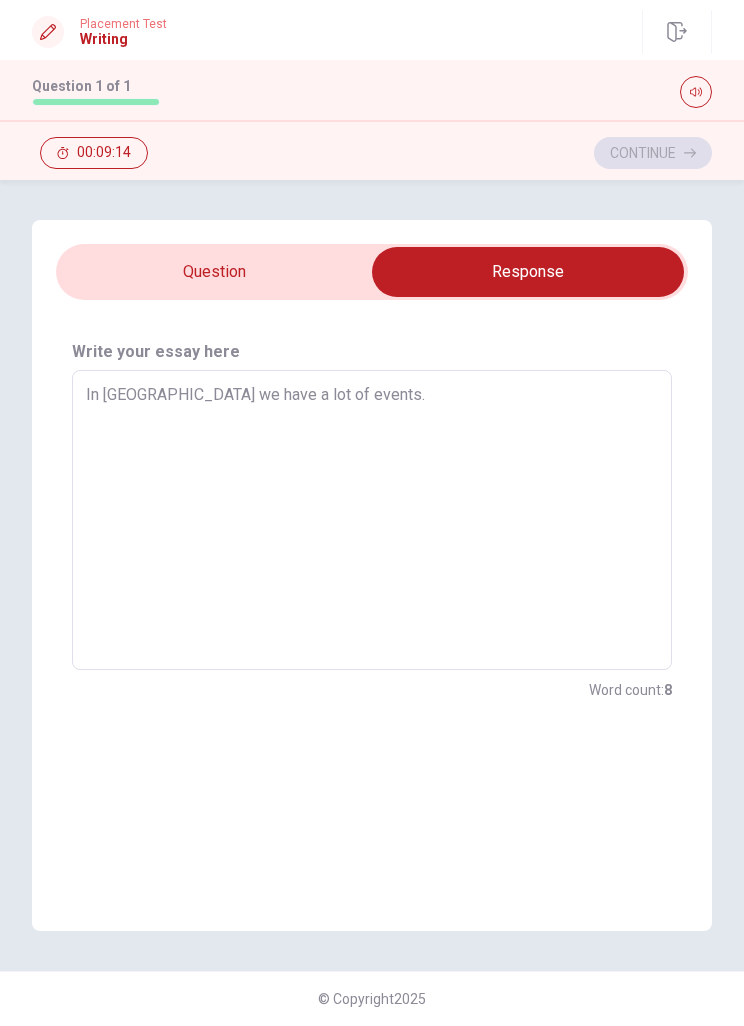type on "x" 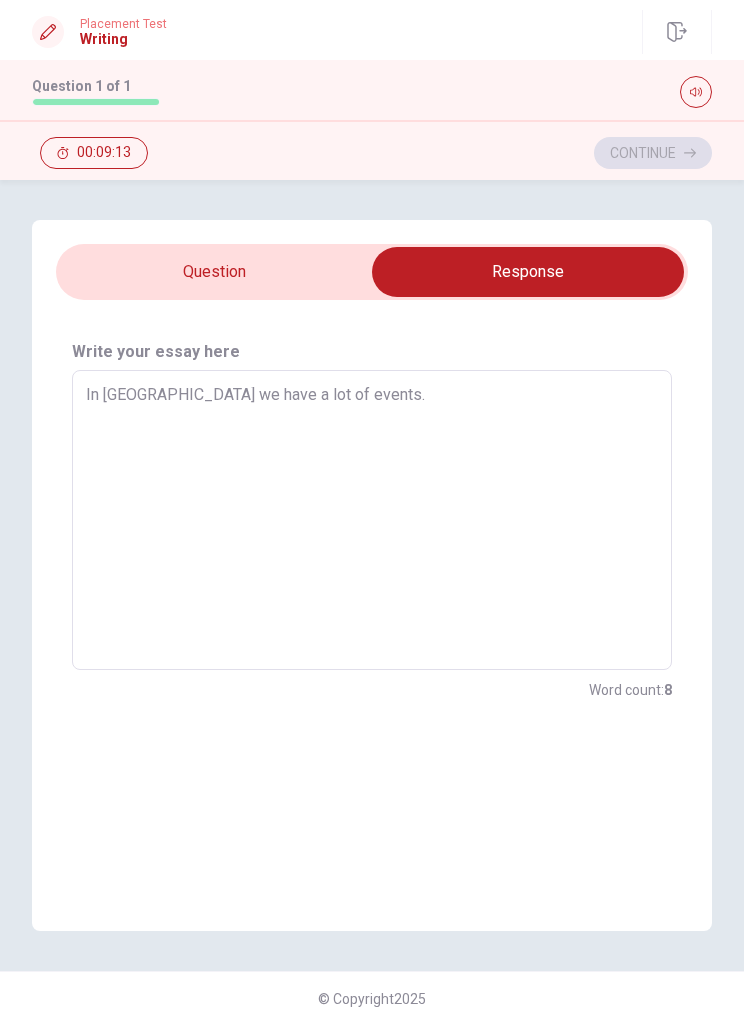click at bounding box center [528, 272] 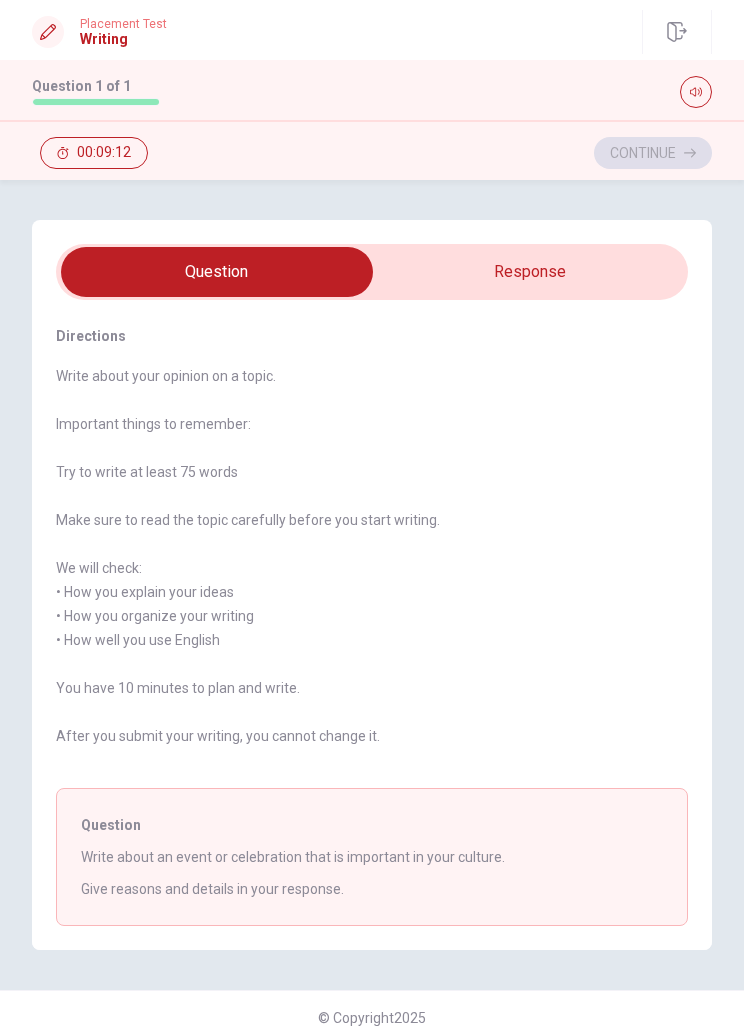 type on "x" 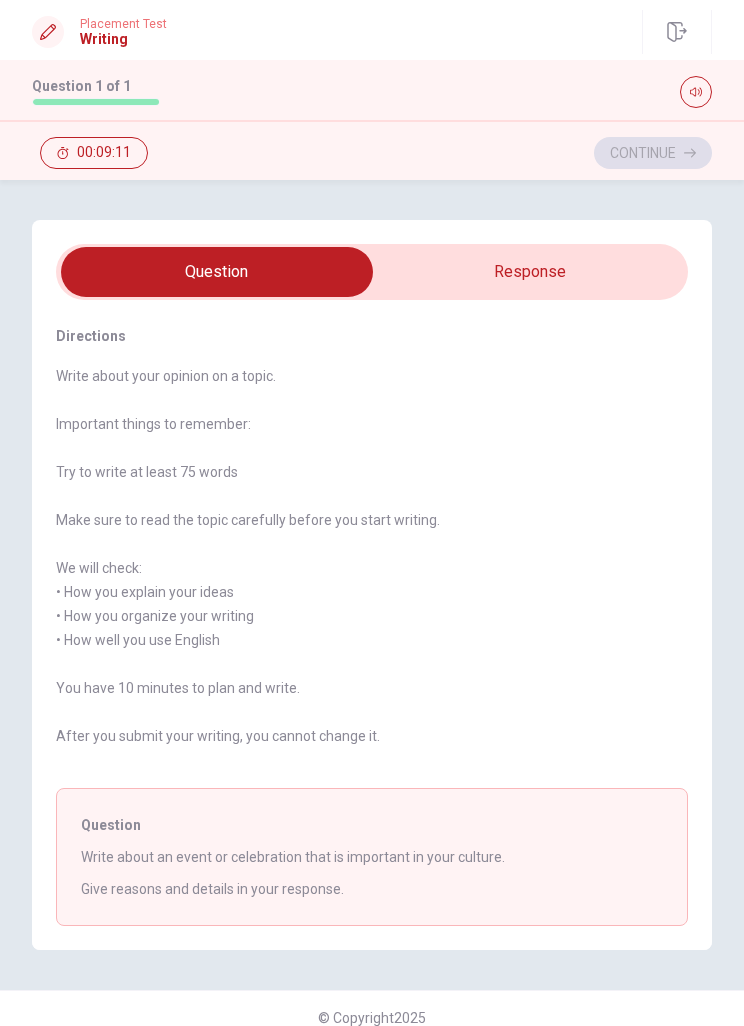 click at bounding box center (217, 272) 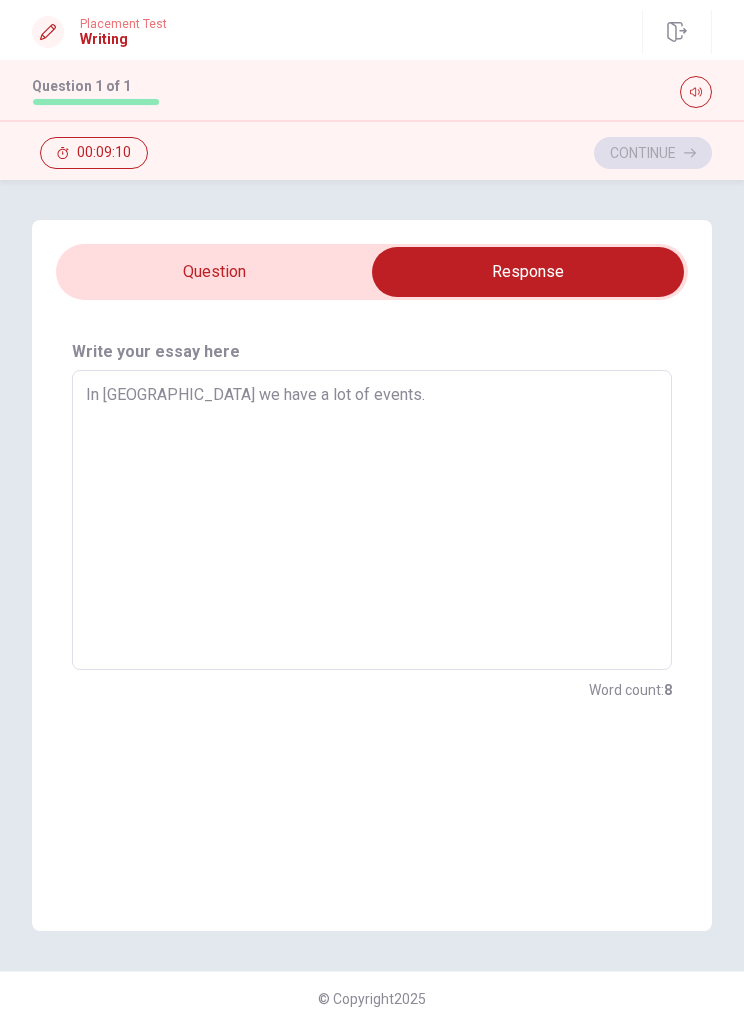 click on "In [GEOGRAPHIC_DATA] we have a lot of events." at bounding box center (372, 520) 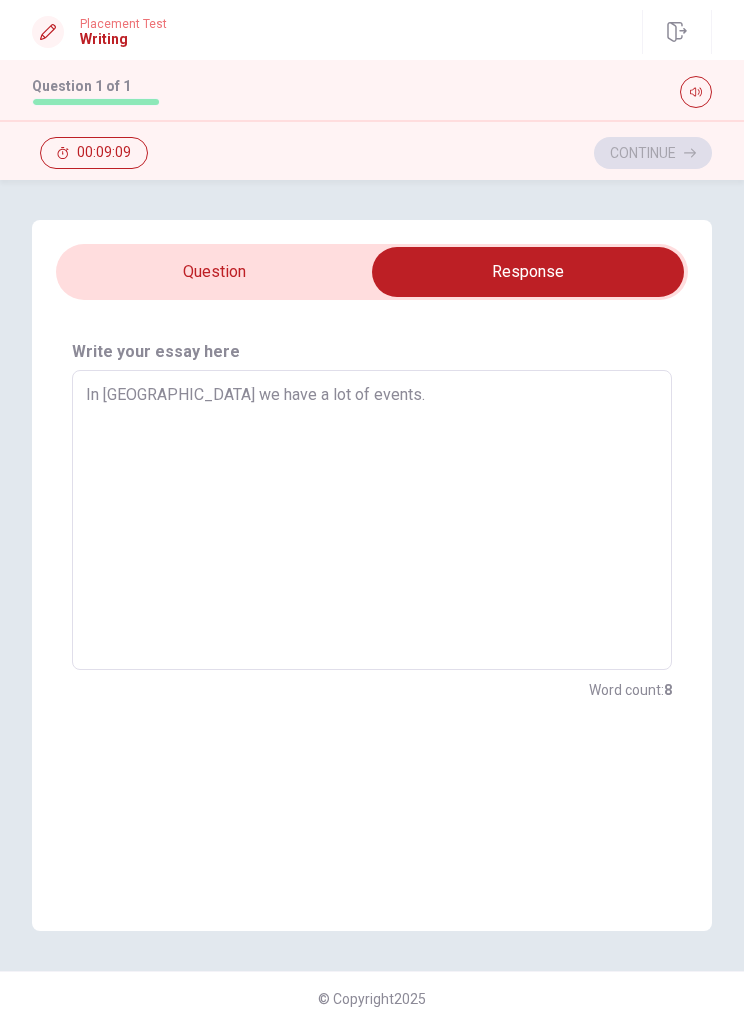 type on "x" 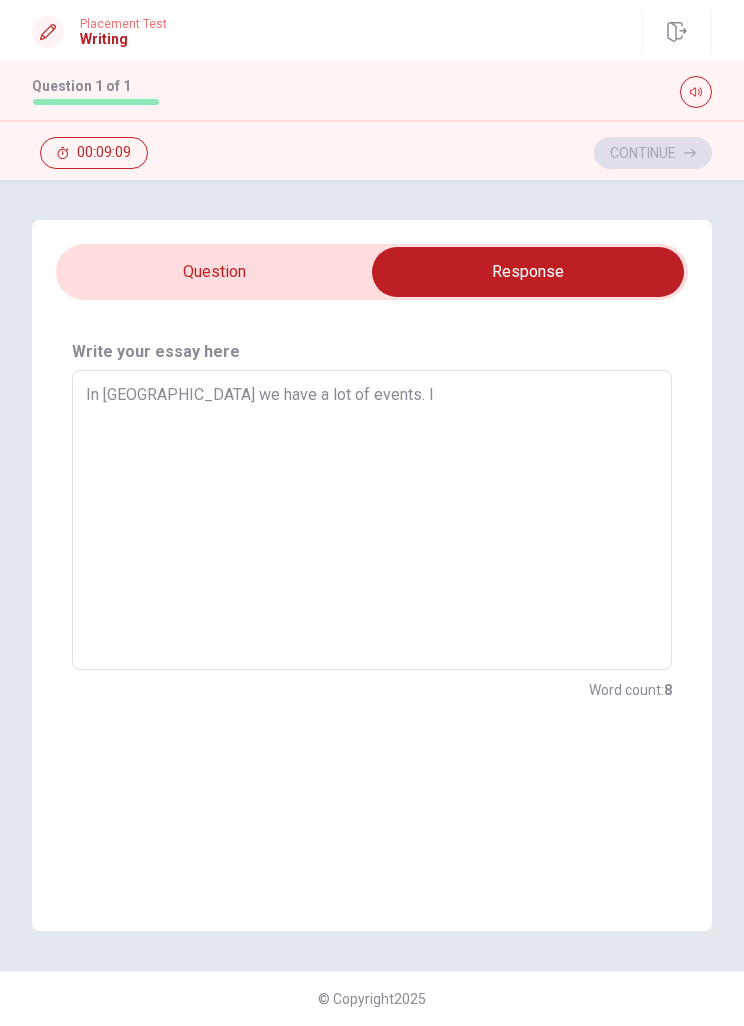 type on "x" 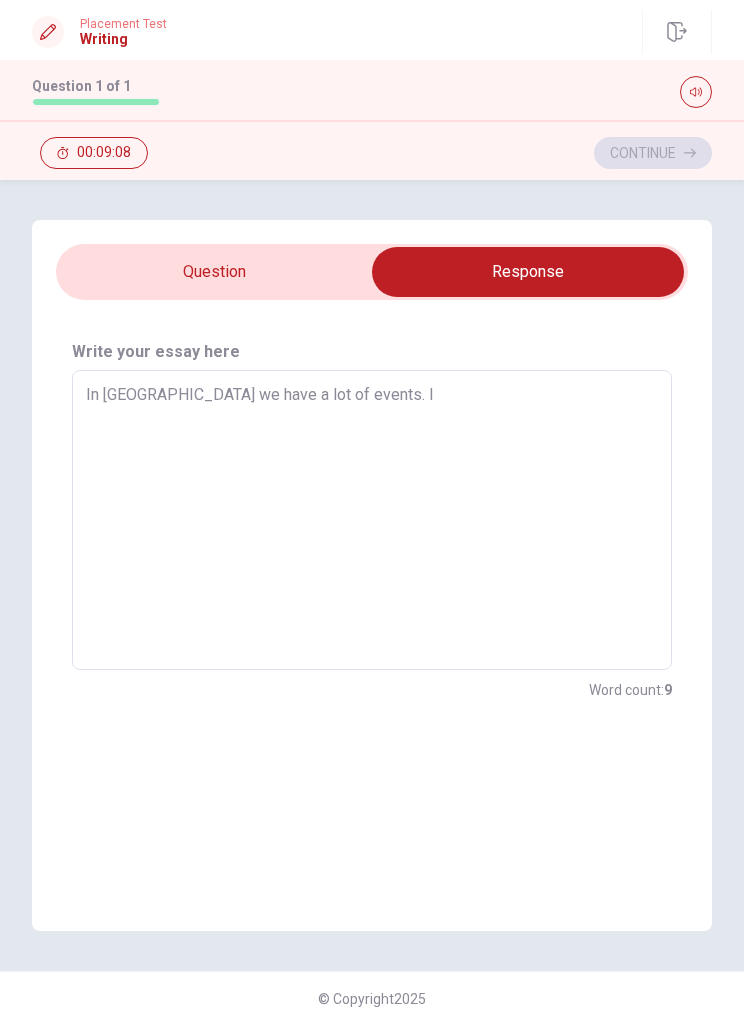 type on "In [GEOGRAPHIC_DATA] we have a lot of events. I" 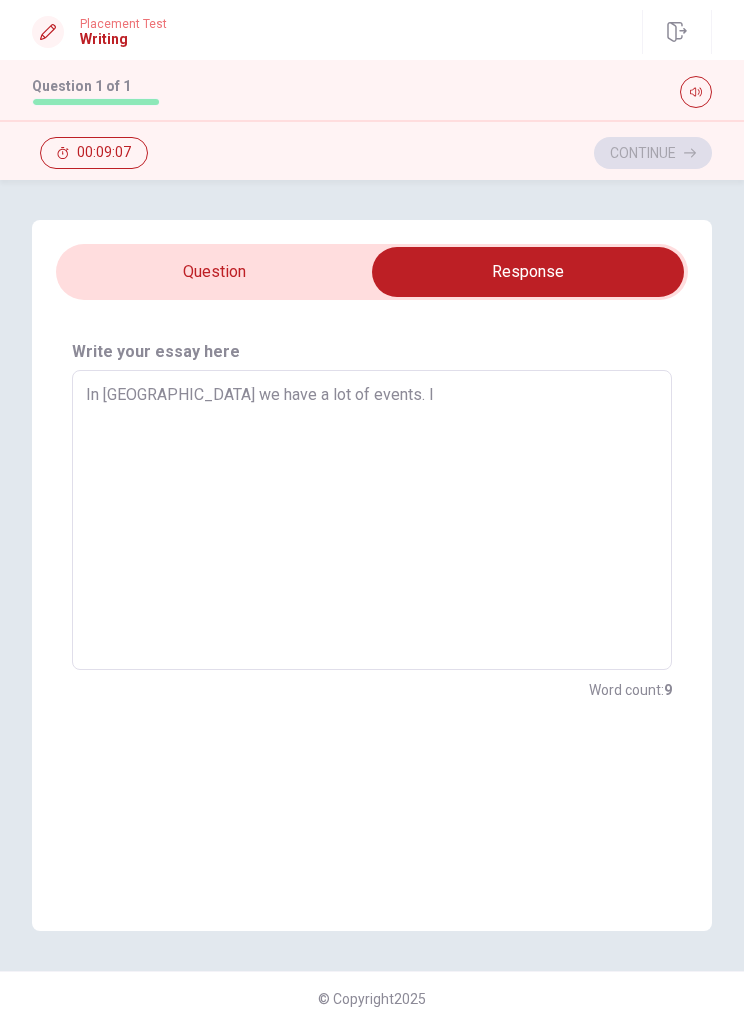 type on "In [GEOGRAPHIC_DATA] we have a lot of events. I" 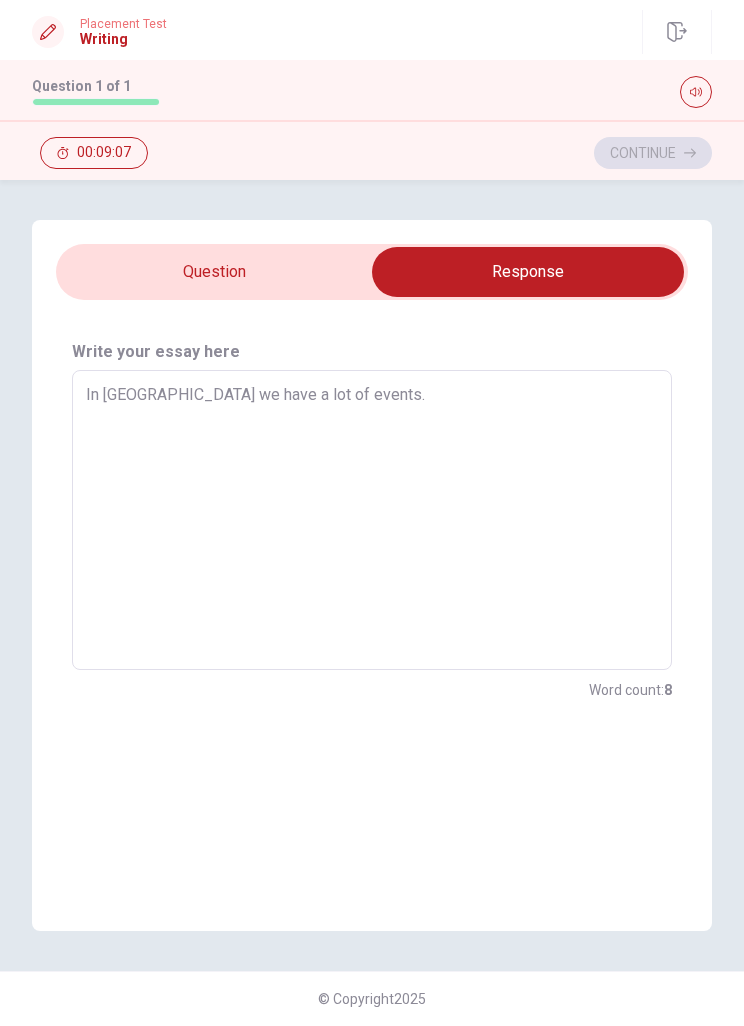 type on "x" 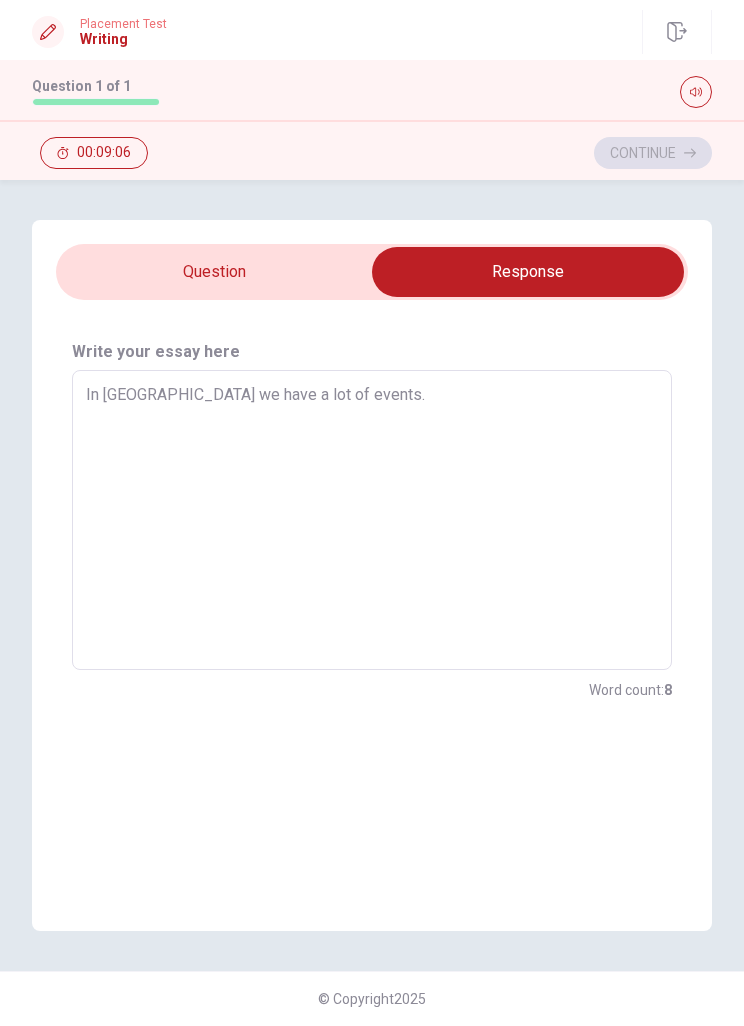 type on "In [GEOGRAPHIC_DATA] we have a lot of events. M" 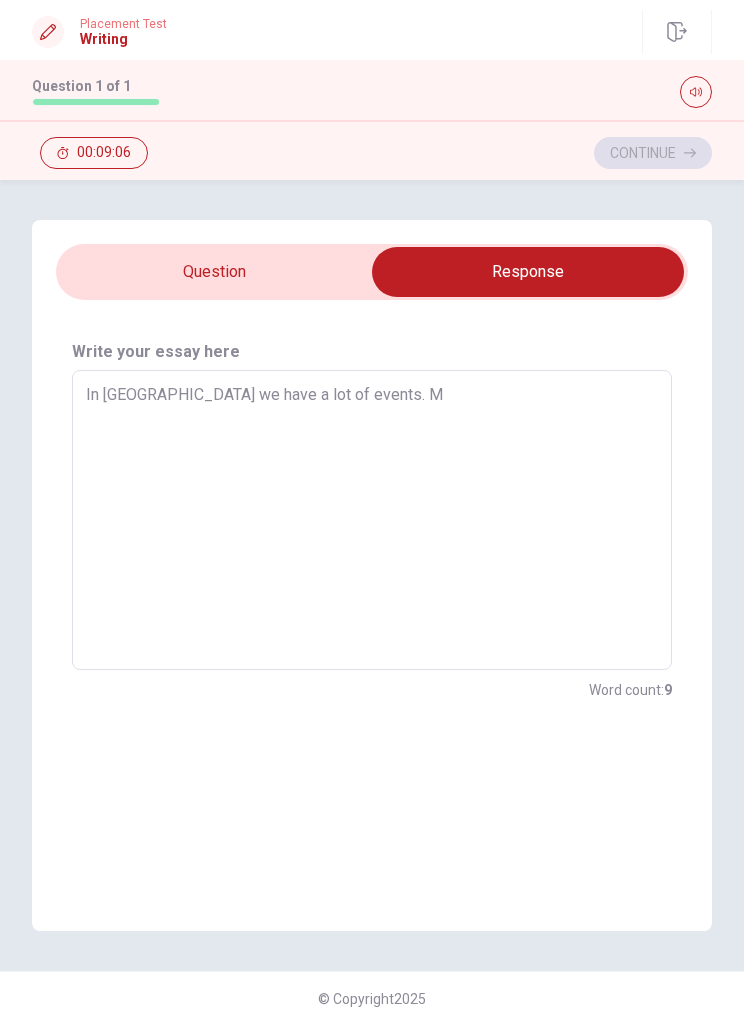 type on "x" 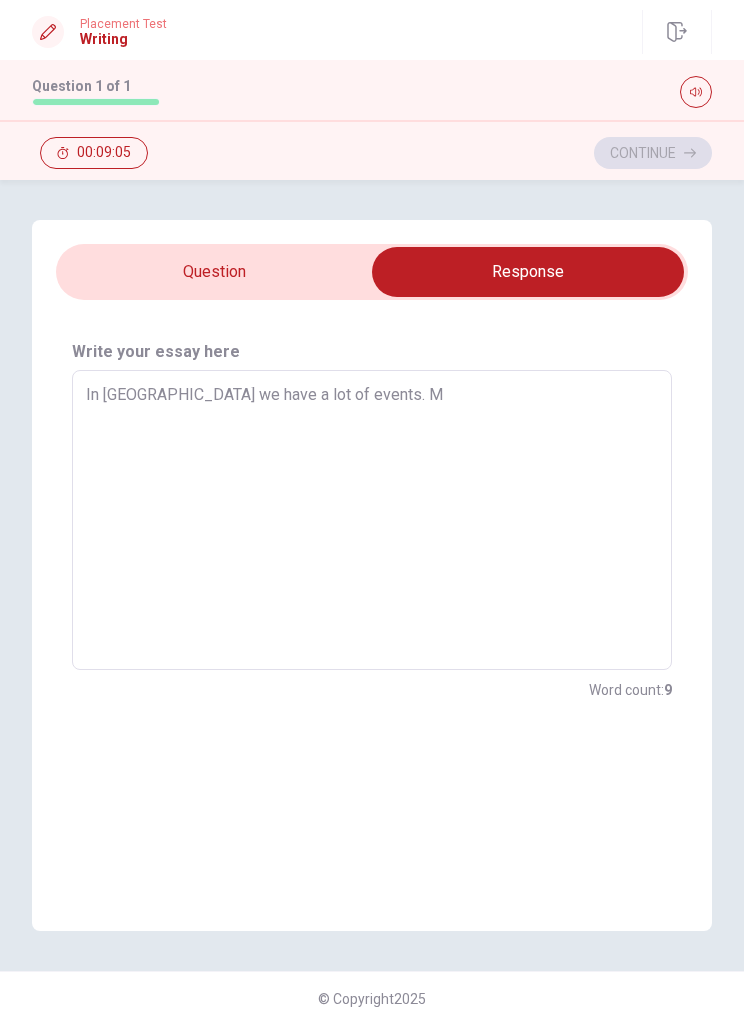 type on "In [GEOGRAPHIC_DATA] we have a lot of events. Me" 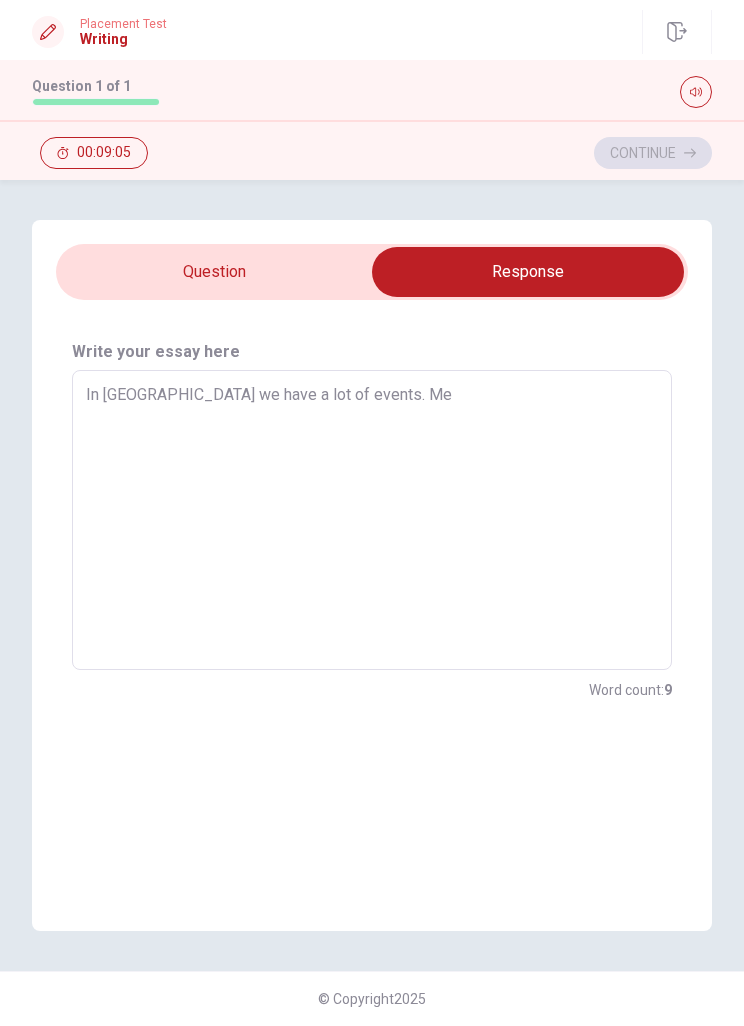 type on "x" 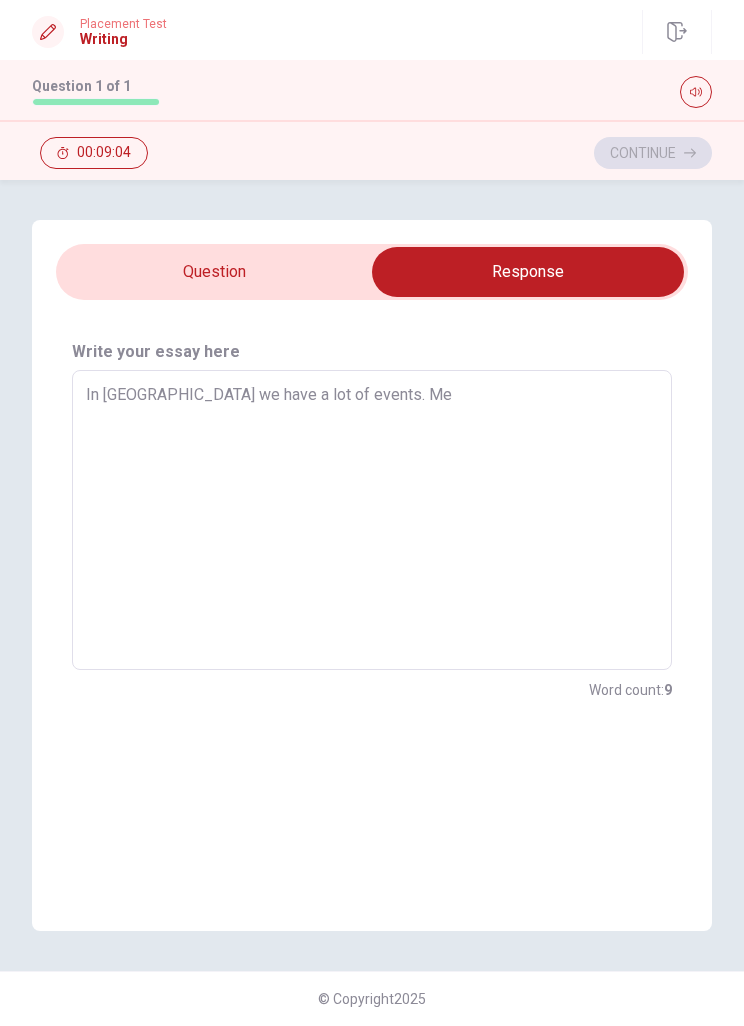 type on "In [GEOGRAPHIC_DATA] we have a lot of events. Me p" 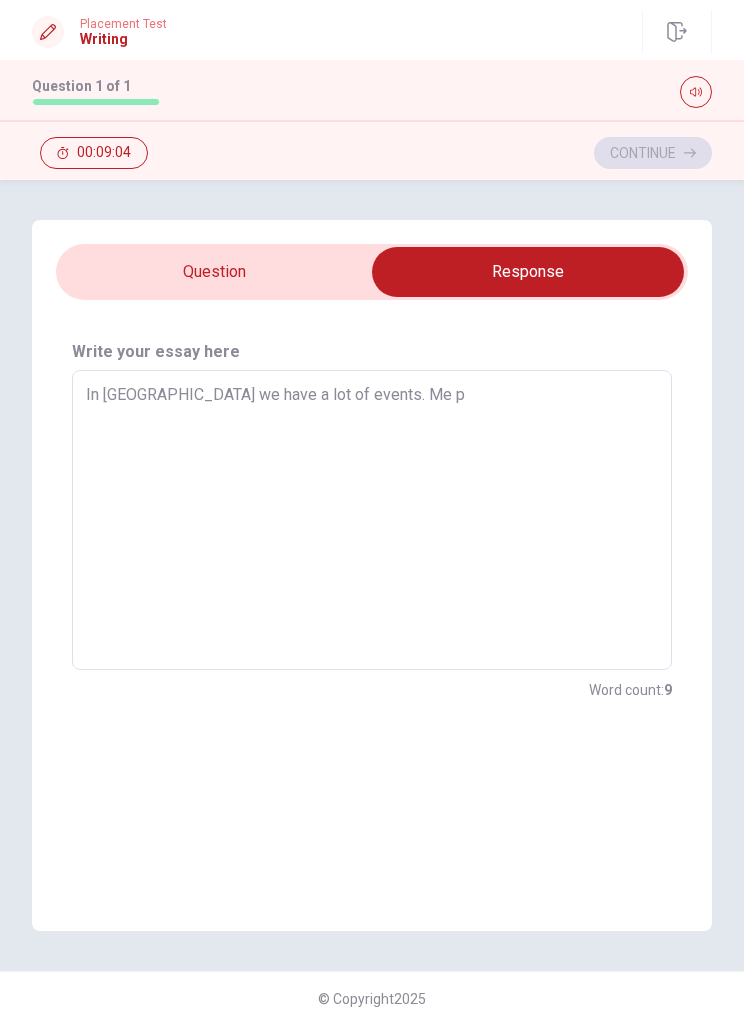 type on "x" 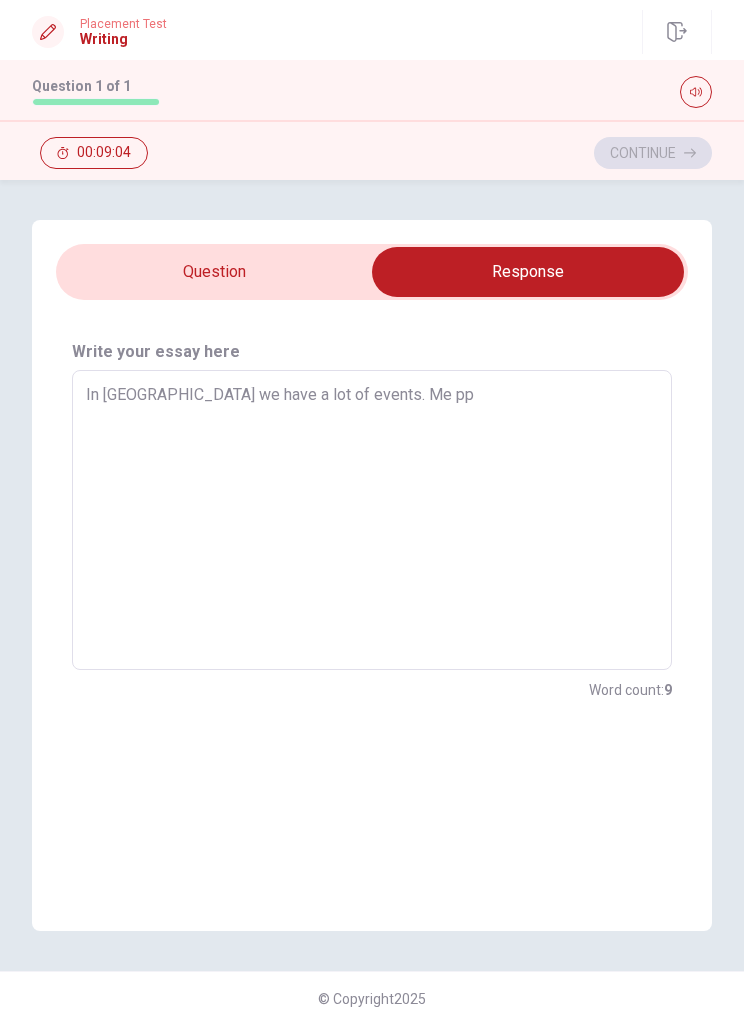 type on "x" 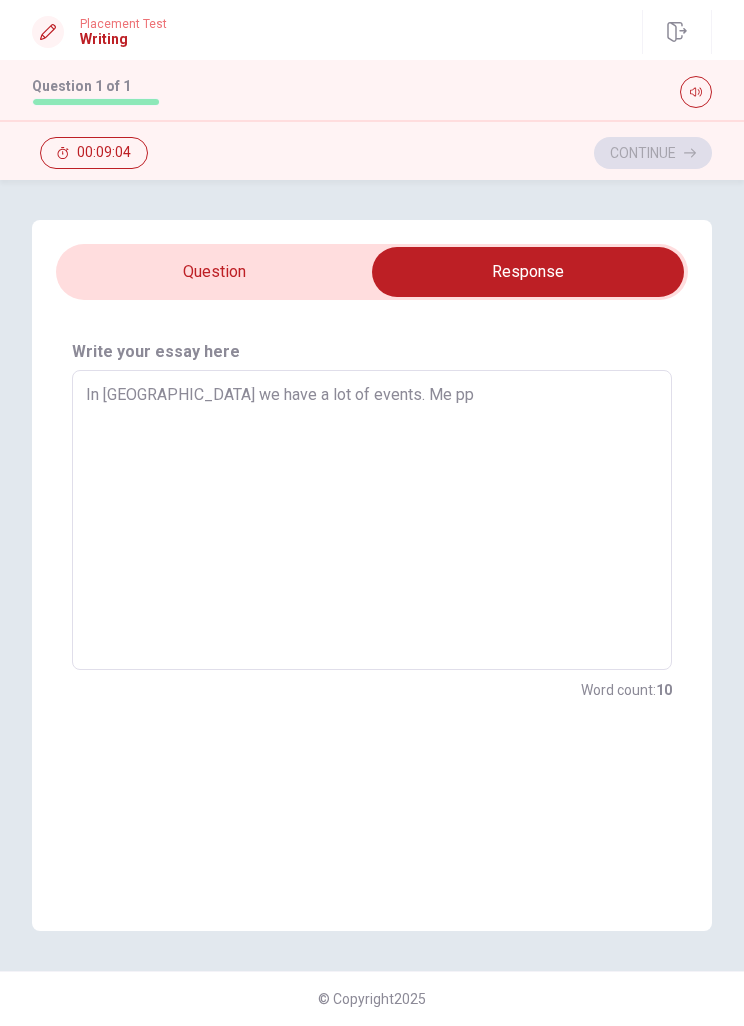type on "In [GEOGRAPHIC_DATA] we have a lot of events. Me p" 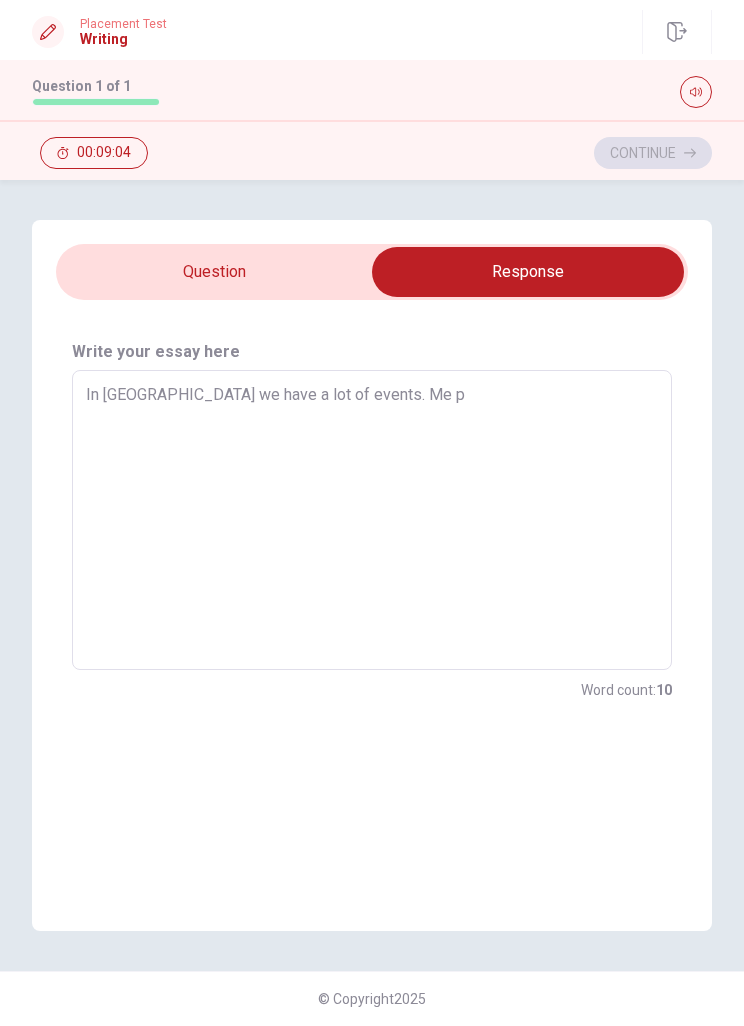 type on "x" 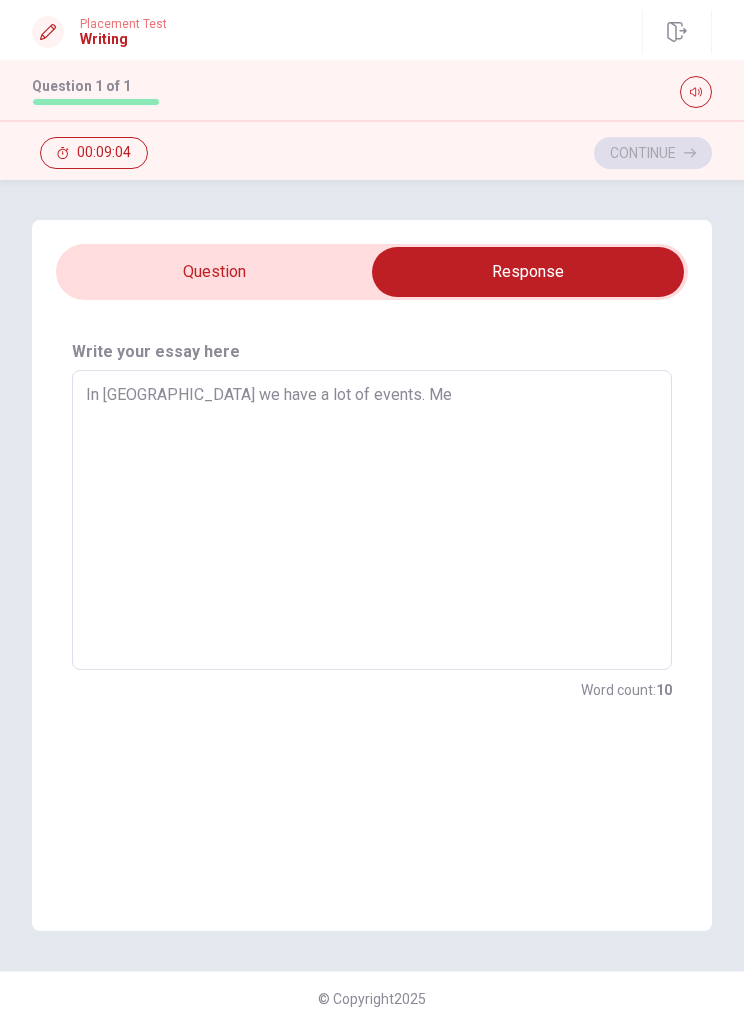 type on "x" 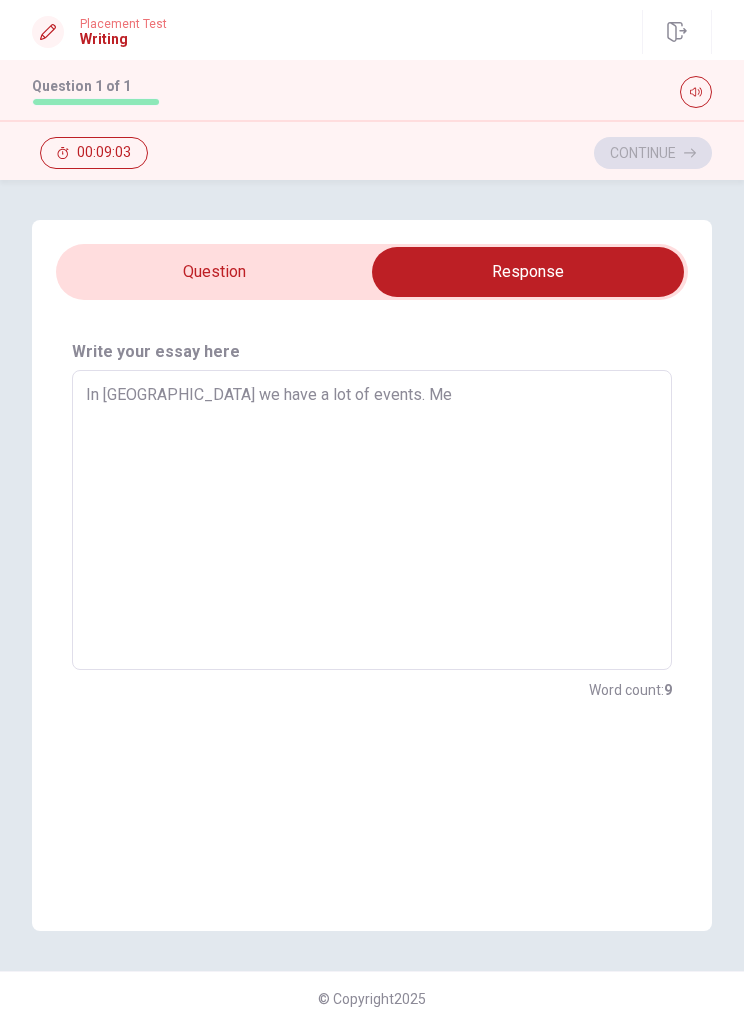 type on "In [GEOGRAPHIC_DATA] we have a lot of events. M" 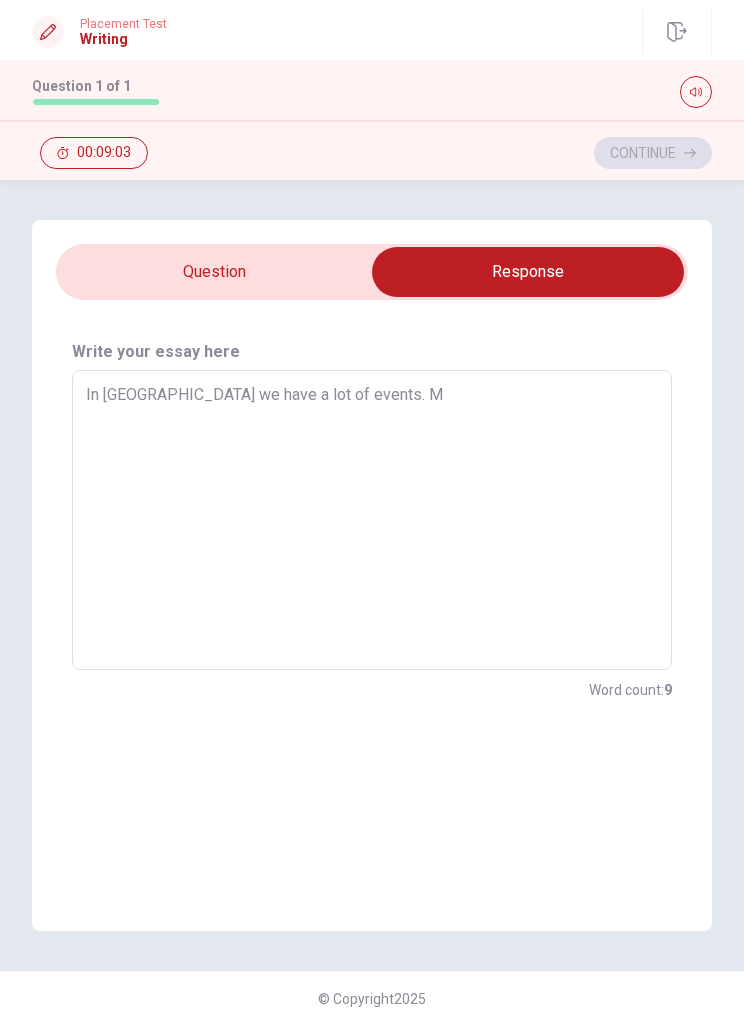 type on "x" 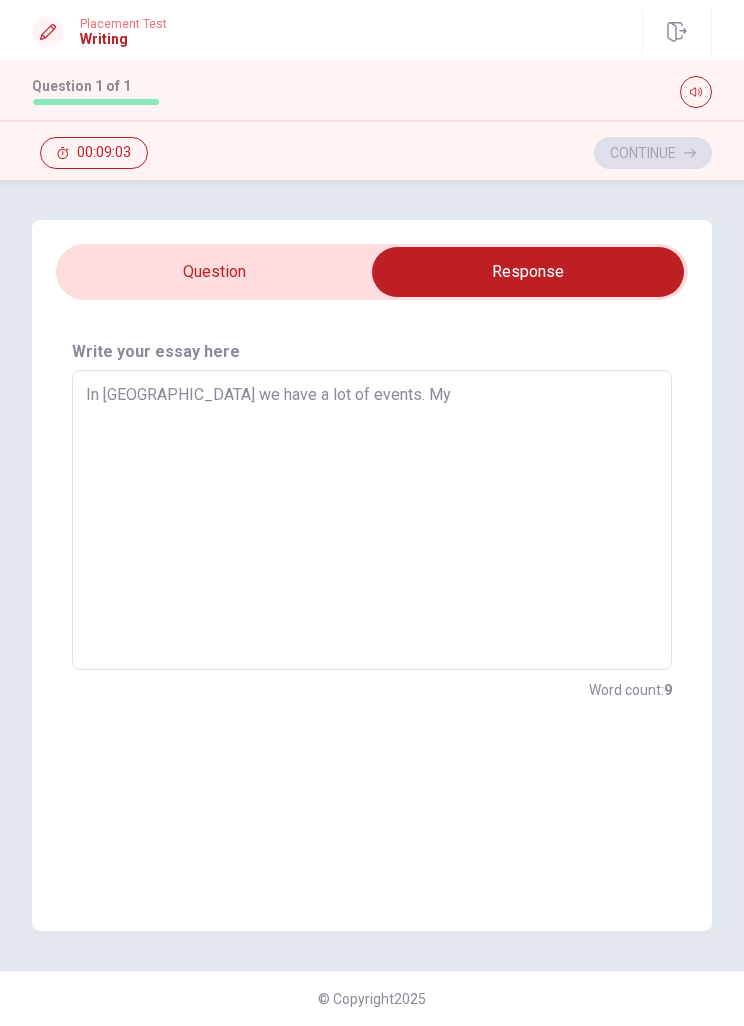 type on "x" 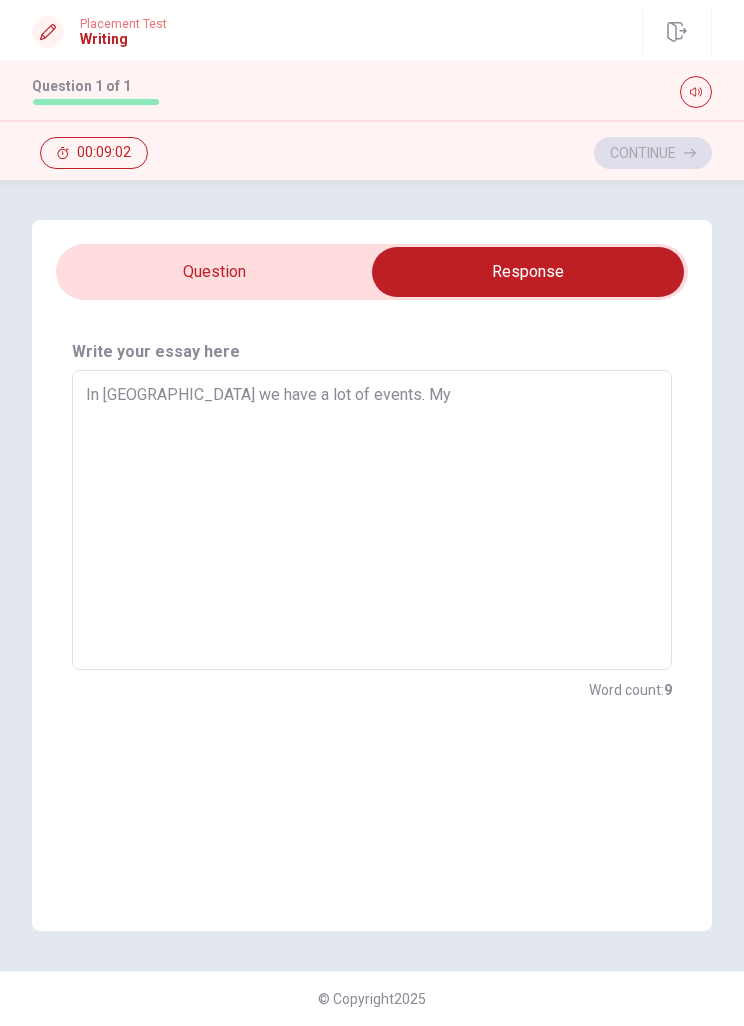 type on "In [GEOGRAPHIC_DATA] we have a lot of events. My" 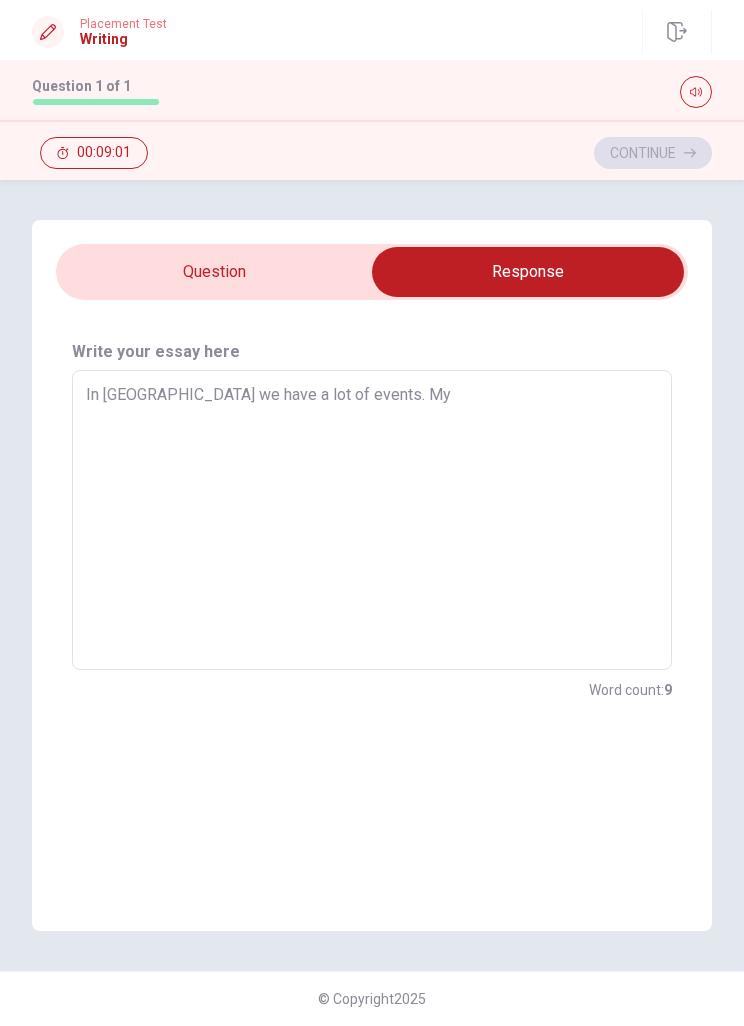 type on "x" 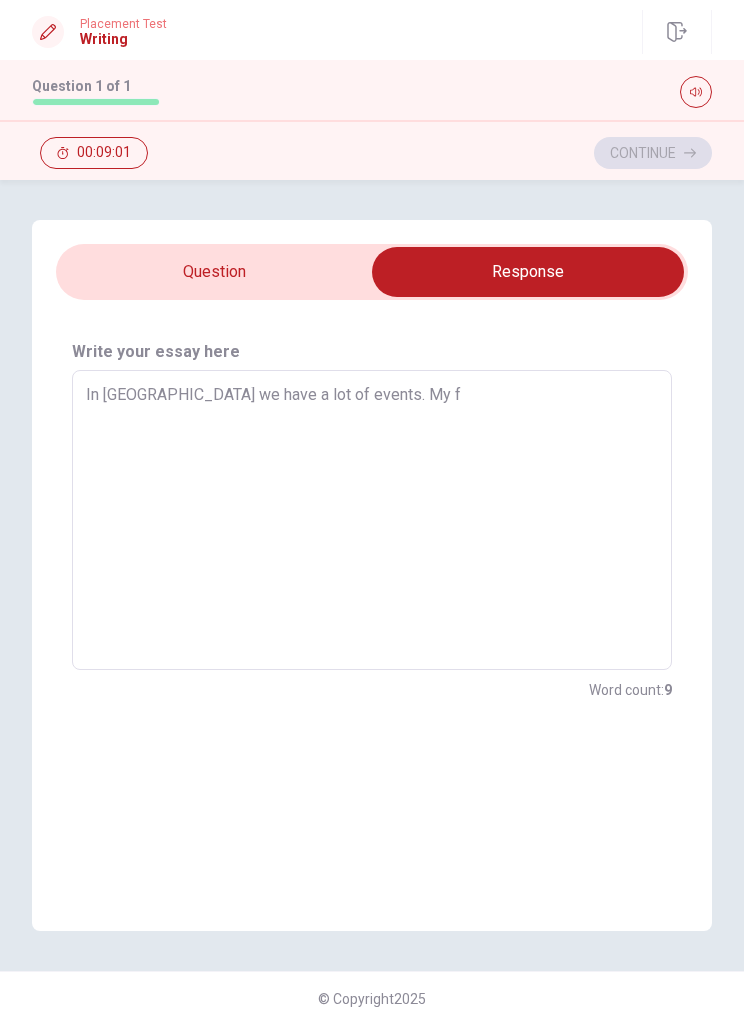 type on "x" 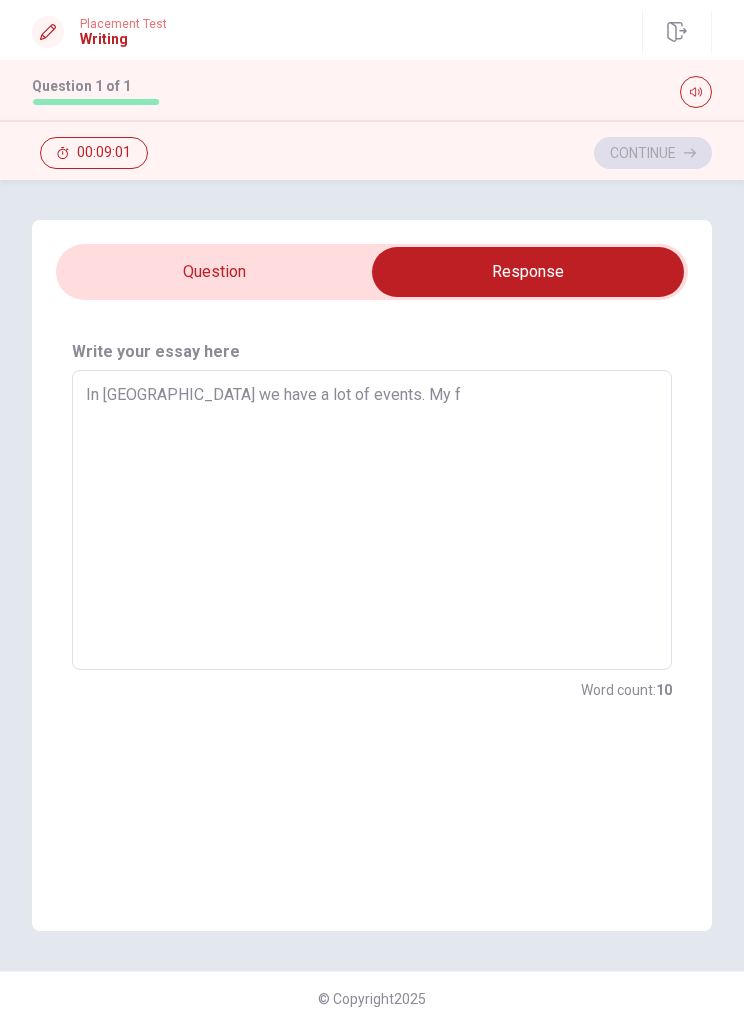 type on "In [GEOGRAPHIC_DATA] we have a lot of events. My fa" 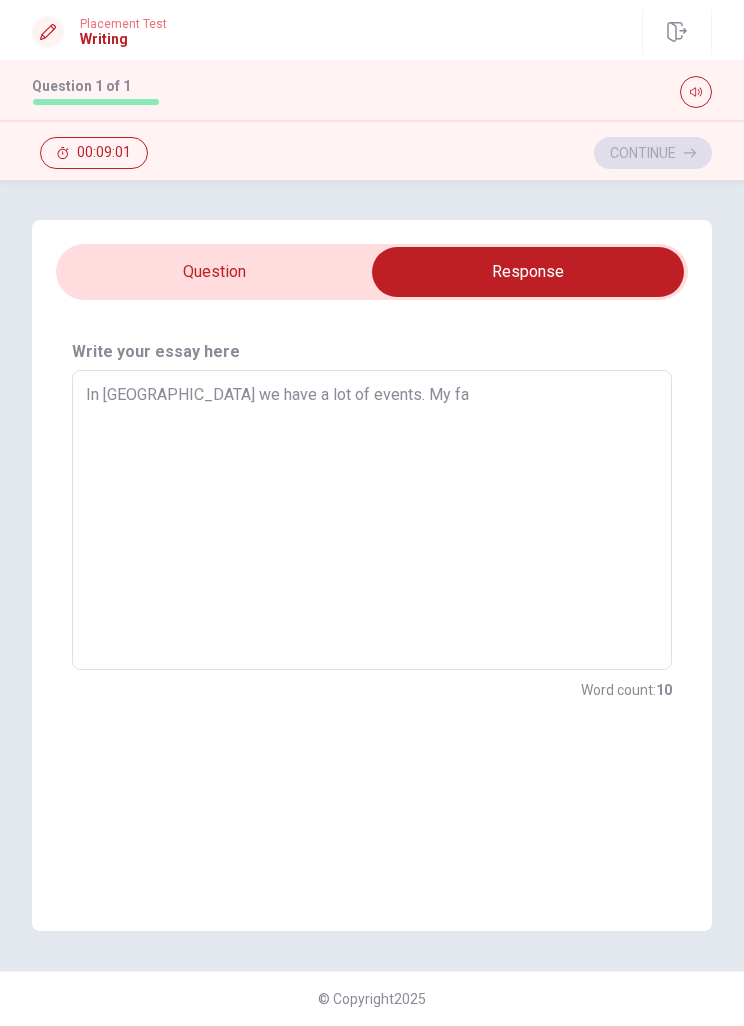 type on "x" 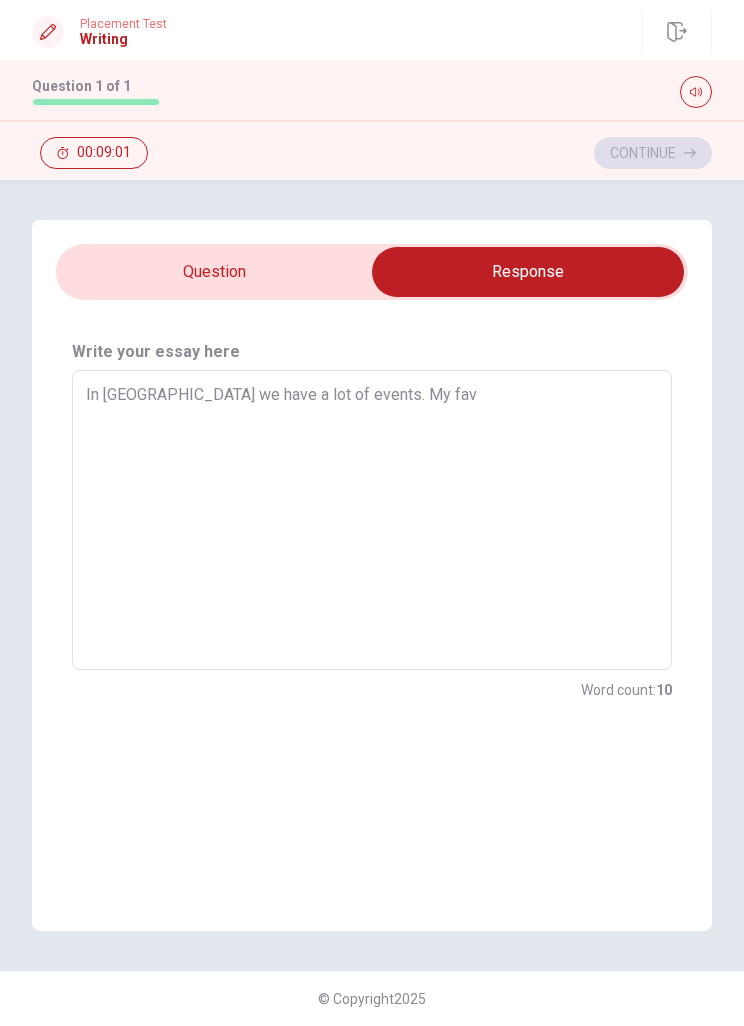 type on "x" 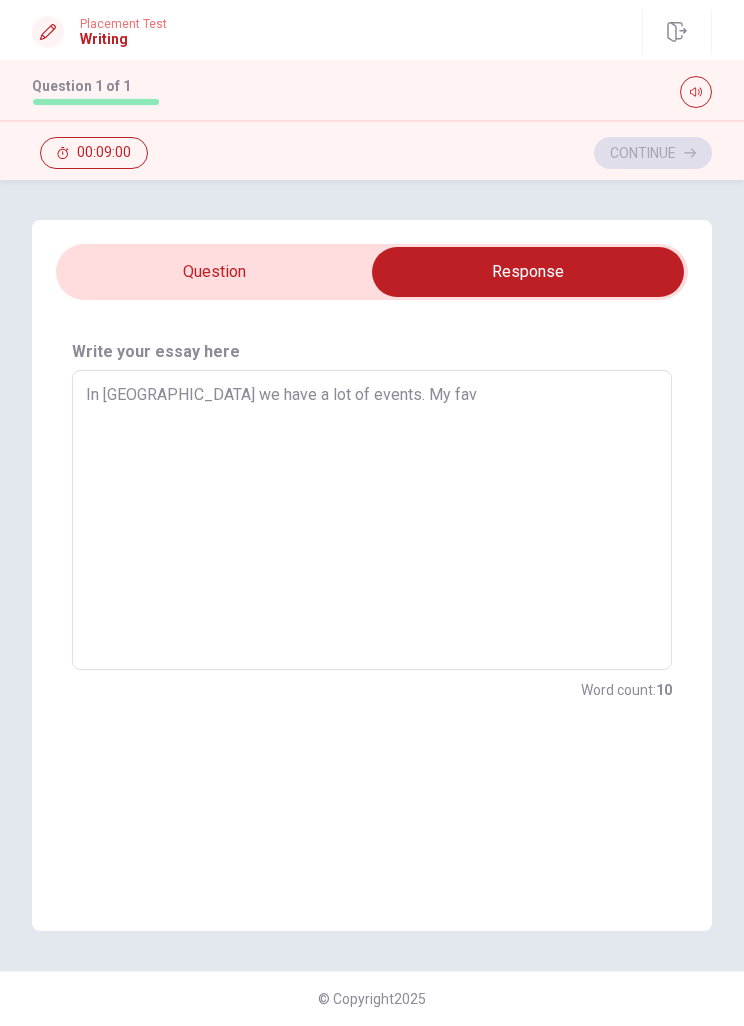 type on "In [GEOGRAPHIC_DATA] we have a lot of events. My favo" 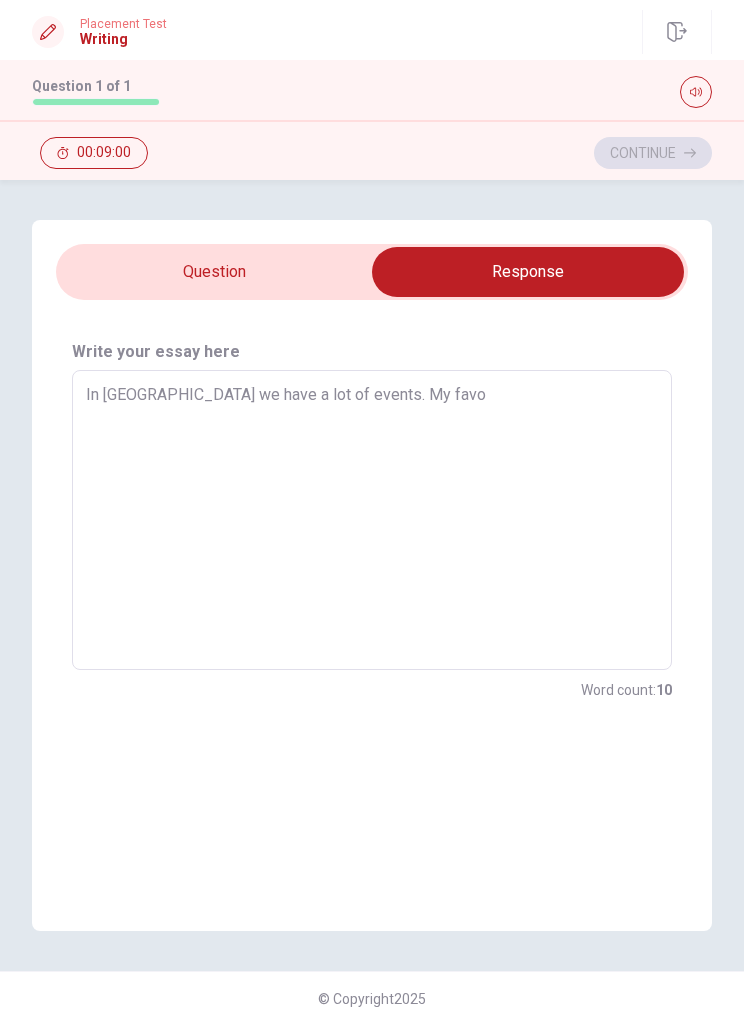 type on "x" 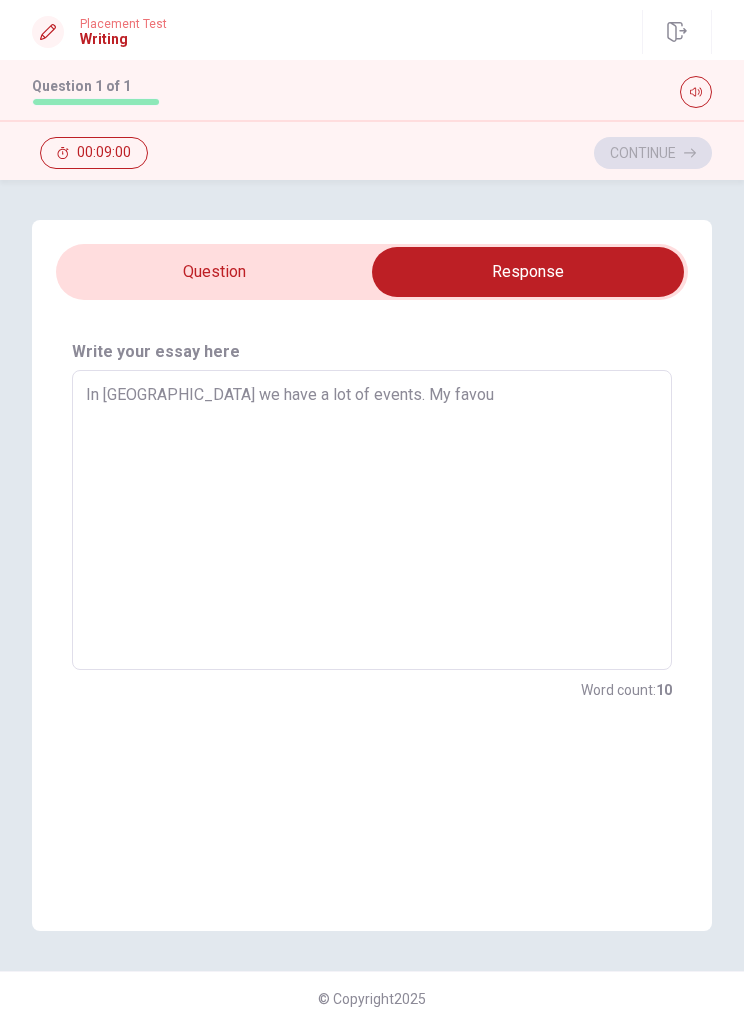 type on "x" 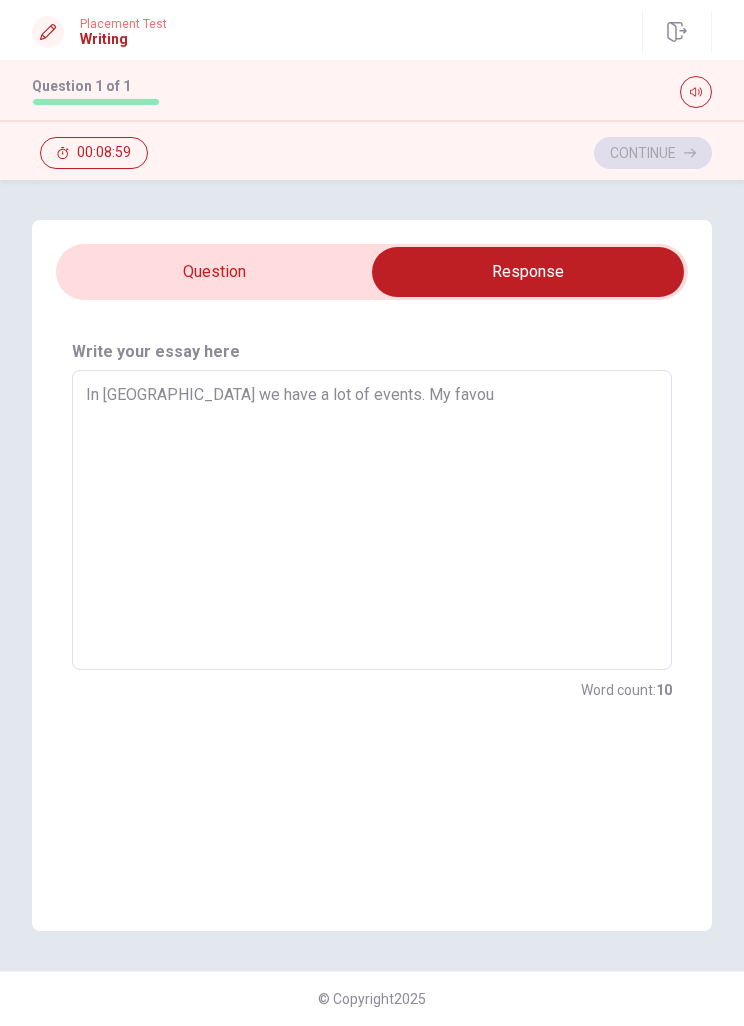 type on "In [GEOGRAPHIC_DATA] we have a lot of events. My favour" 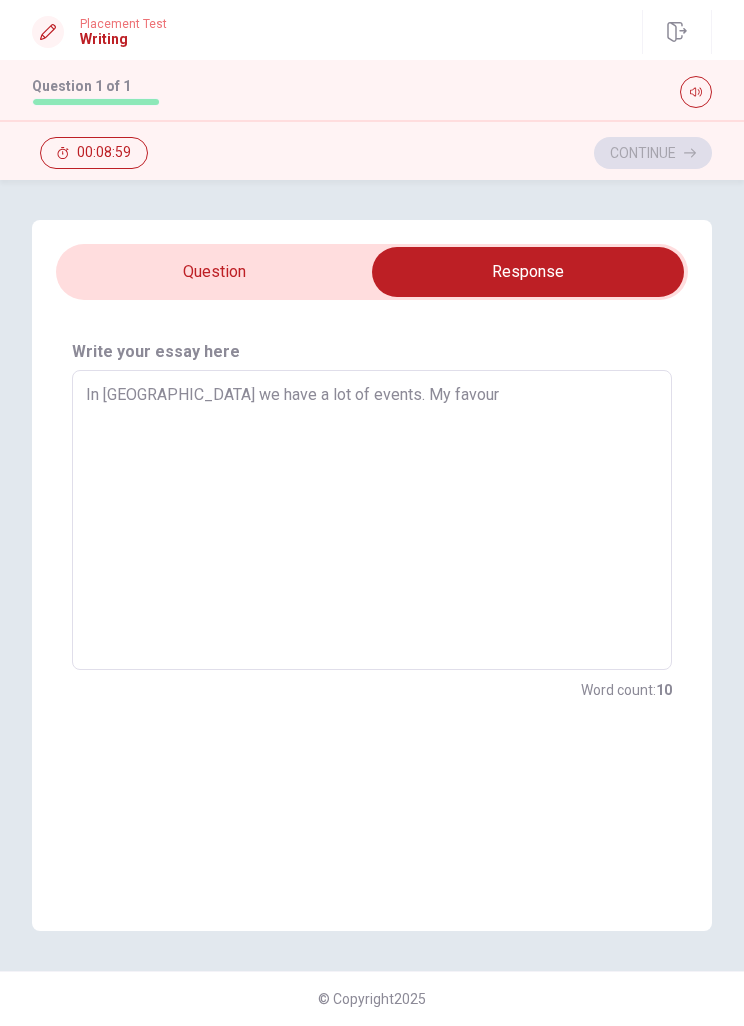 type on "x" 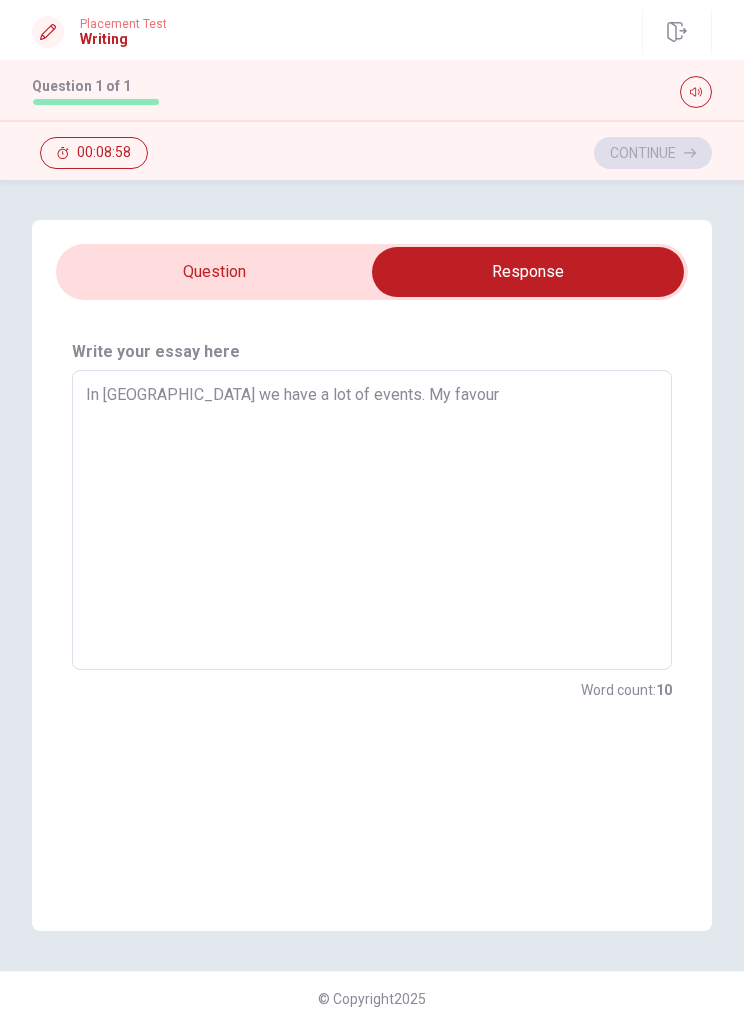 type on "In [GEOGRAPHIC_DATA] we have a lot of events. My favouri" 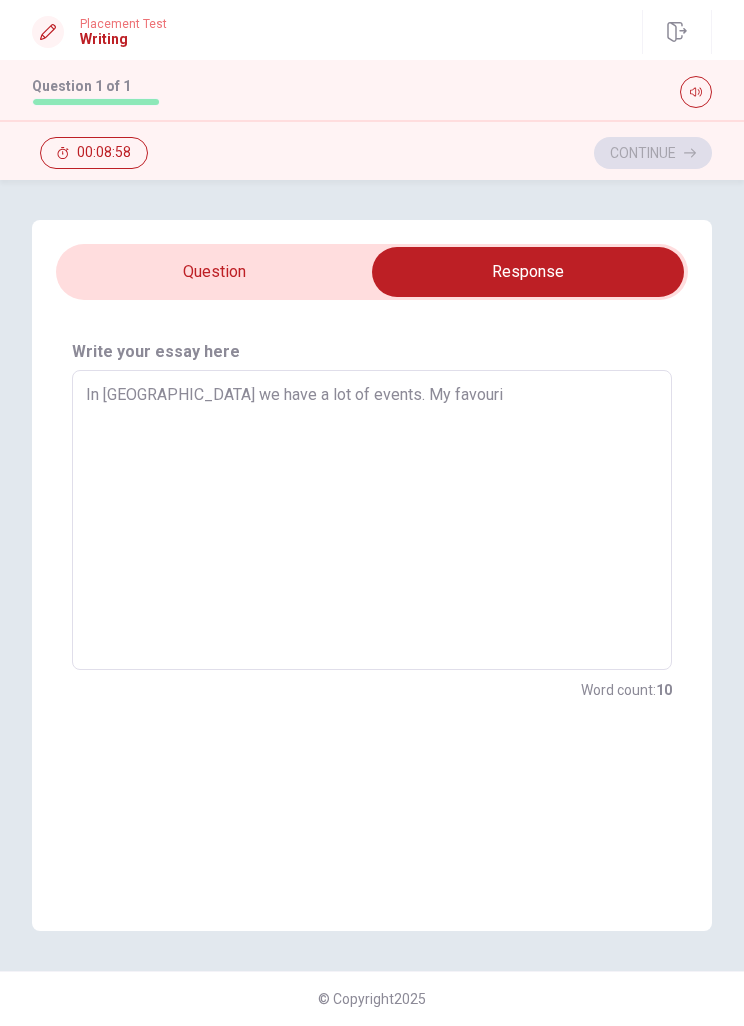 type on "x" 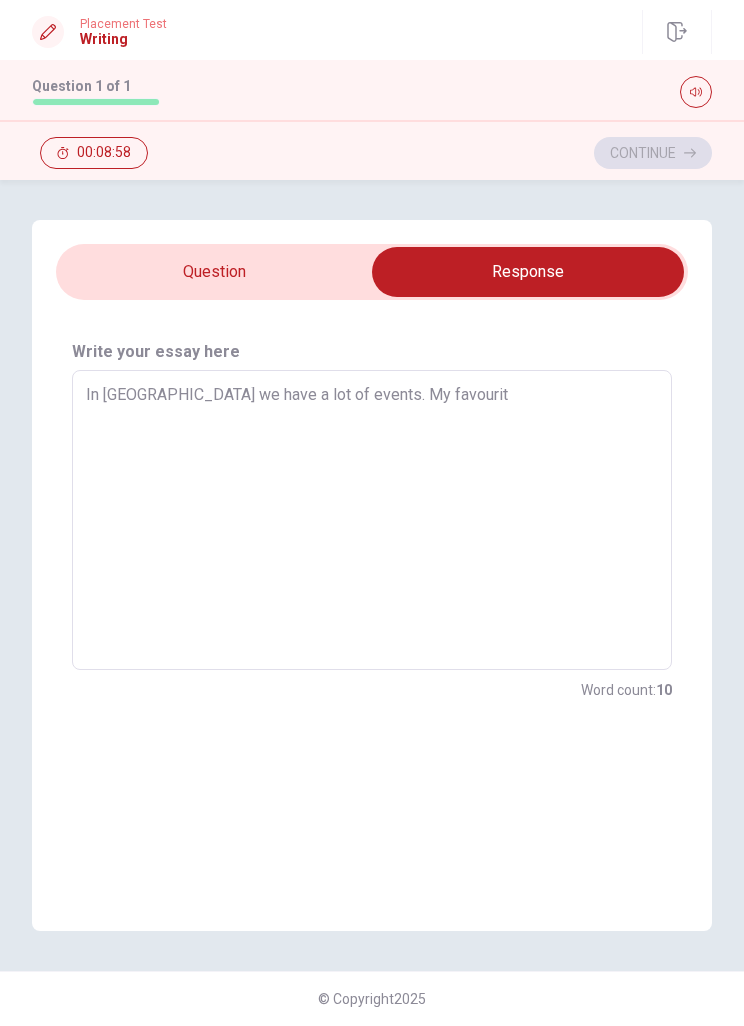 type on "x" 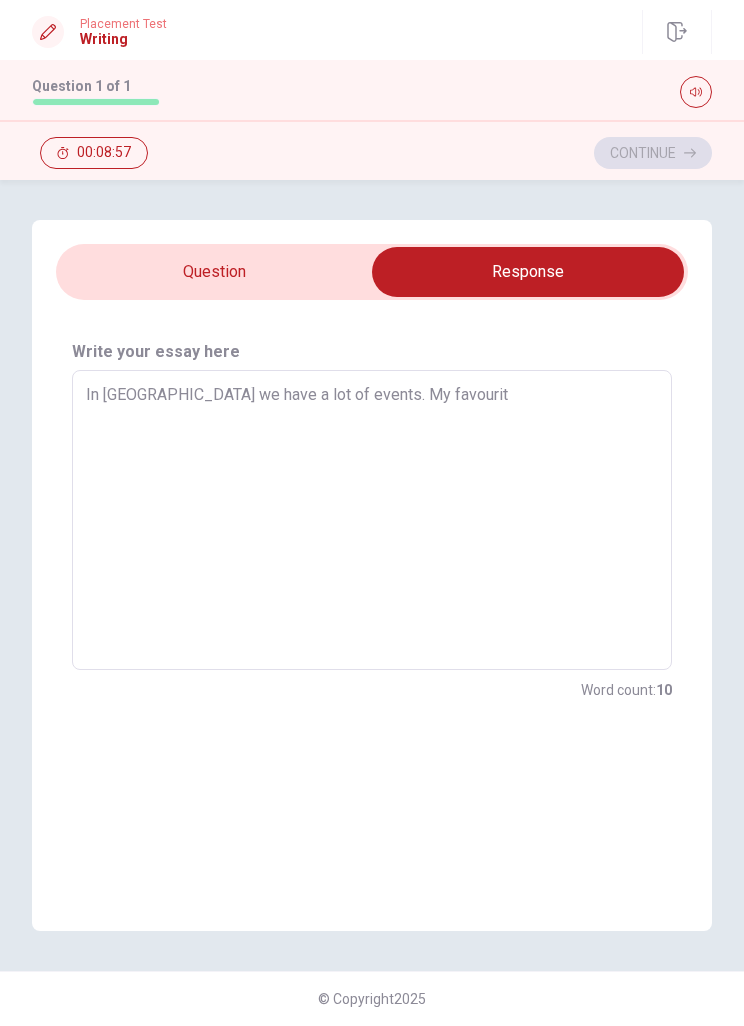 type on "In [GEOGRAPHIC_DATA] we have a lot of events. My favourite" 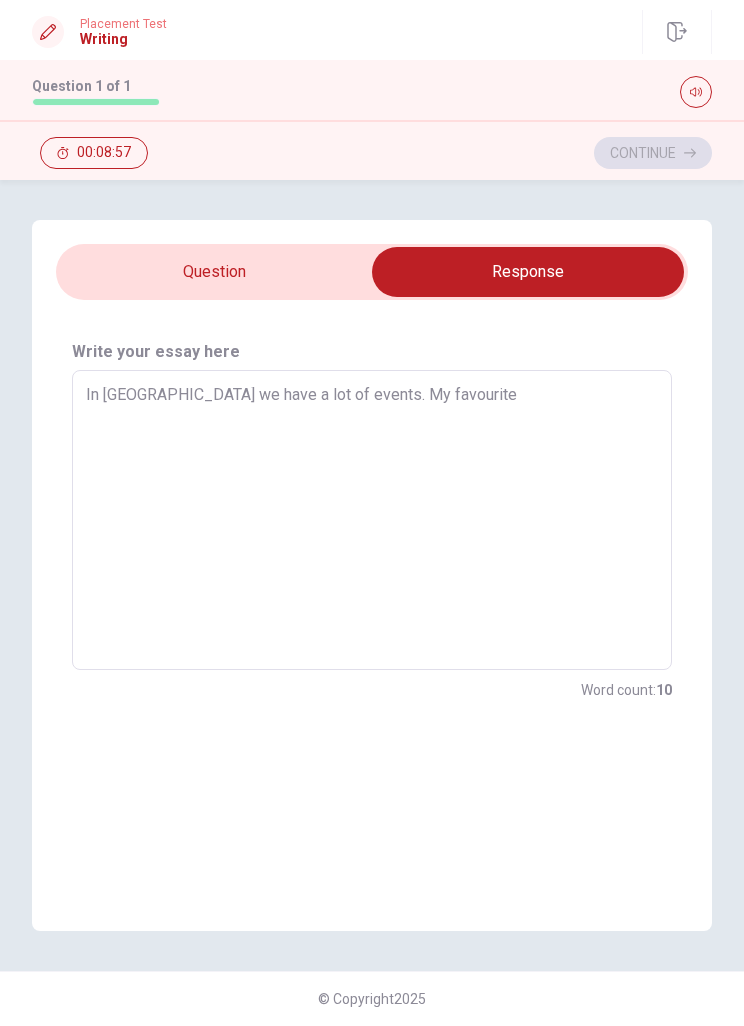 type on "x" 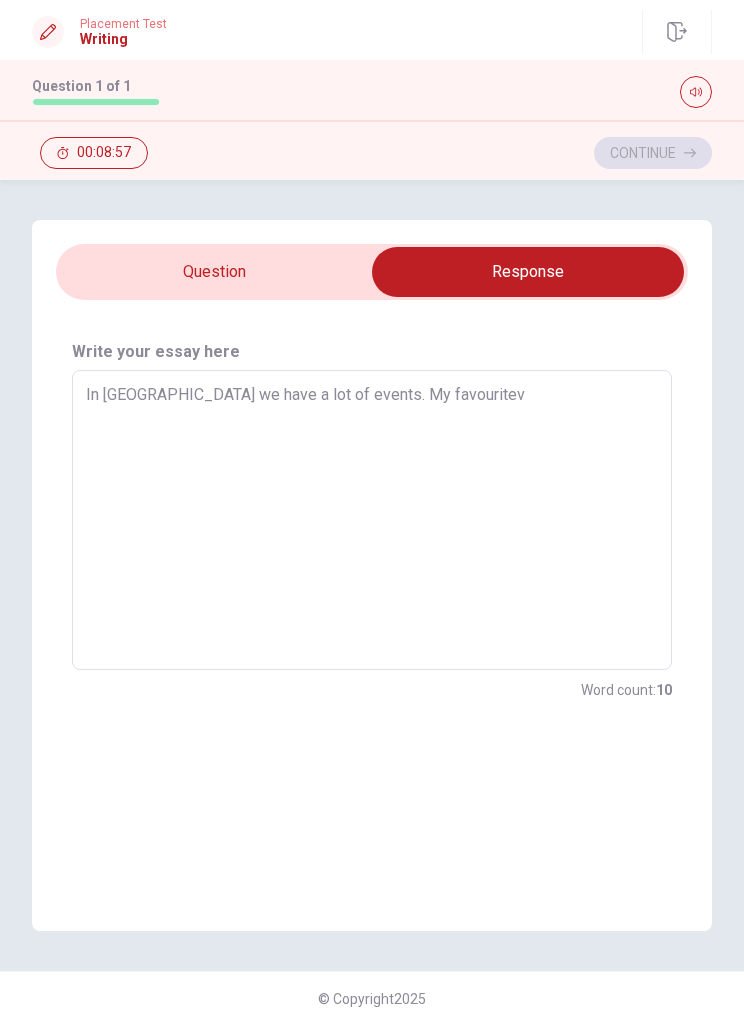 type on "x" 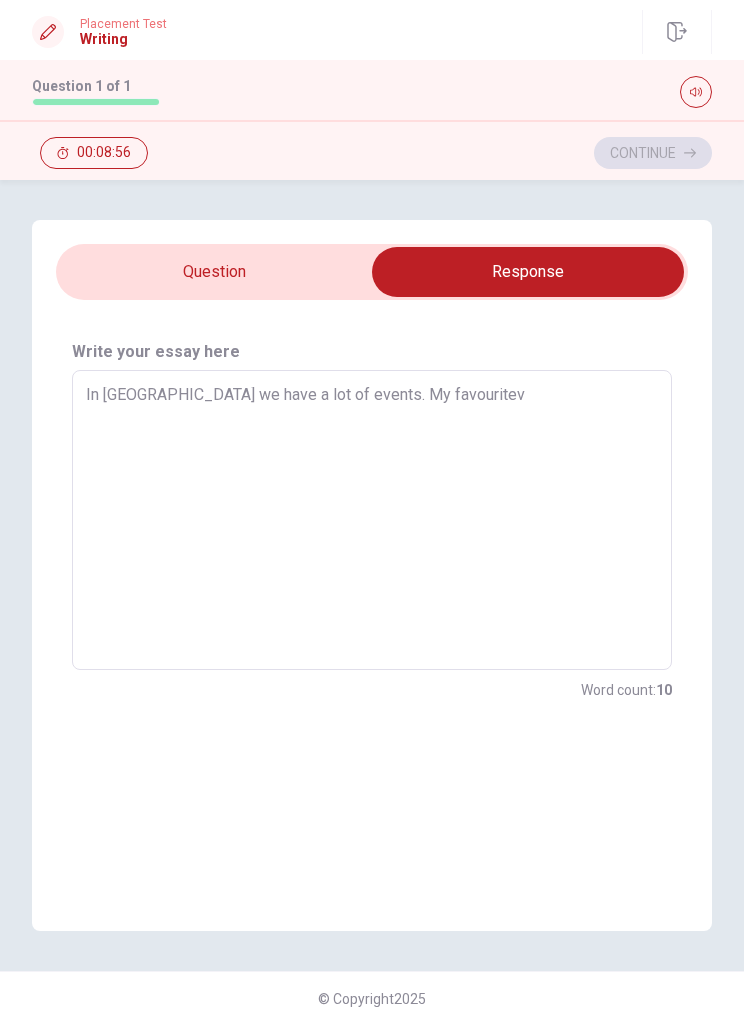 type on "In [GEOGRAPHIC_DATA] we have a lot of events. My favourite" 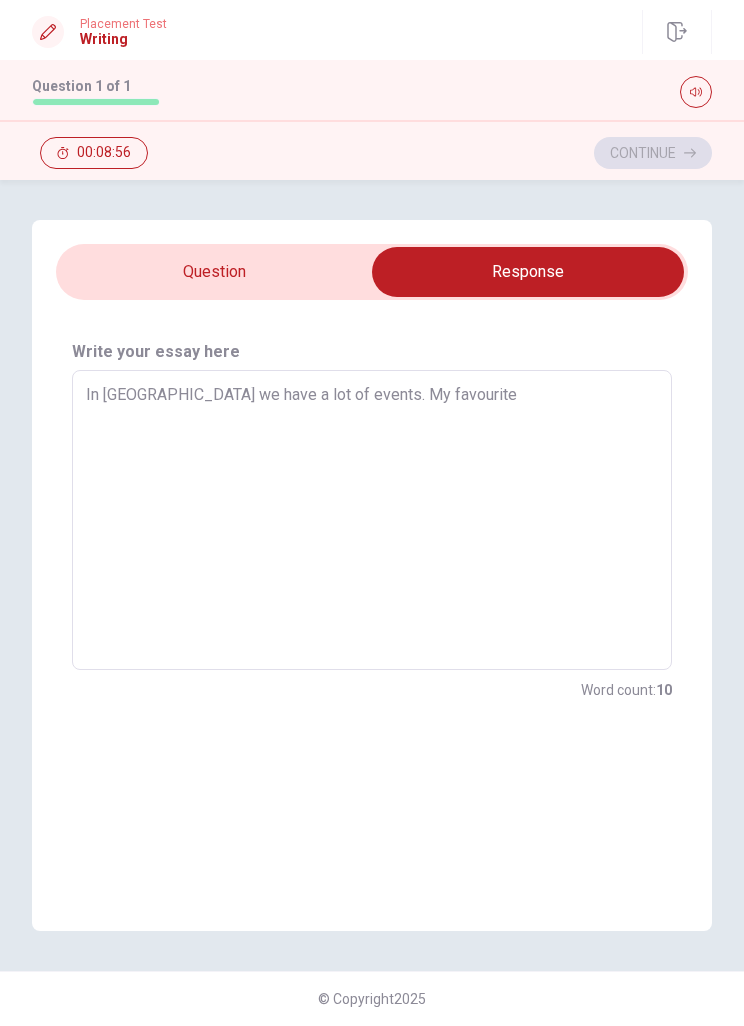 type on "x" 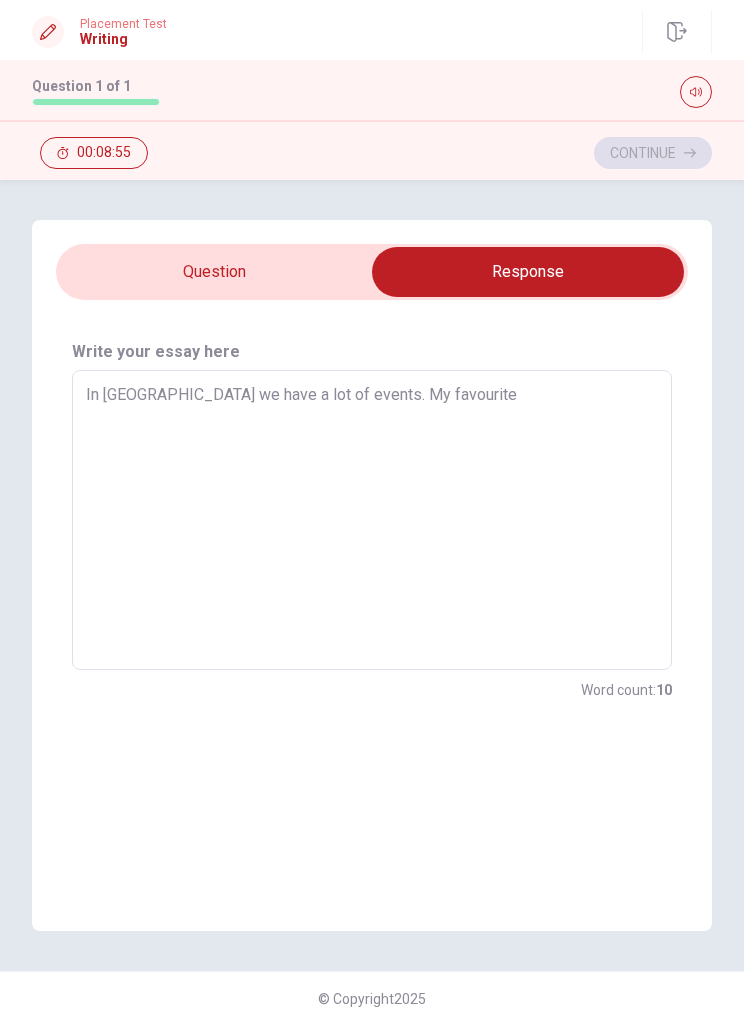 type on "In [GEOGRAPHIC_DATA] we have a lot of events. My favourite i" 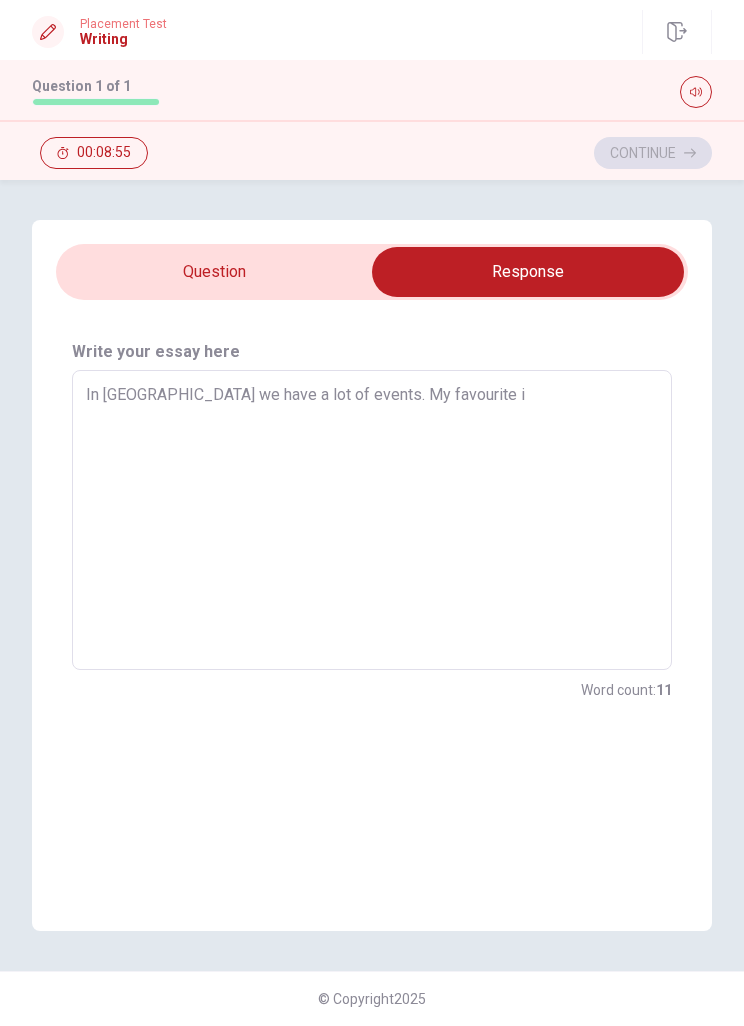 type on "x" 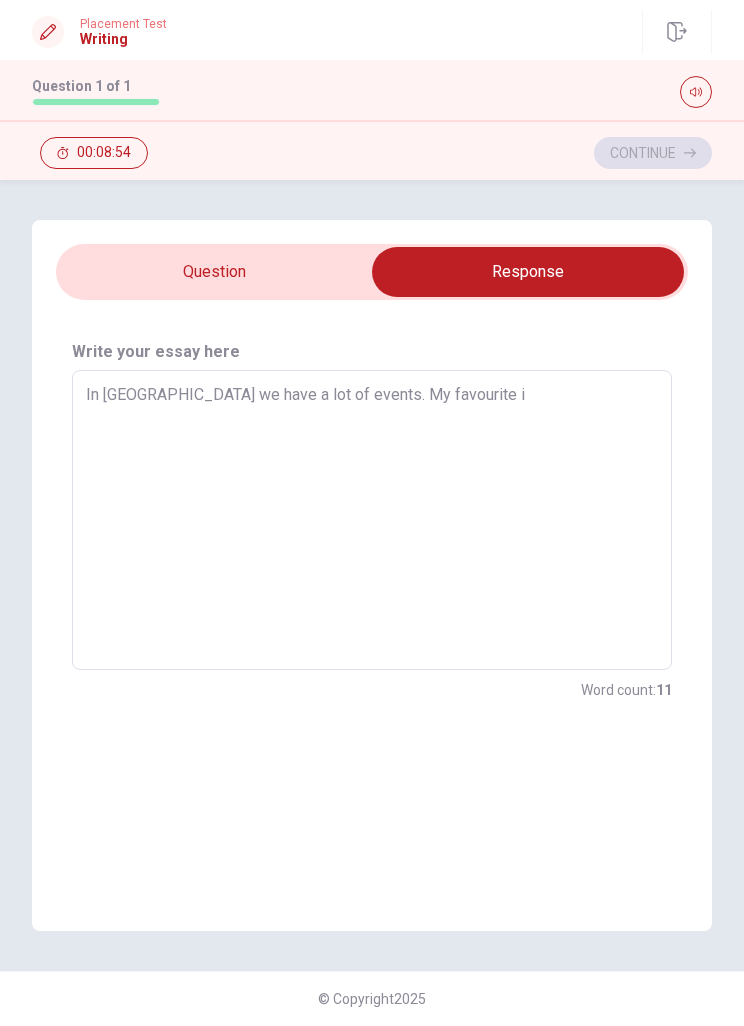 type on "In [GEOGRAPHIC_DATA] we have a lot of events. My favourite is" 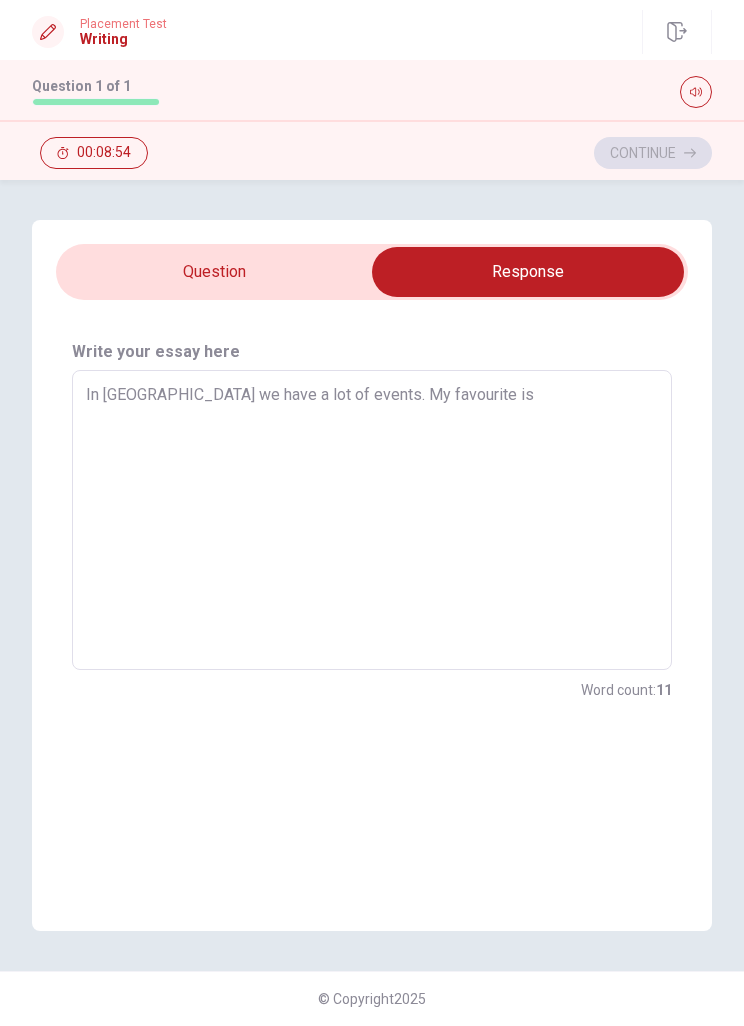 type on "x" 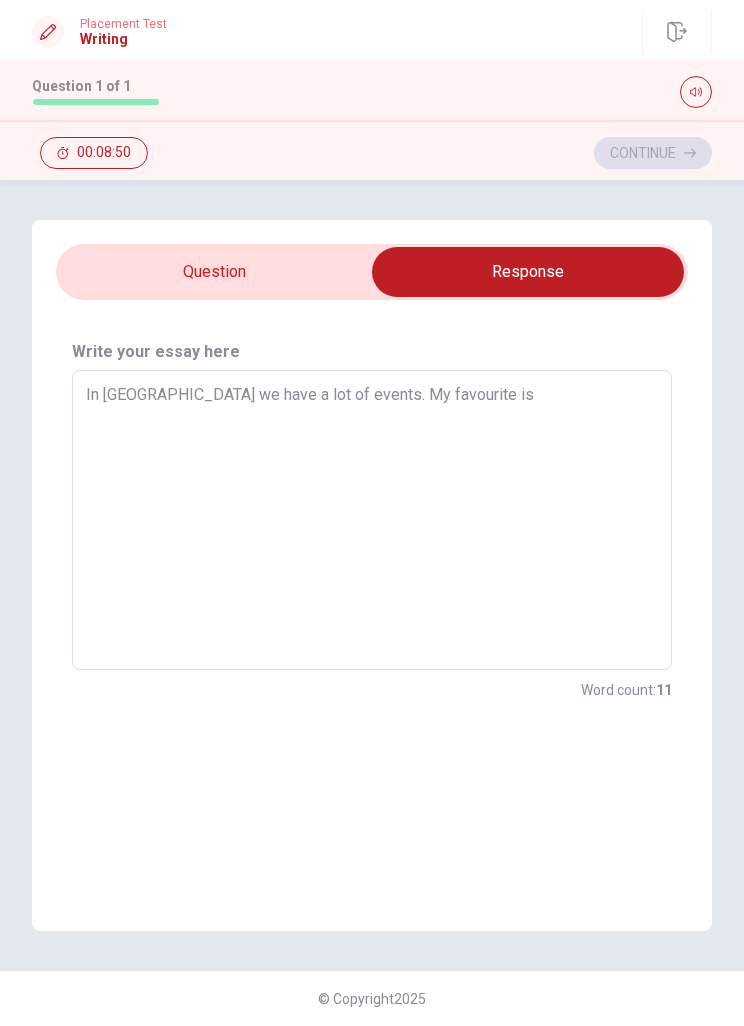 type on "x" 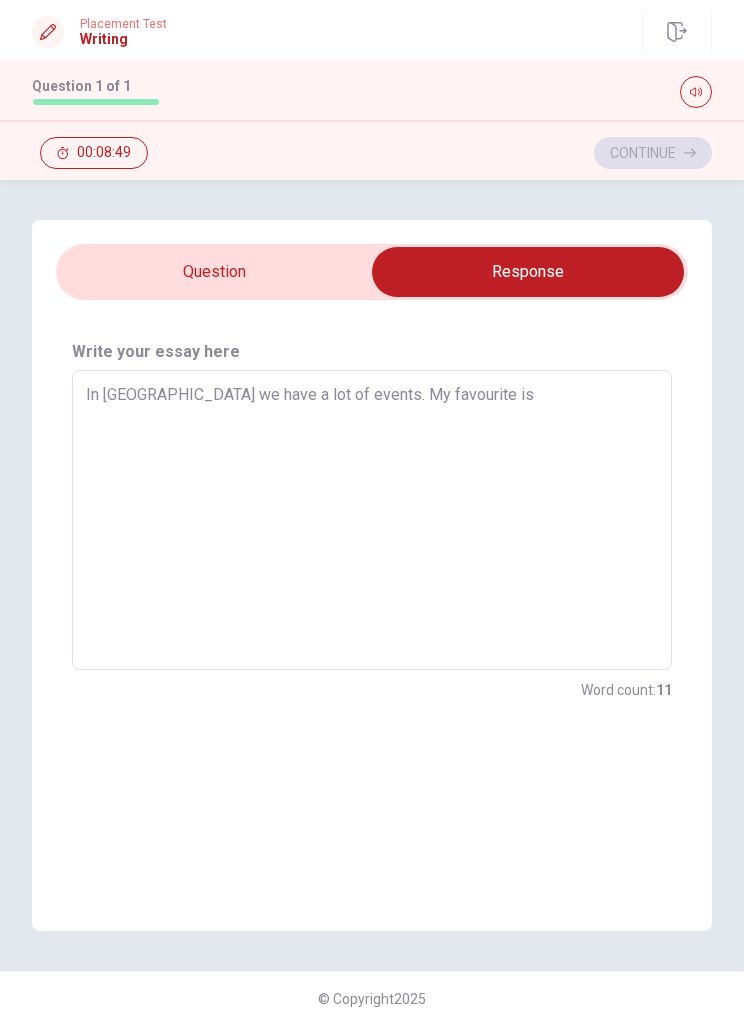 type on "In [GEOGRAPHIC_DATA] we have a lot of events. My favourite is N" 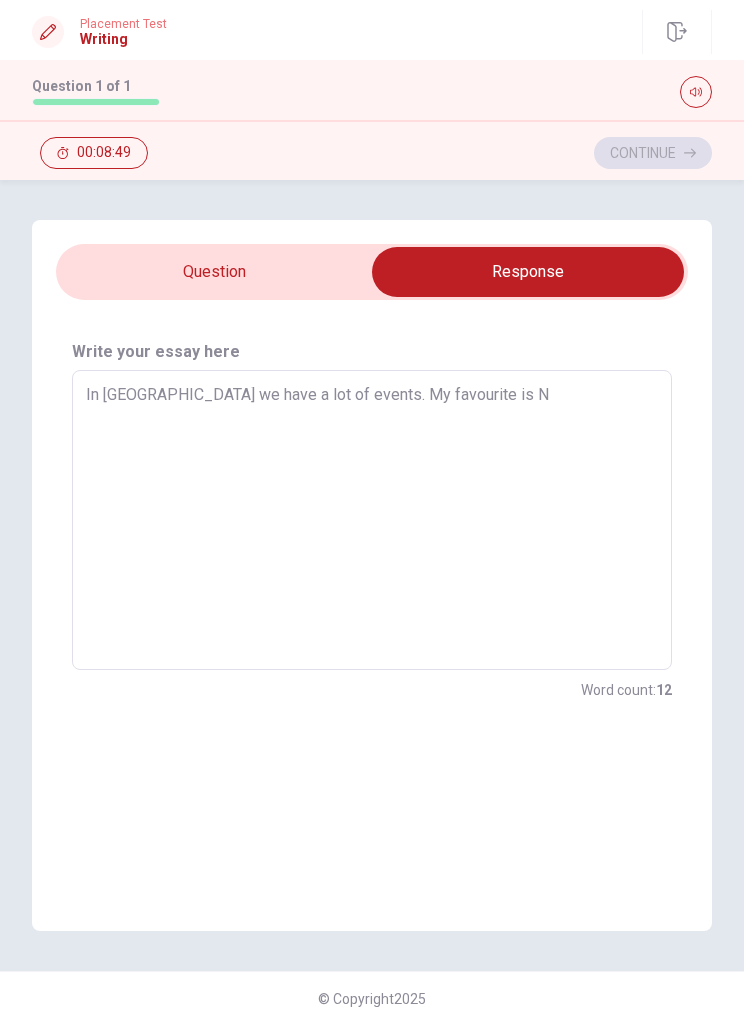 type on "x" 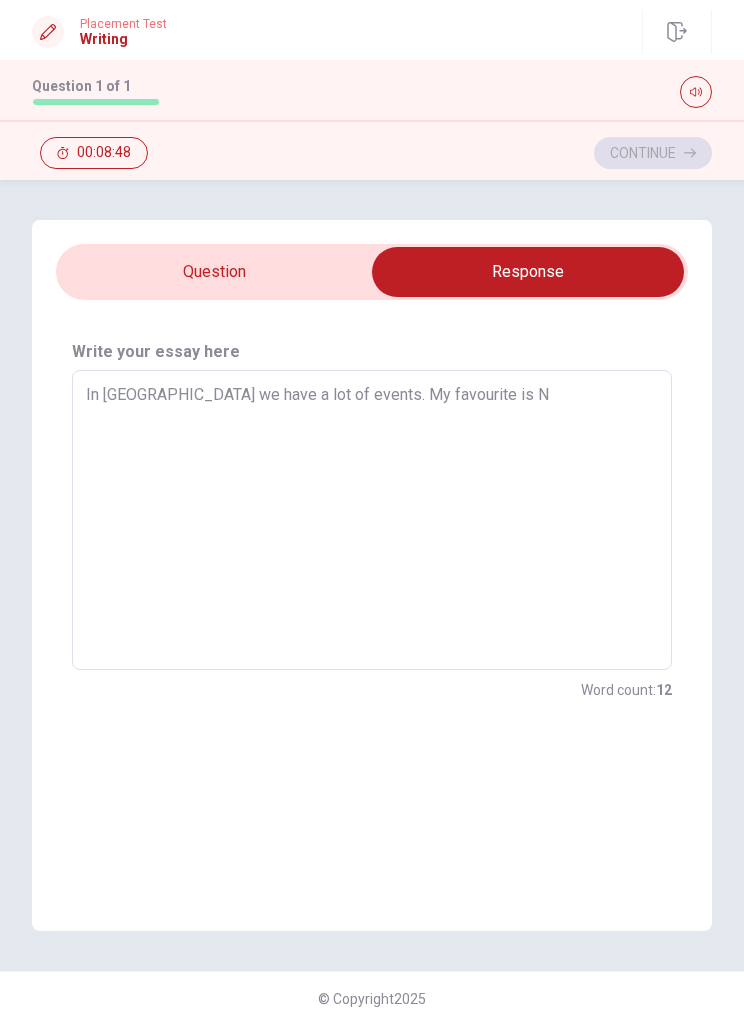 type on "In [GEOGRAPHIC_DATA] we have a lot of events. My favourite is [PERSON_NAME]" 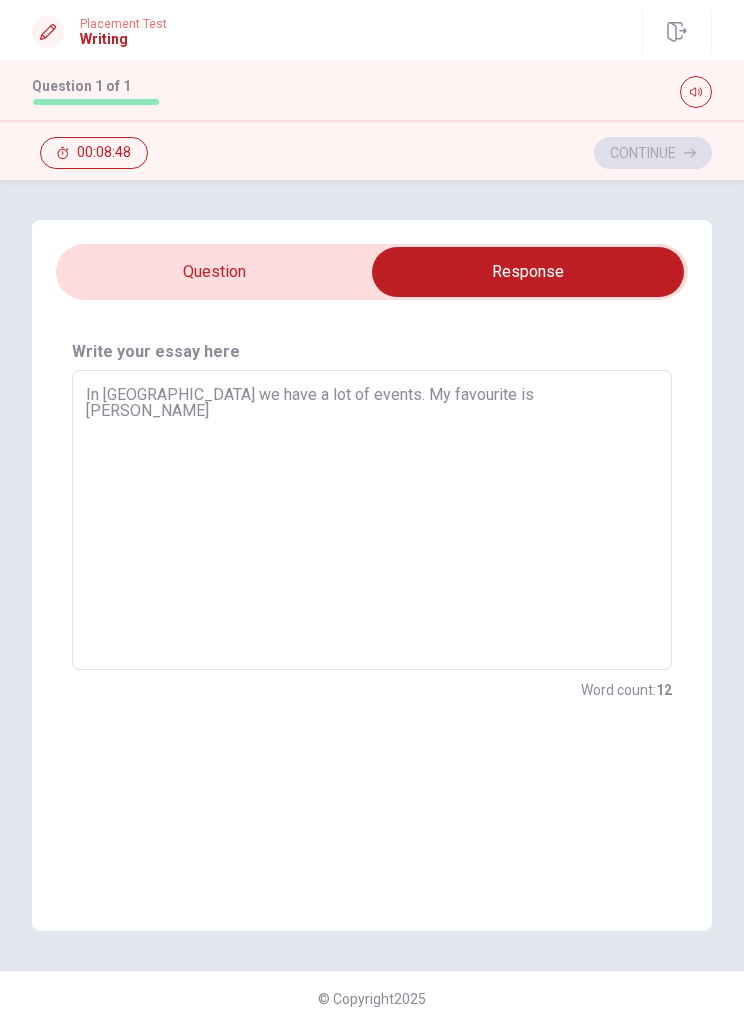 type on "x" 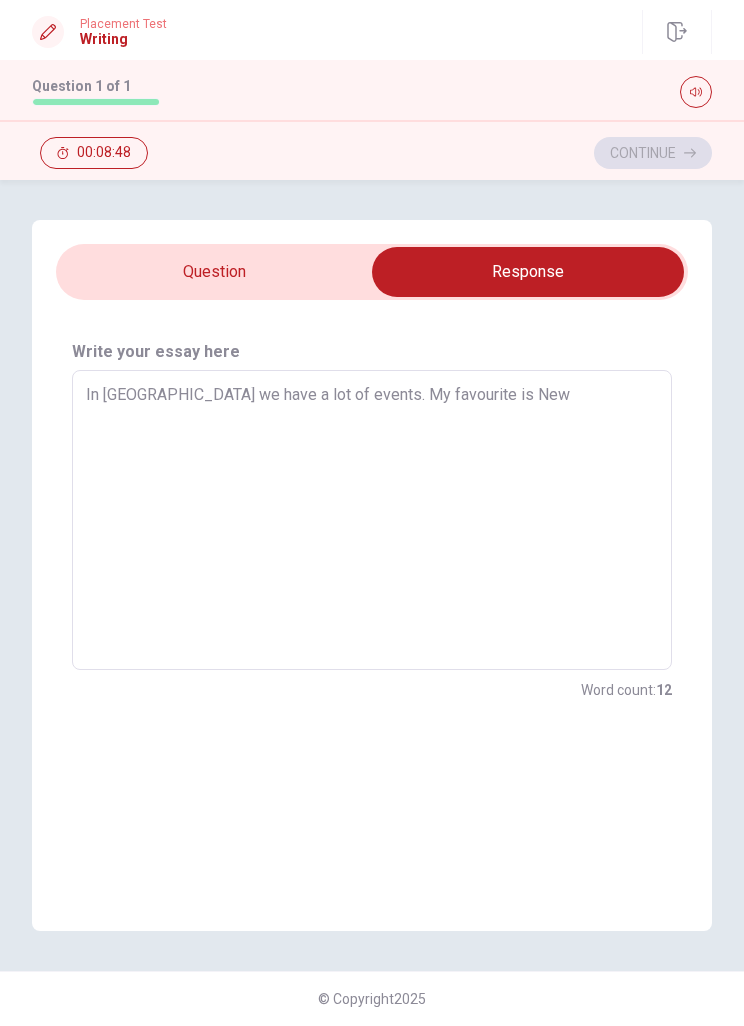 type on "x" 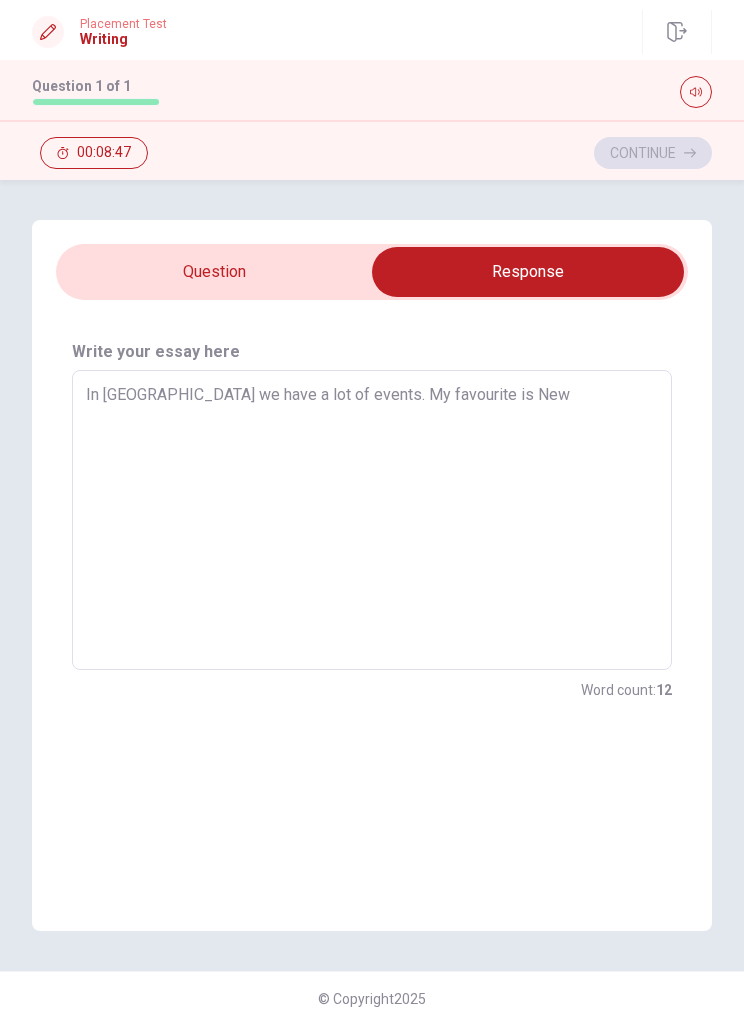 type on "In [GEOGRAPHIC_DATA] we have a lot of events. My favourite is New Y" 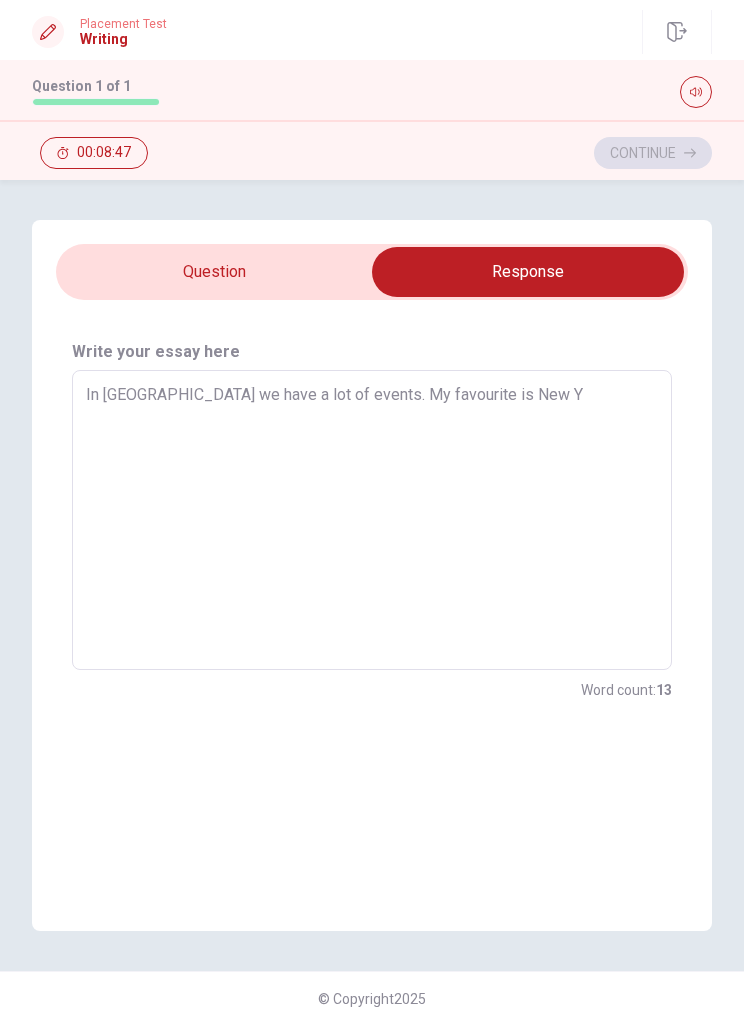 type on "x" 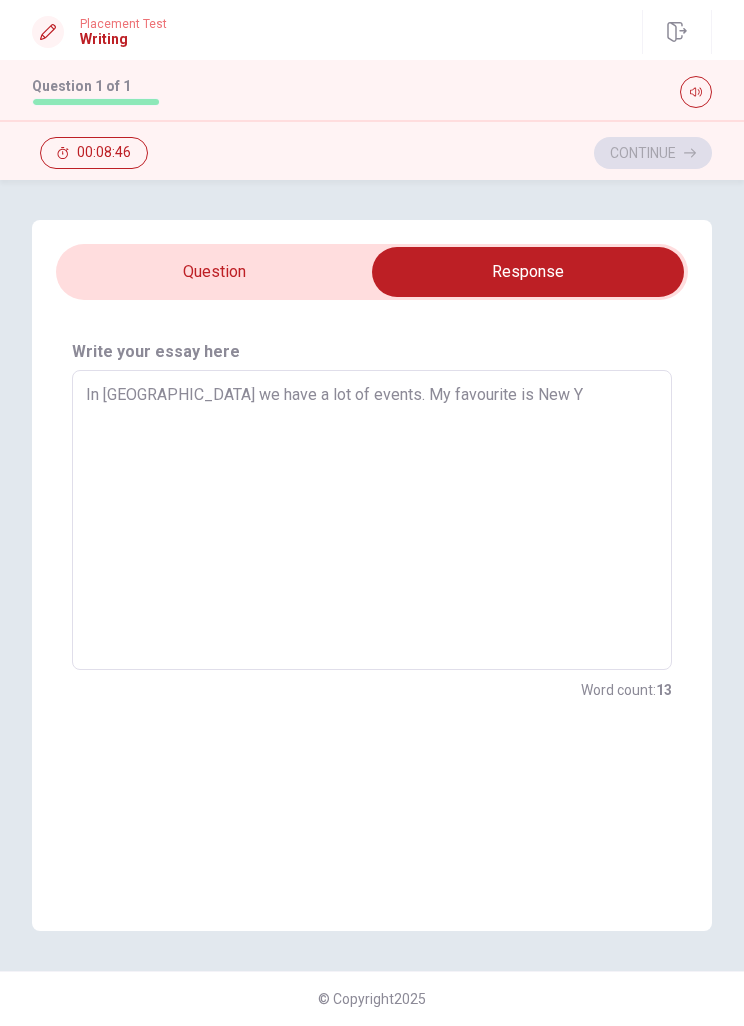 type on "In [GEOGRAPHIC_DATA] we have a lot of events. My favourite is New Ye" 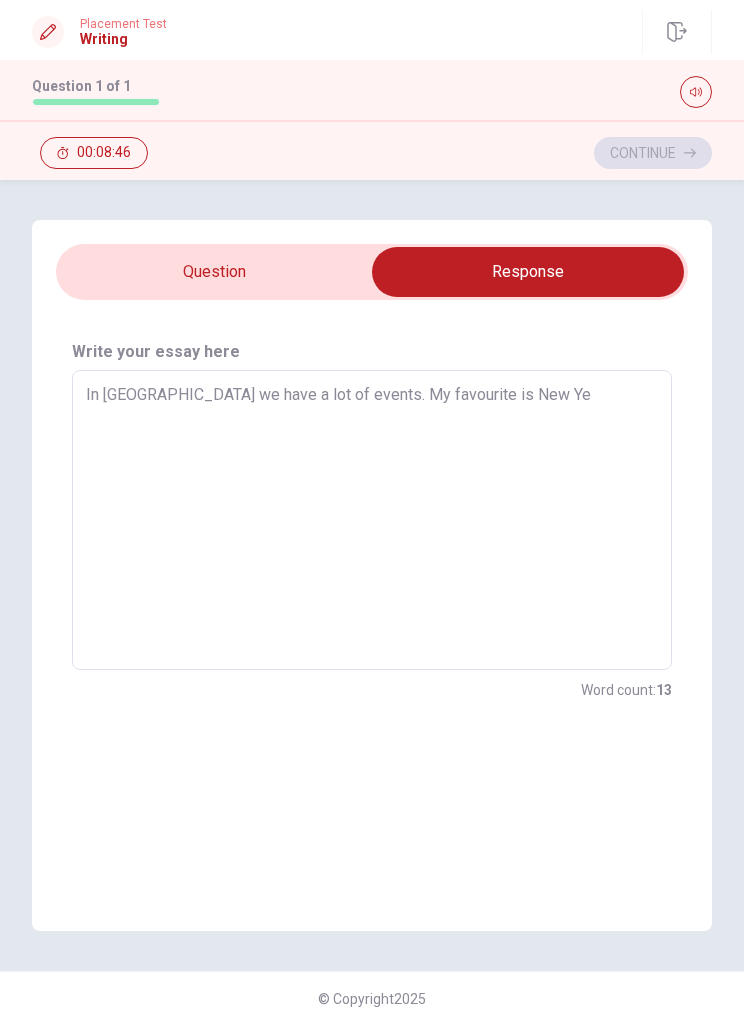 type on "x" 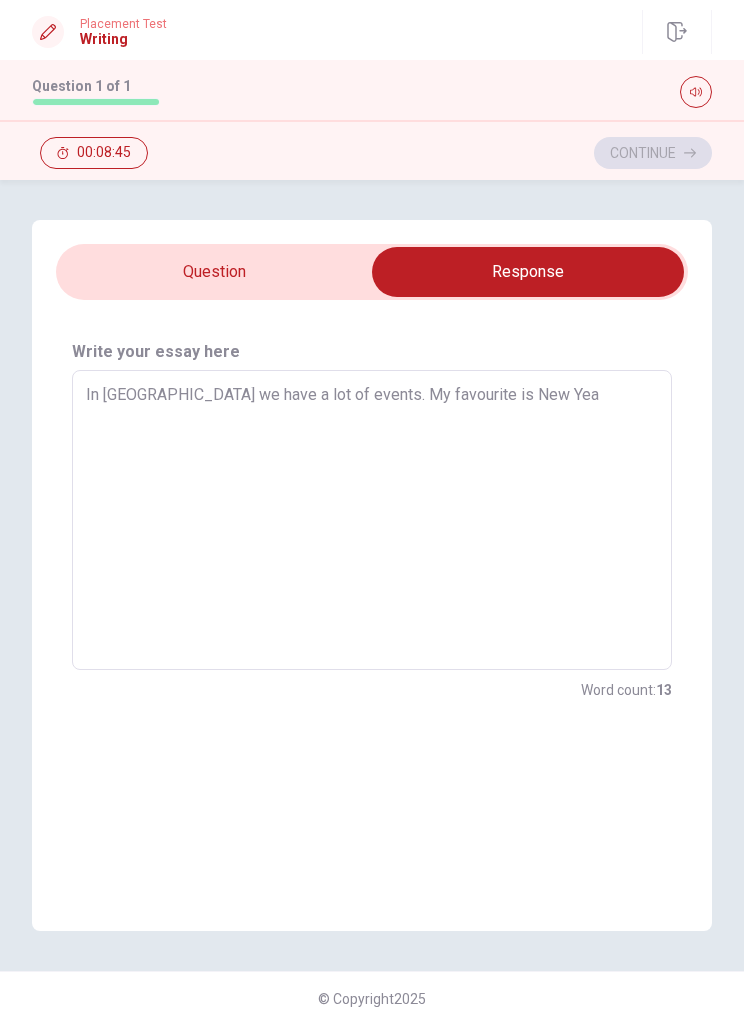 type on "x" 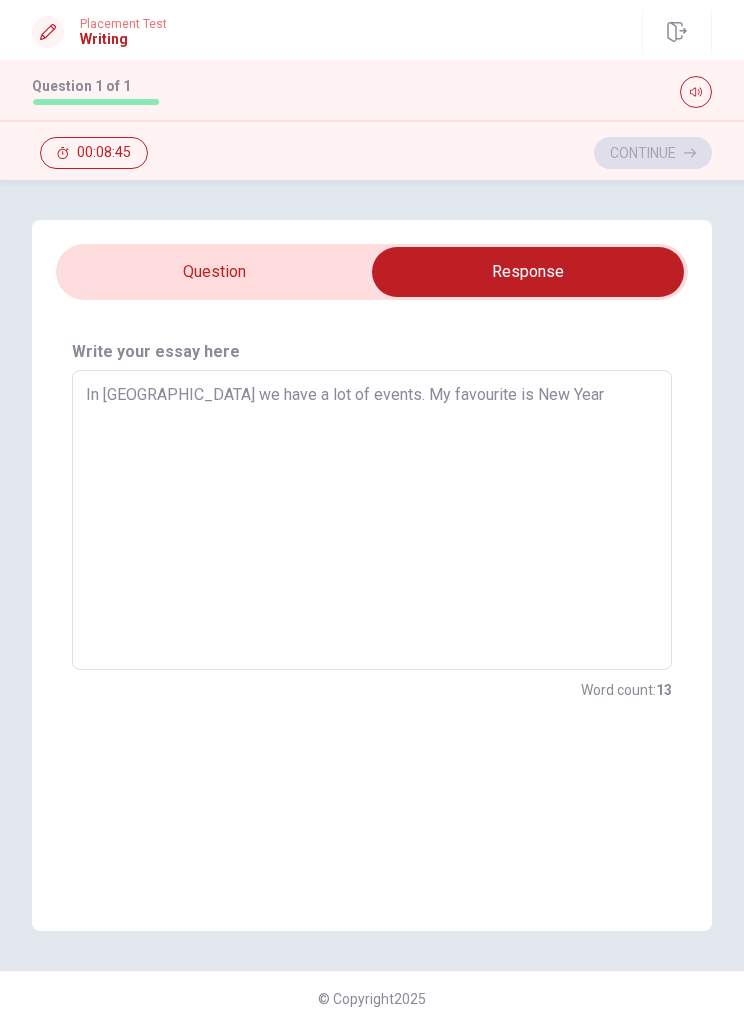 type on "x" 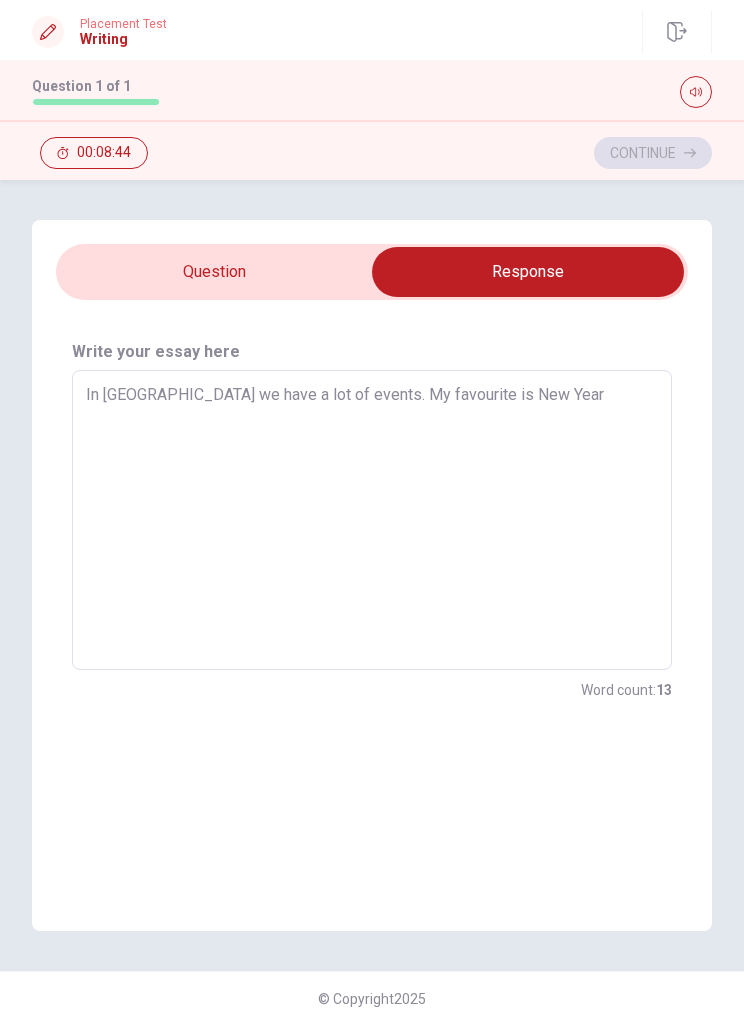 type on "In [GEOGRAPHIC_DATA] we have a lot of events. My favourite is New Year" 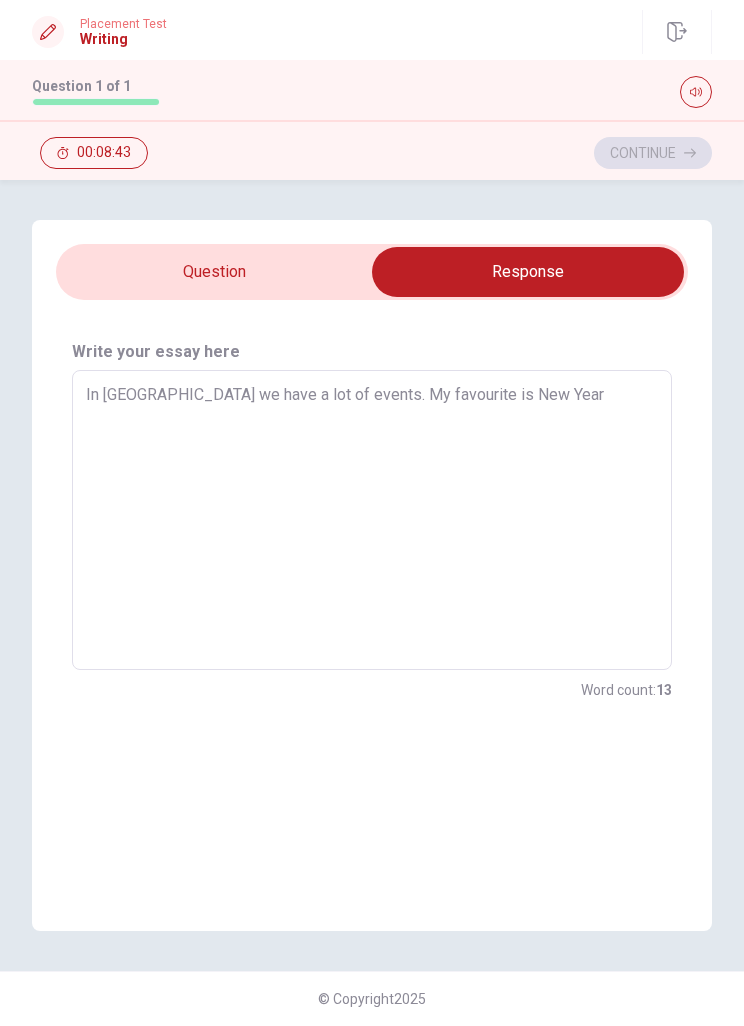 type on "In [GEOGRAPHIC_DATA] we have a lot of events. My favourite is New Year." 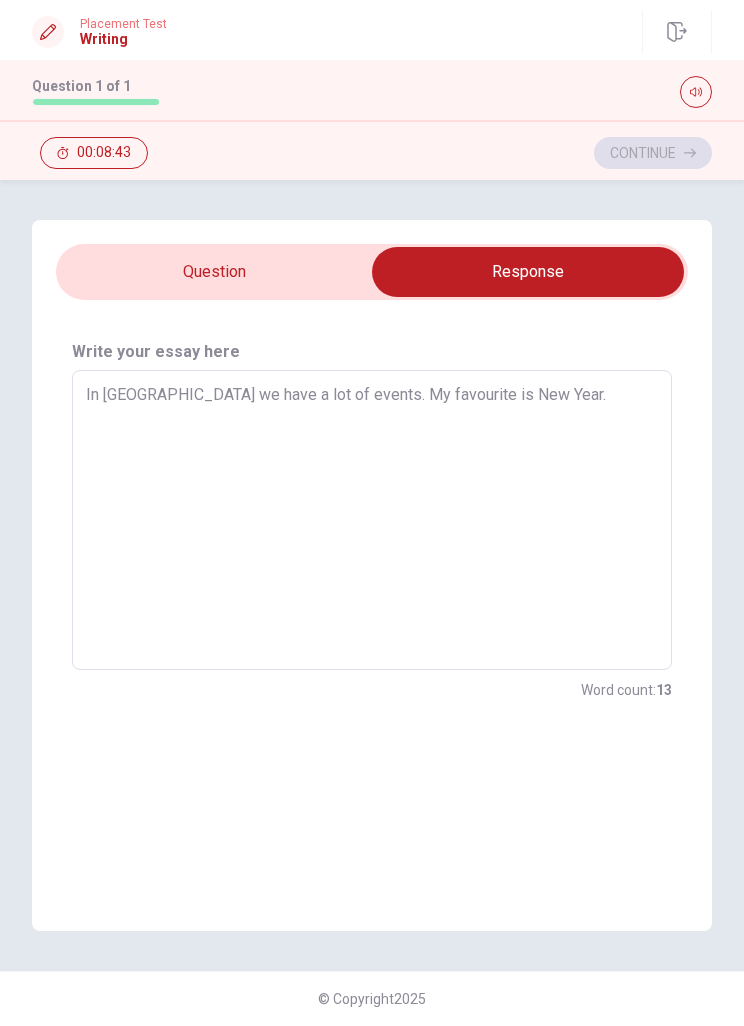 type on "x" 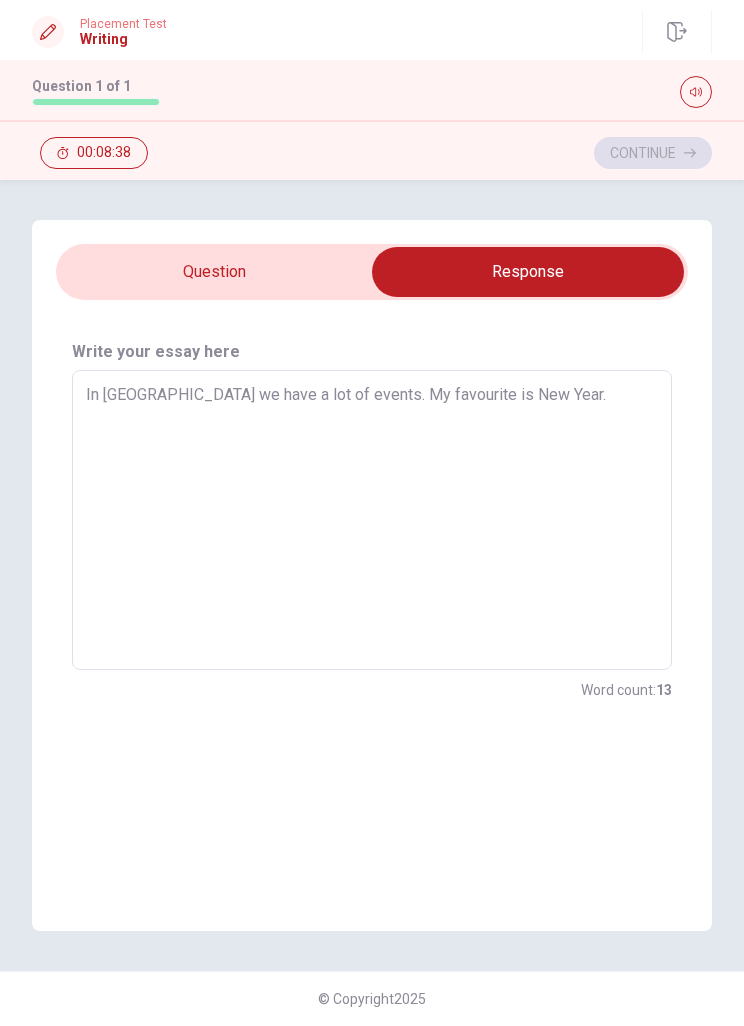 type on "x" 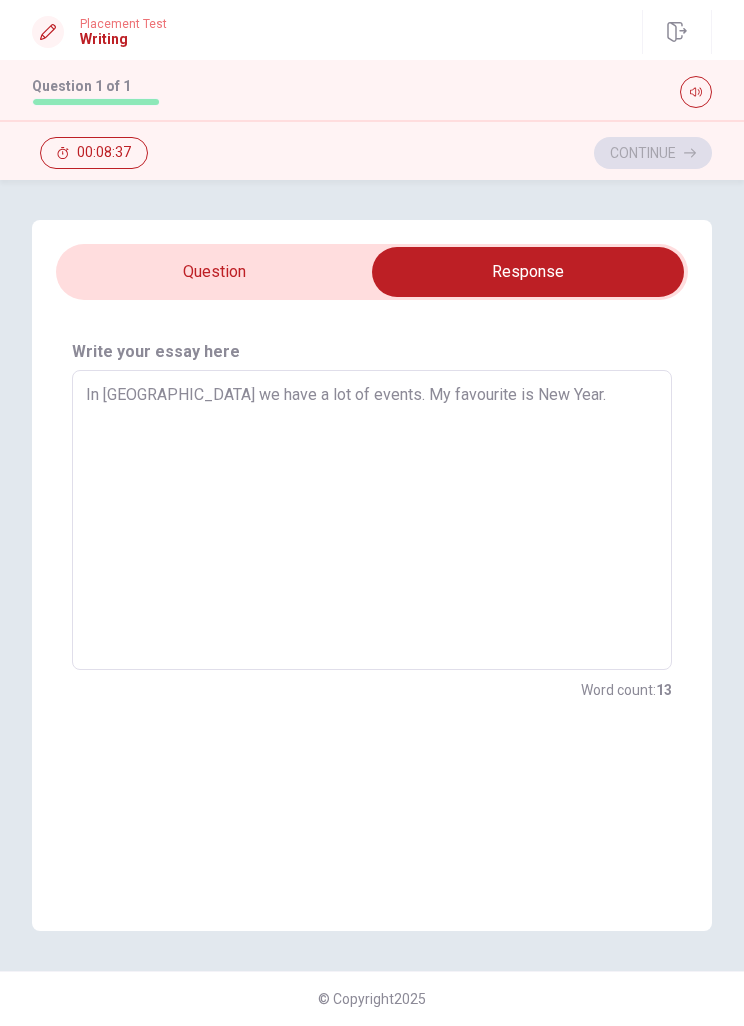 type on "In [GEOGRAPHIC_DATA] we have a lot of events. My favourite is New Year. W" 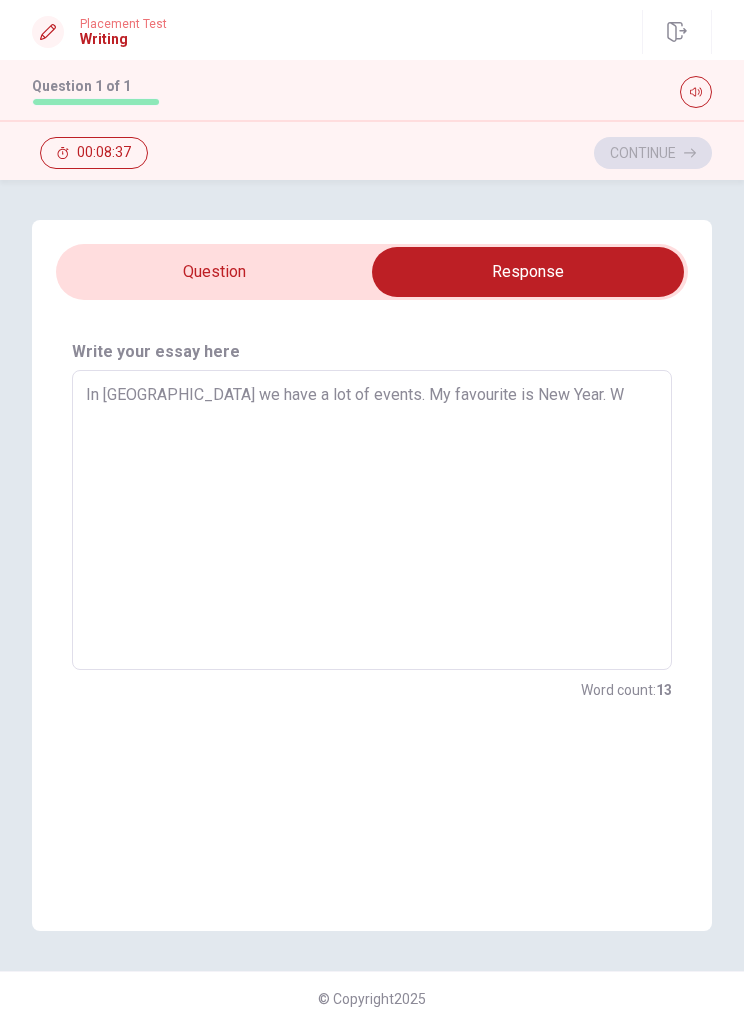 type on "x" 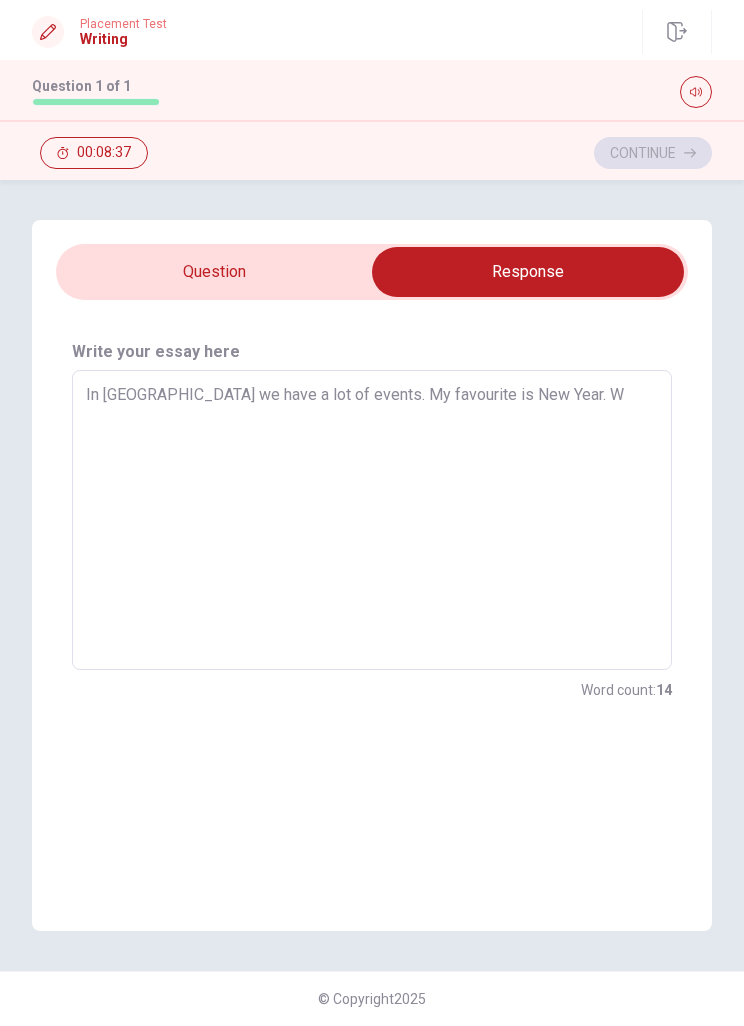 type on "In [GEOGRAPHIC_DATA] we have a lot of events. My favourite is New Year. We" 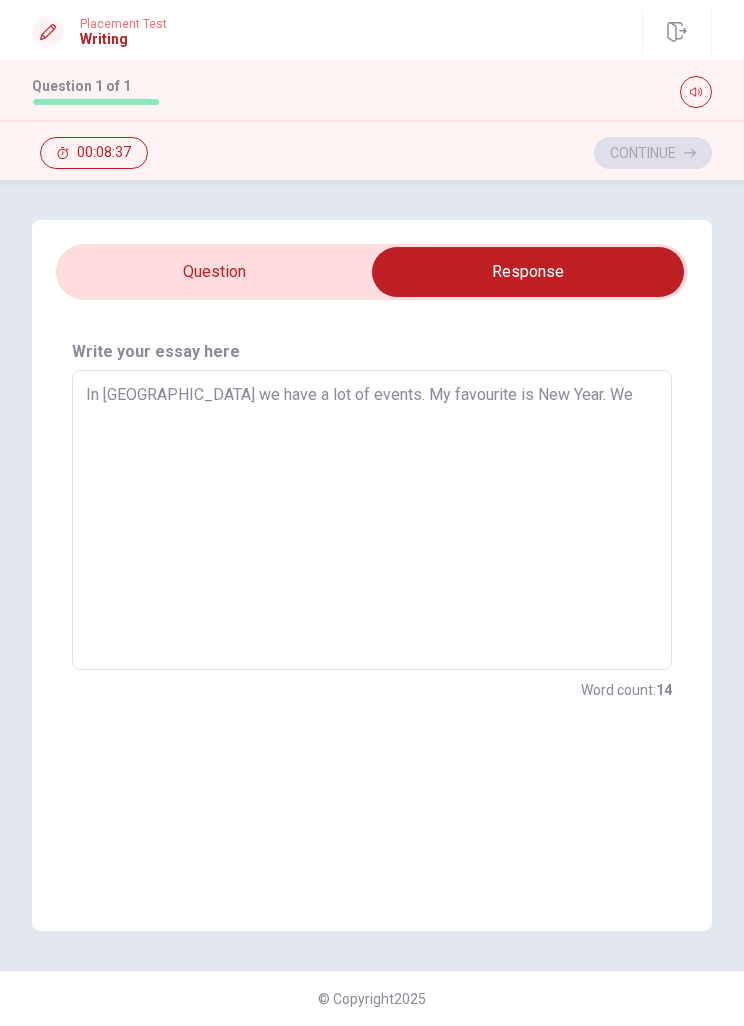 type on "x" 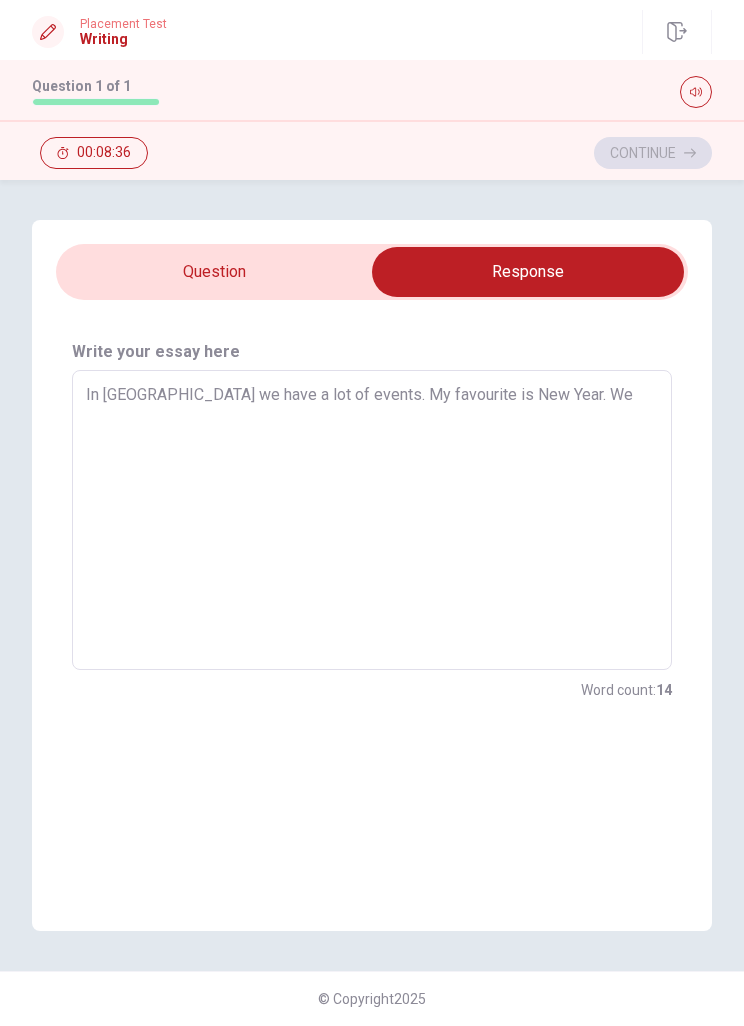 type on "In [GEOGRAPHIC_DATA] we have a lot of events. My favourite is New Year. We s" 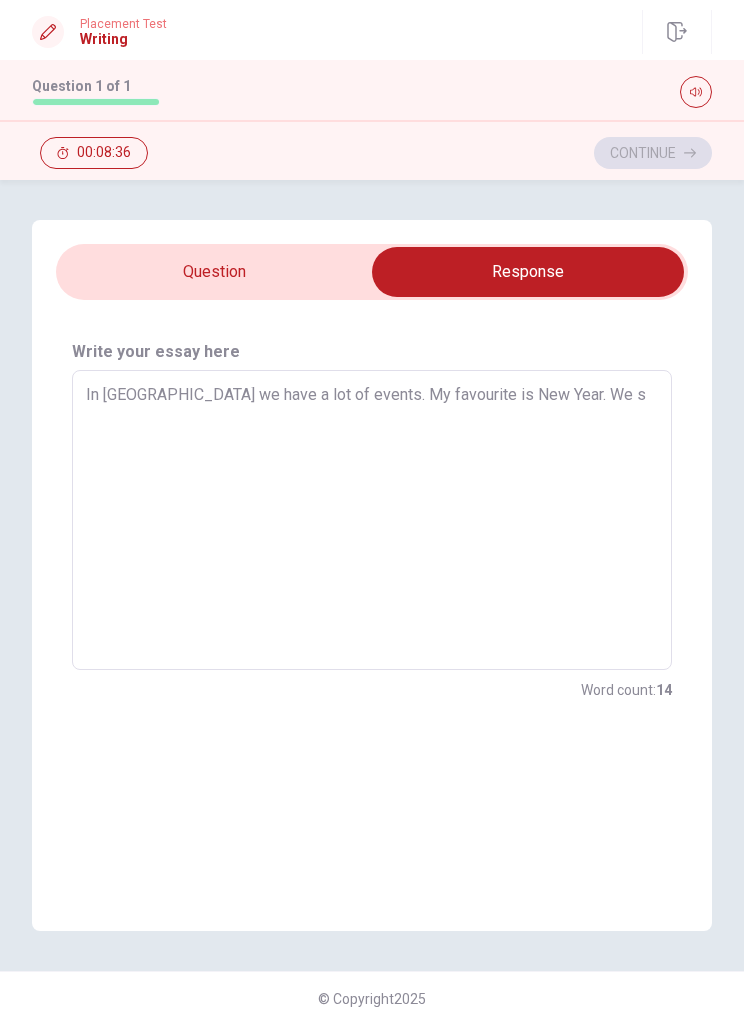 type on "x" 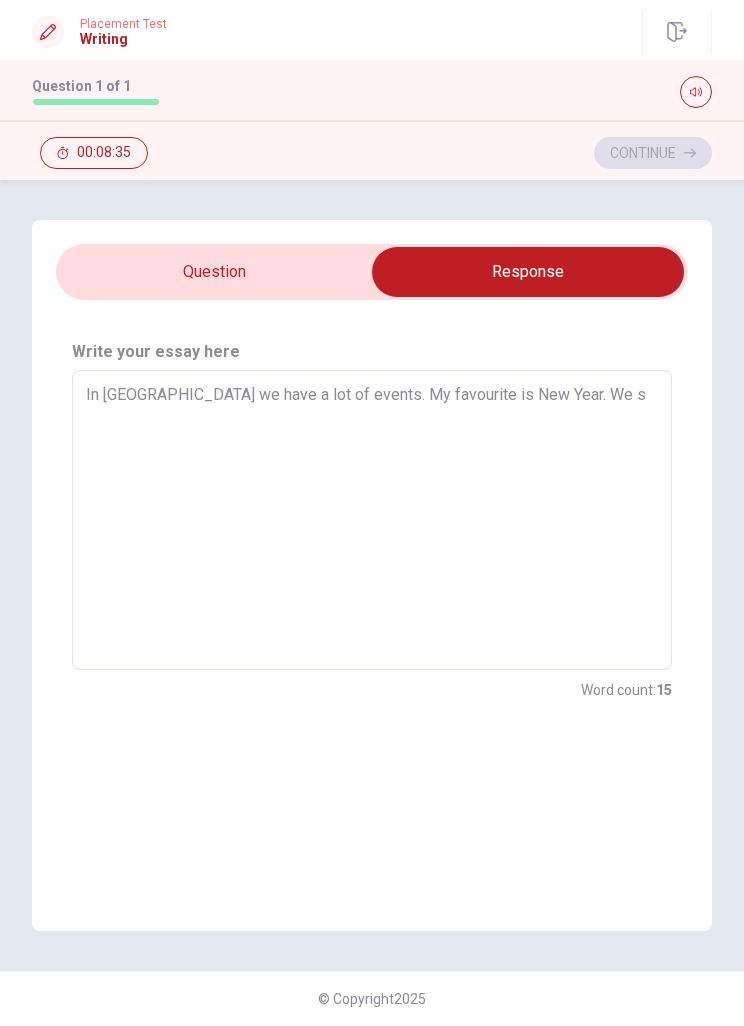 type on "In [GEOGRAPHIC_DATA] we have a lot of events. My favourite is New Year. We se" 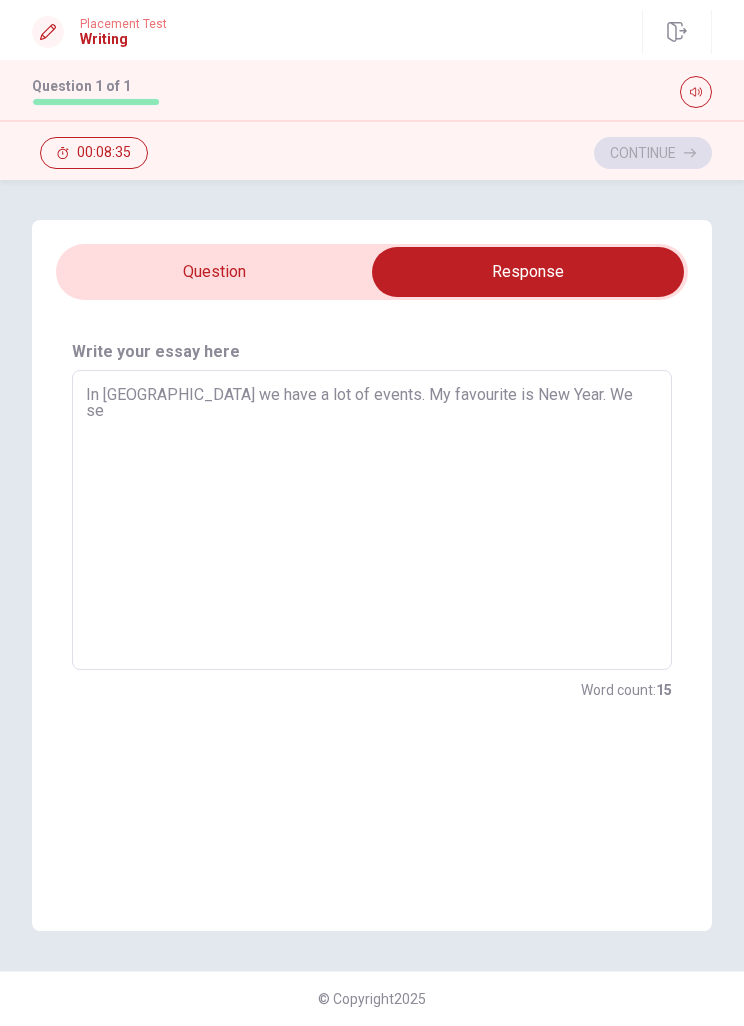 type on "x" 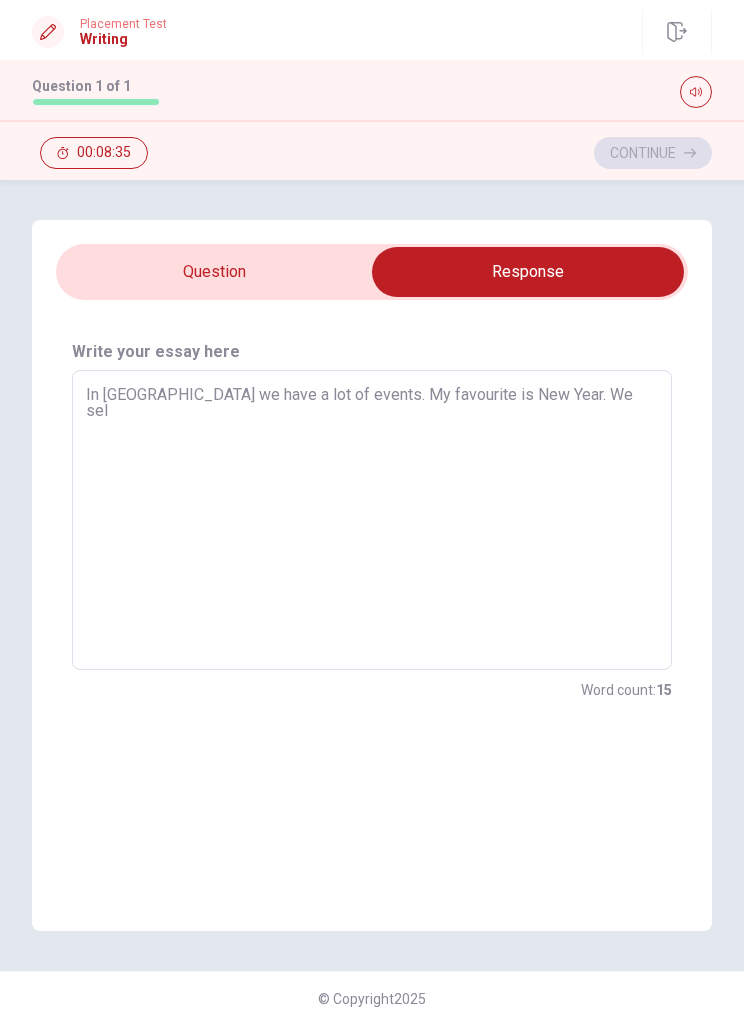 type on "x" 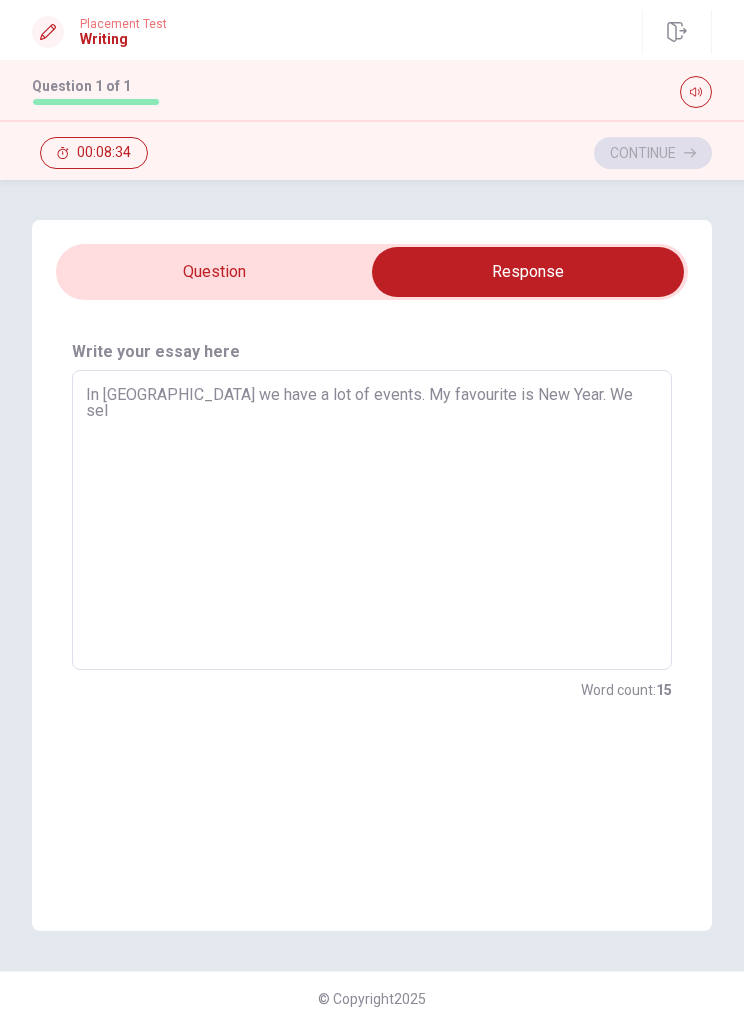 type on "In [GEOGRAPHIC_DATA] we have a lot of events. My favourite is New Year. We sele" 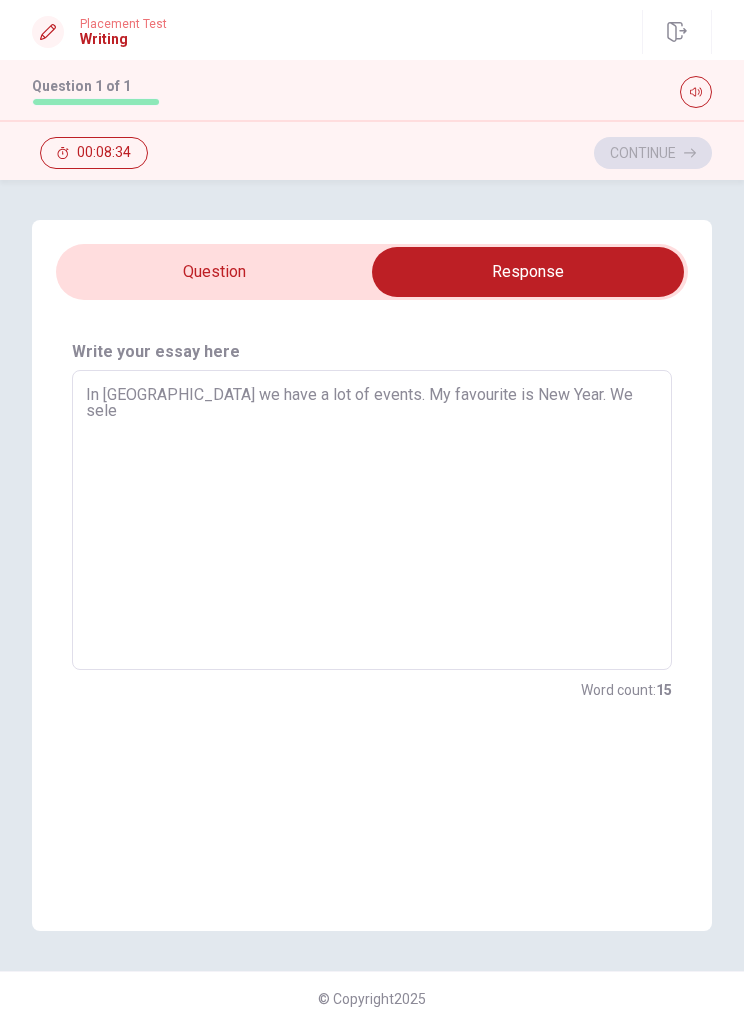 type on "x" 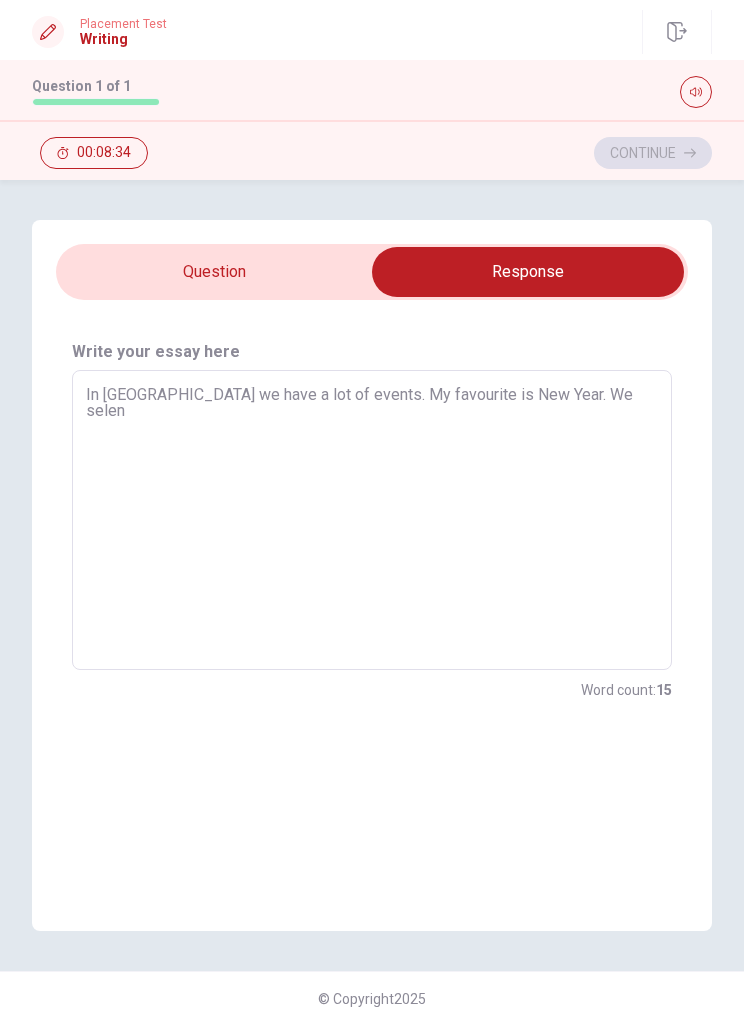 type on "x" 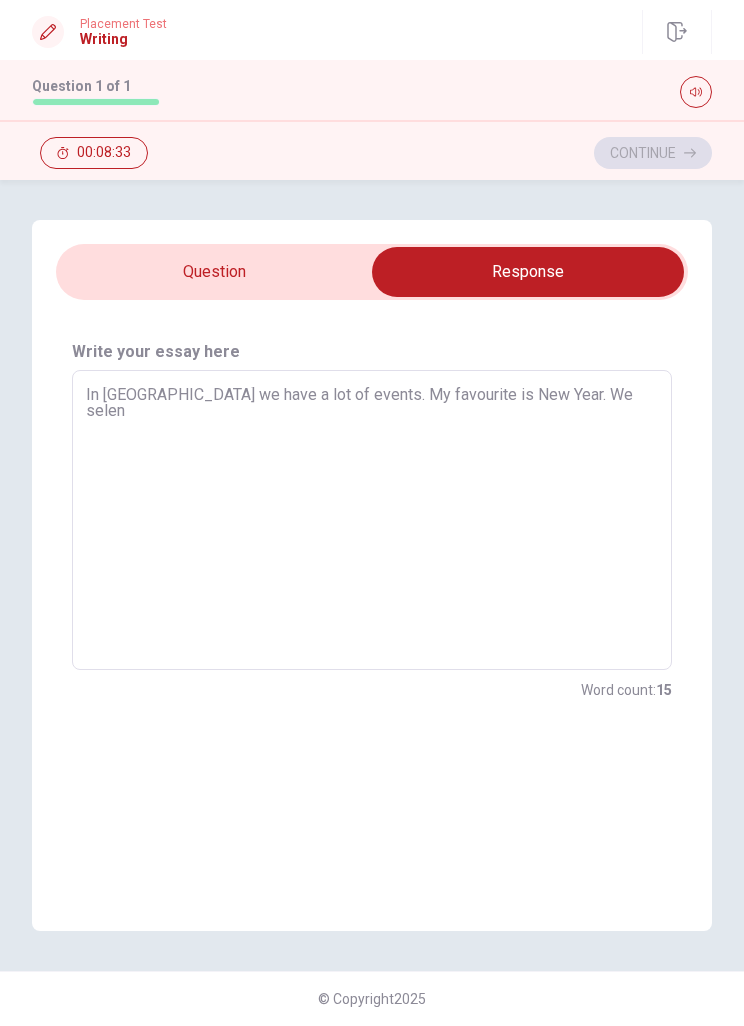 type on "In [GEOGRAPHIC_DATA] we have a lot of events. My favourite is New Year. We selenr" 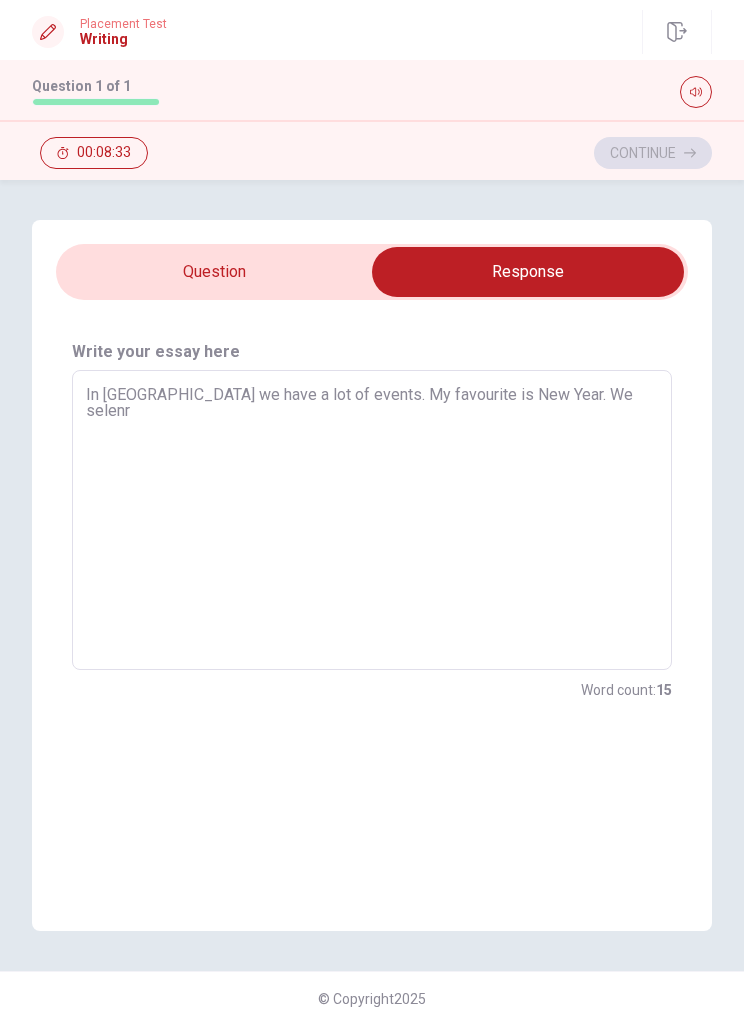 type on "x" 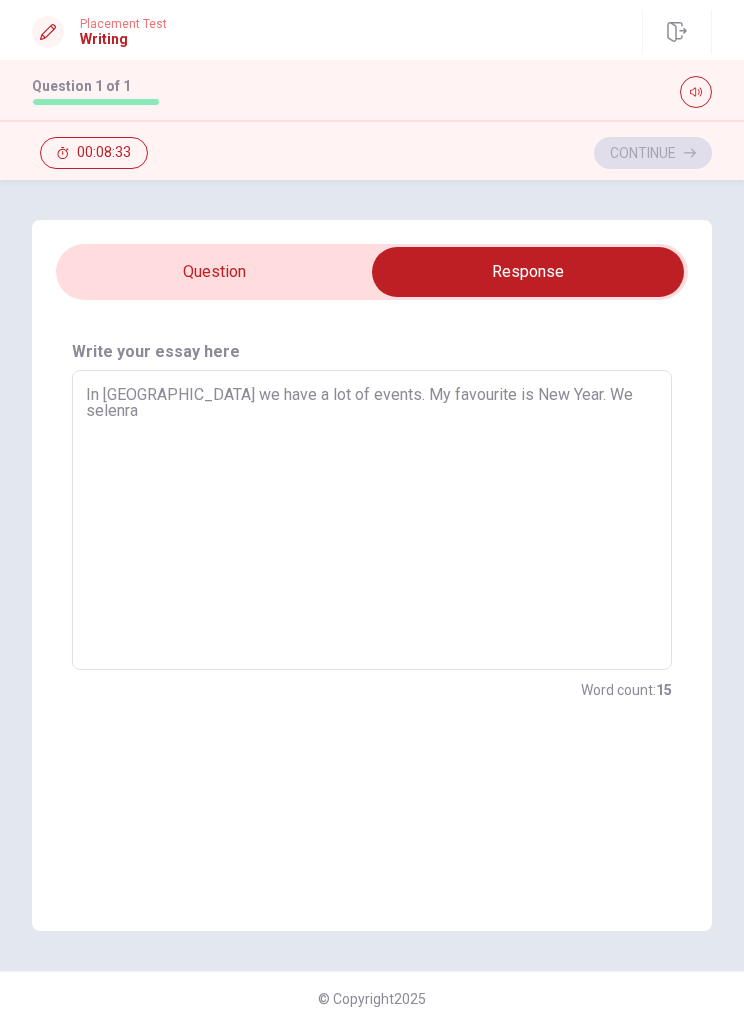 type on "x" 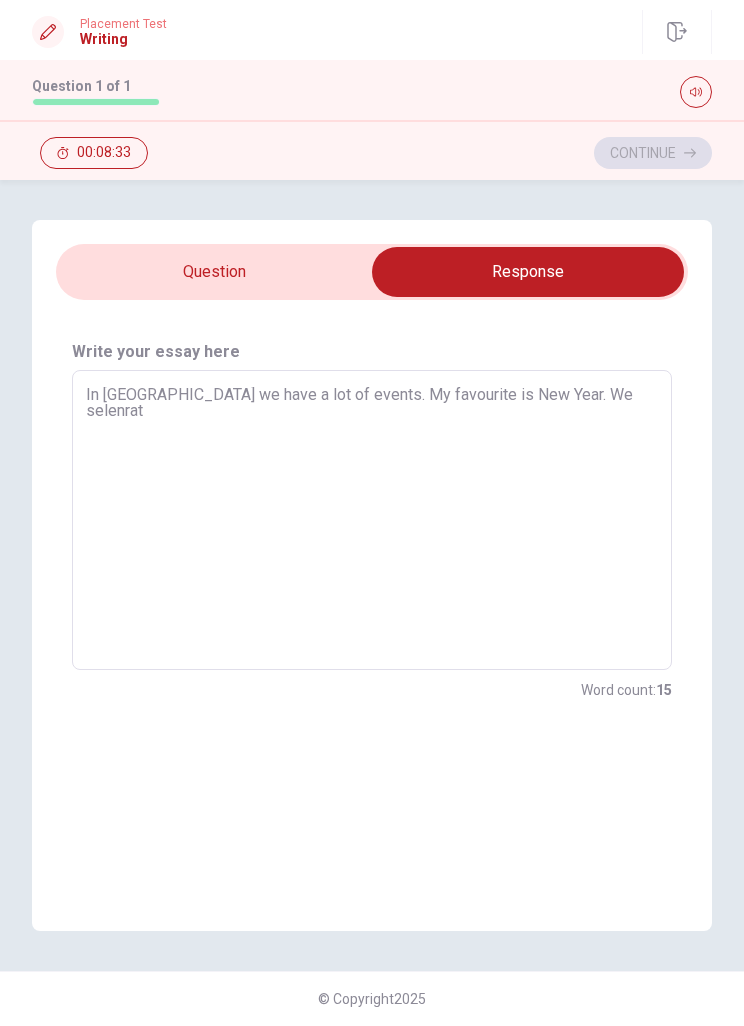 type on "x" 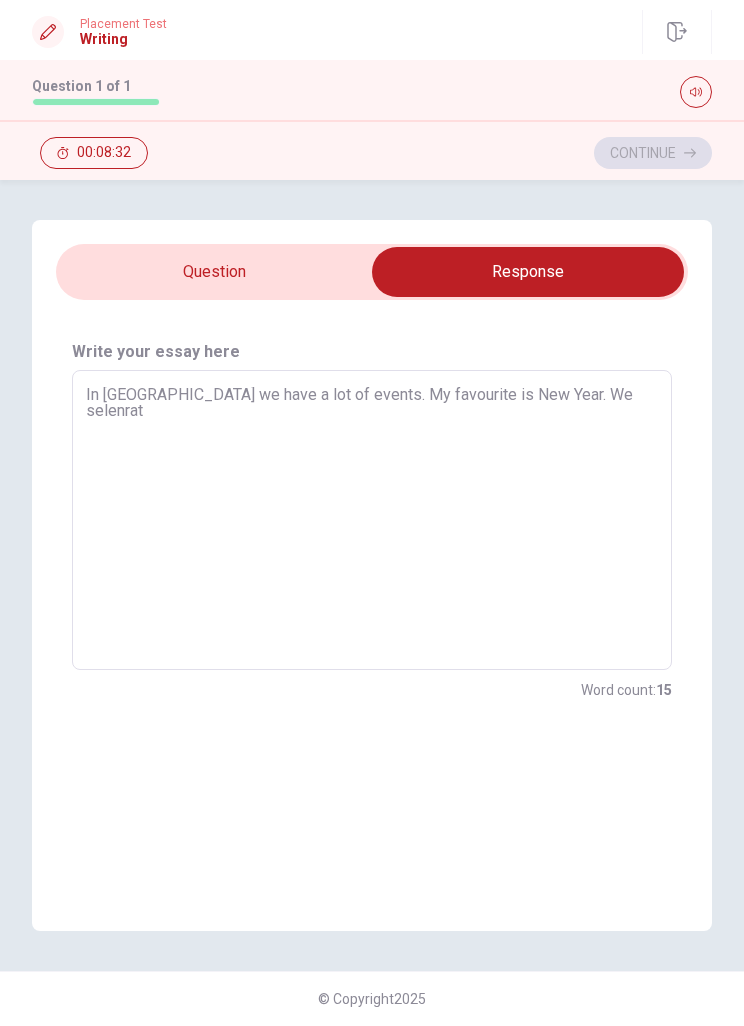 type on "In [GEOGRAPHIC_DATA] we have a lot of events. My favourite is New Year. We selenrate" 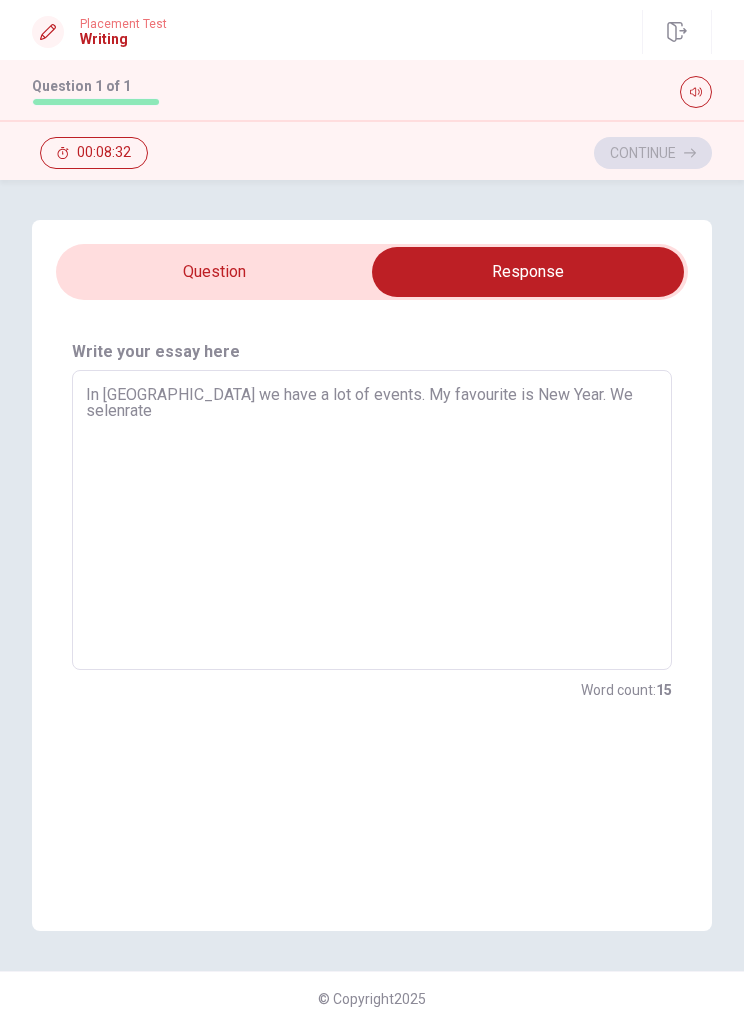 type on "x" 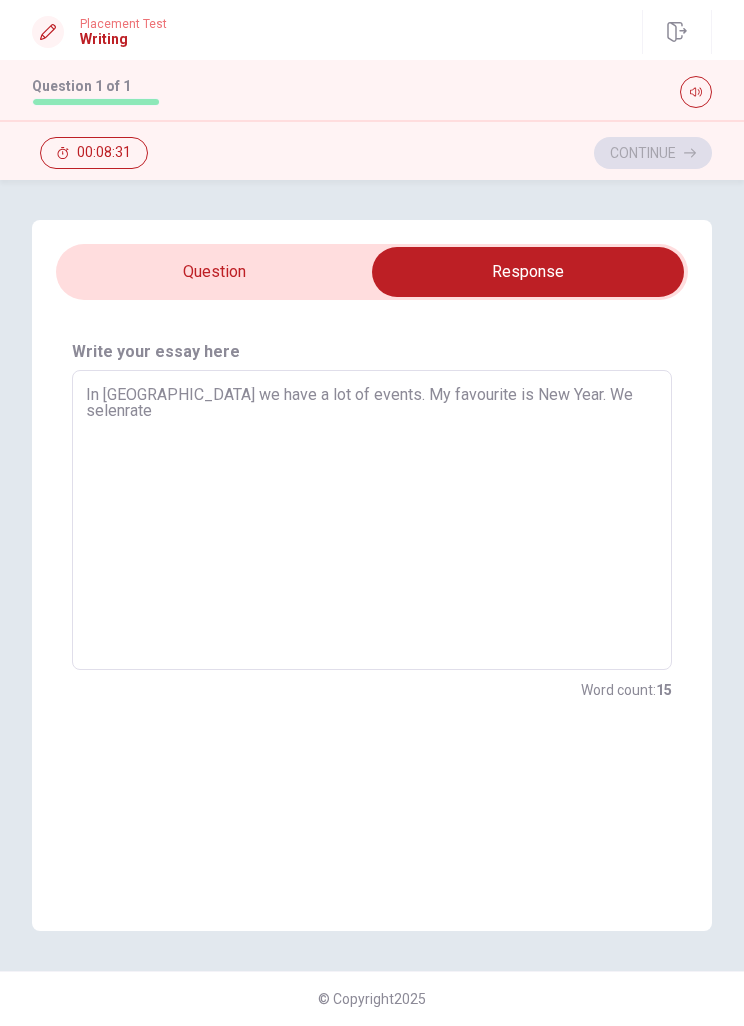 type on "In [GEOGRAPHIC_DATA] we have a lot of events. My favourite is New Year. We selenrate" 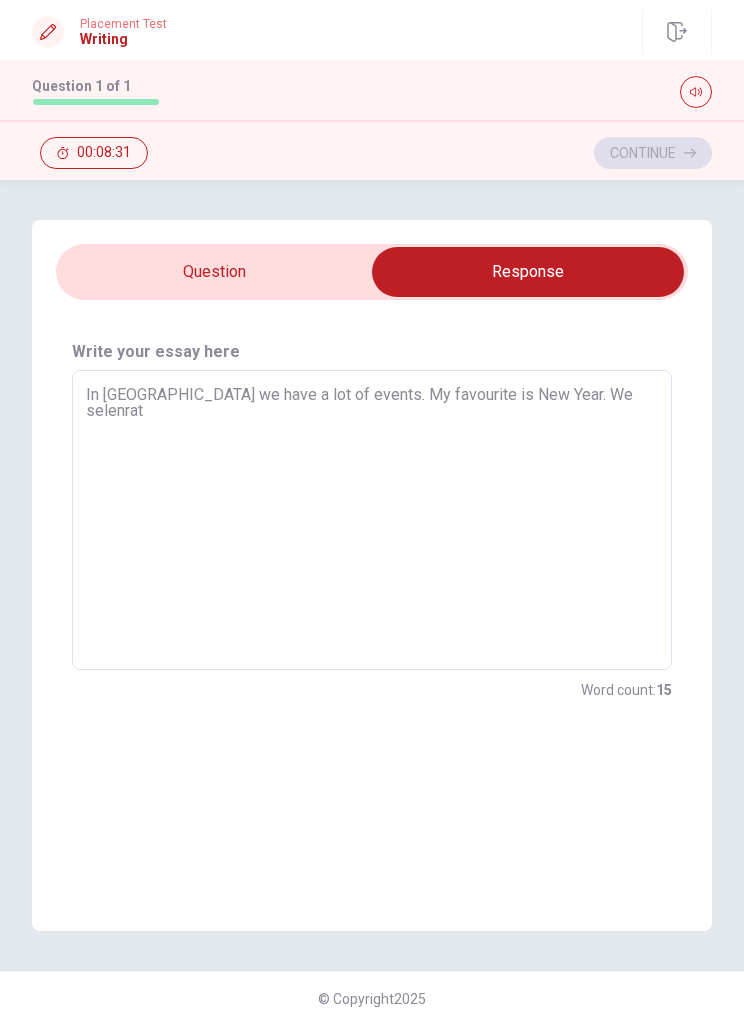 type on "x" 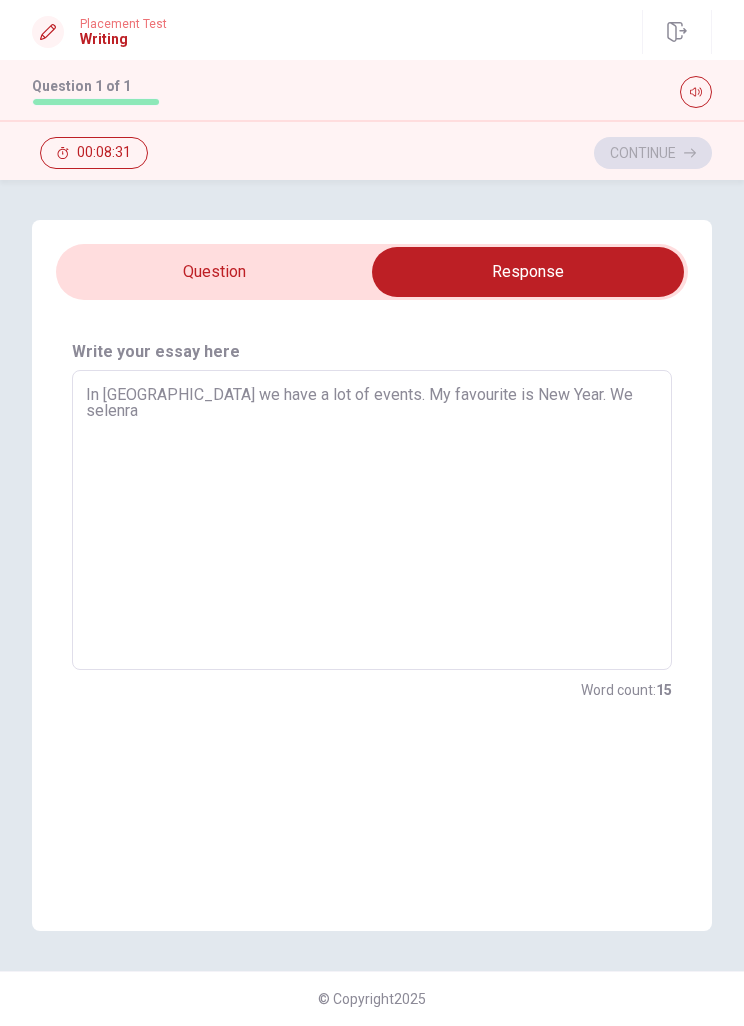 type on "x" 